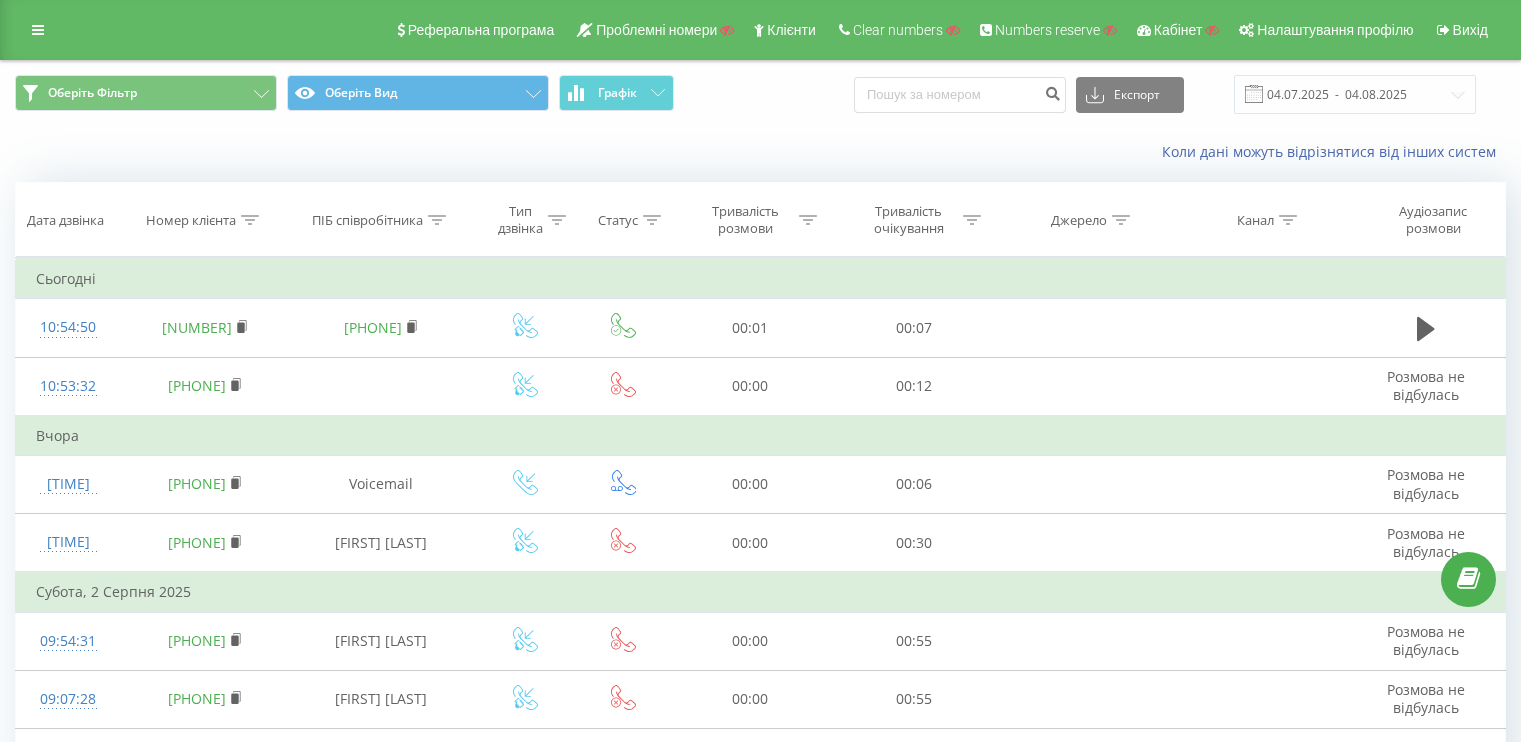 scroll, scrollTop: 0, scrollLeft: 0, axis: both 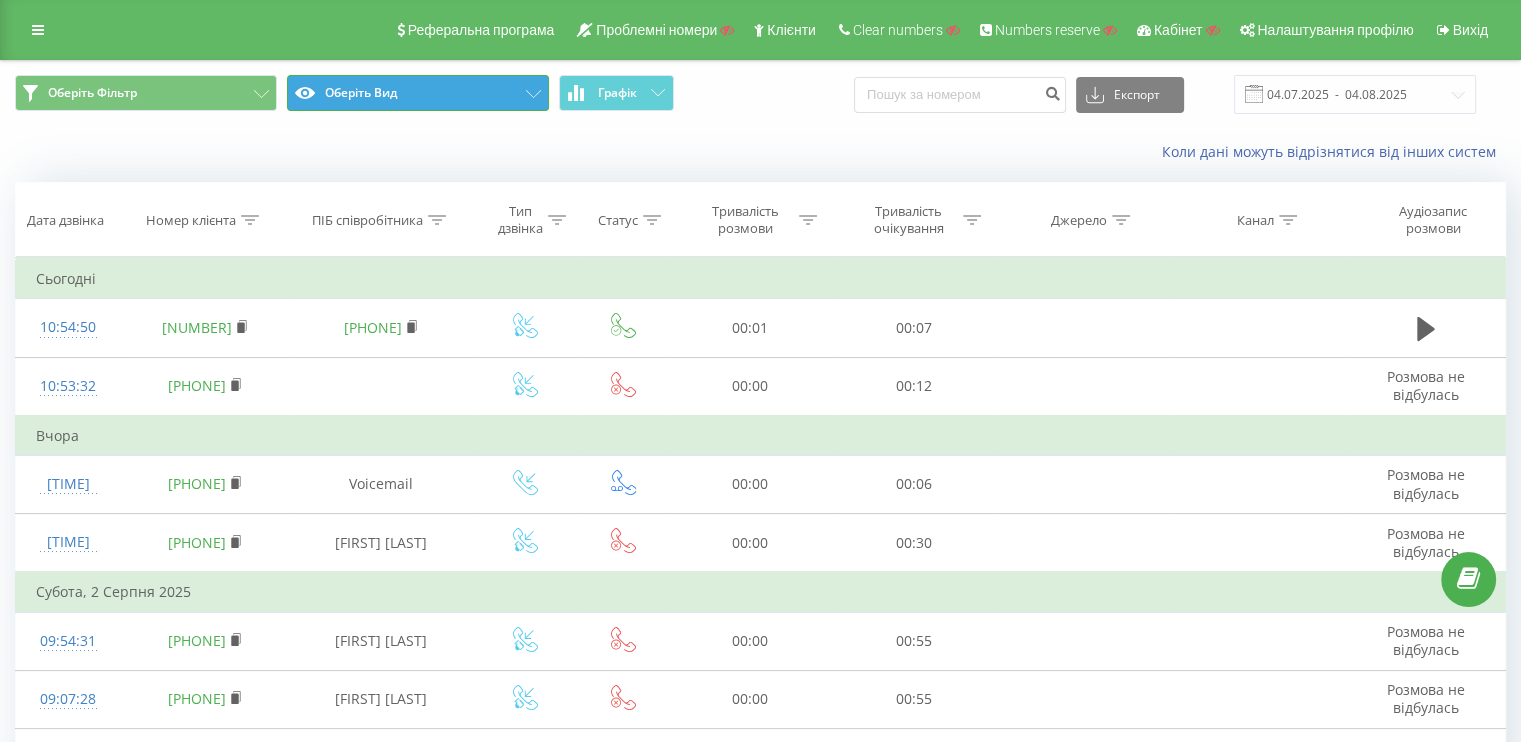 click on "Оберіть Вид" at bounding box center [418, 93] 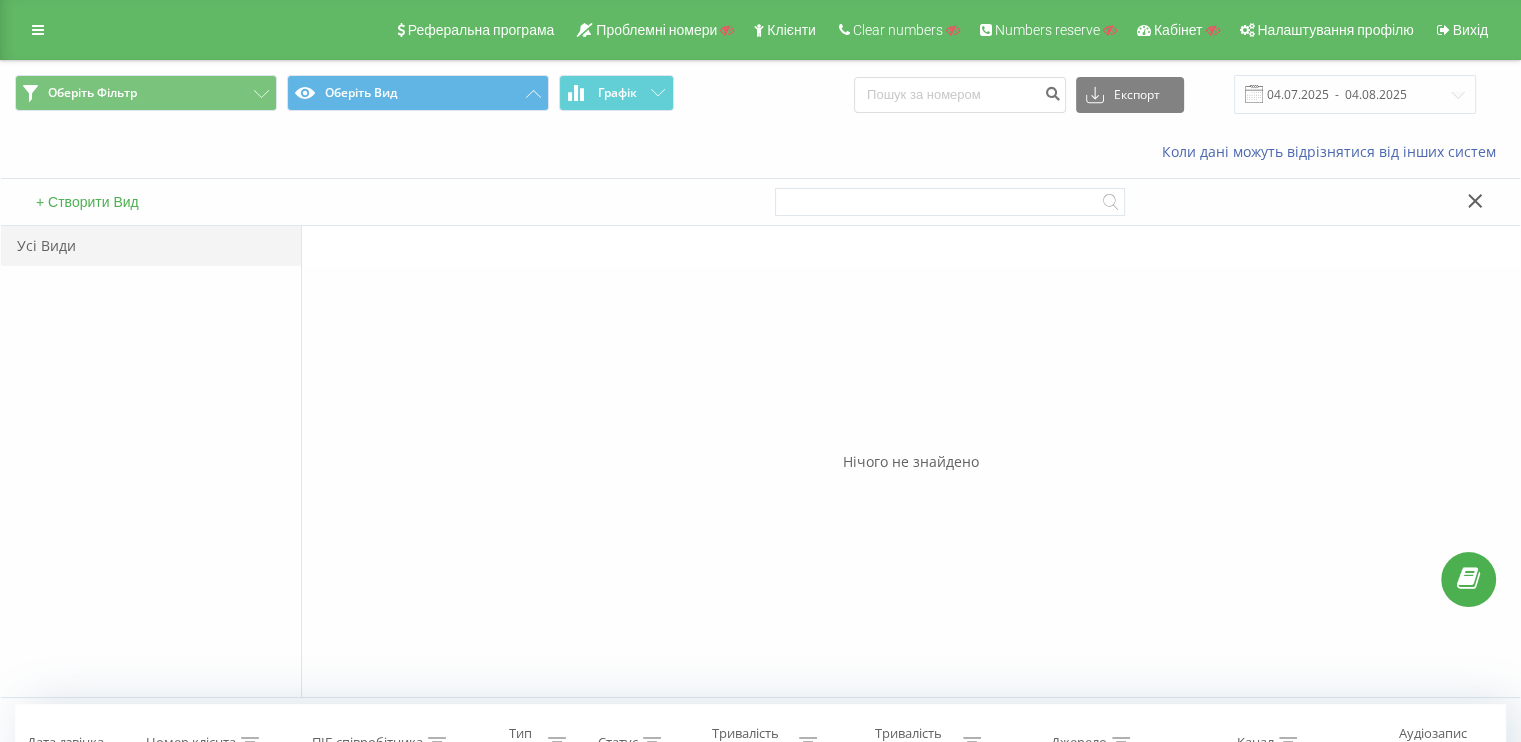 click on "+ Створити Вид" at bounding box center (87, 202) 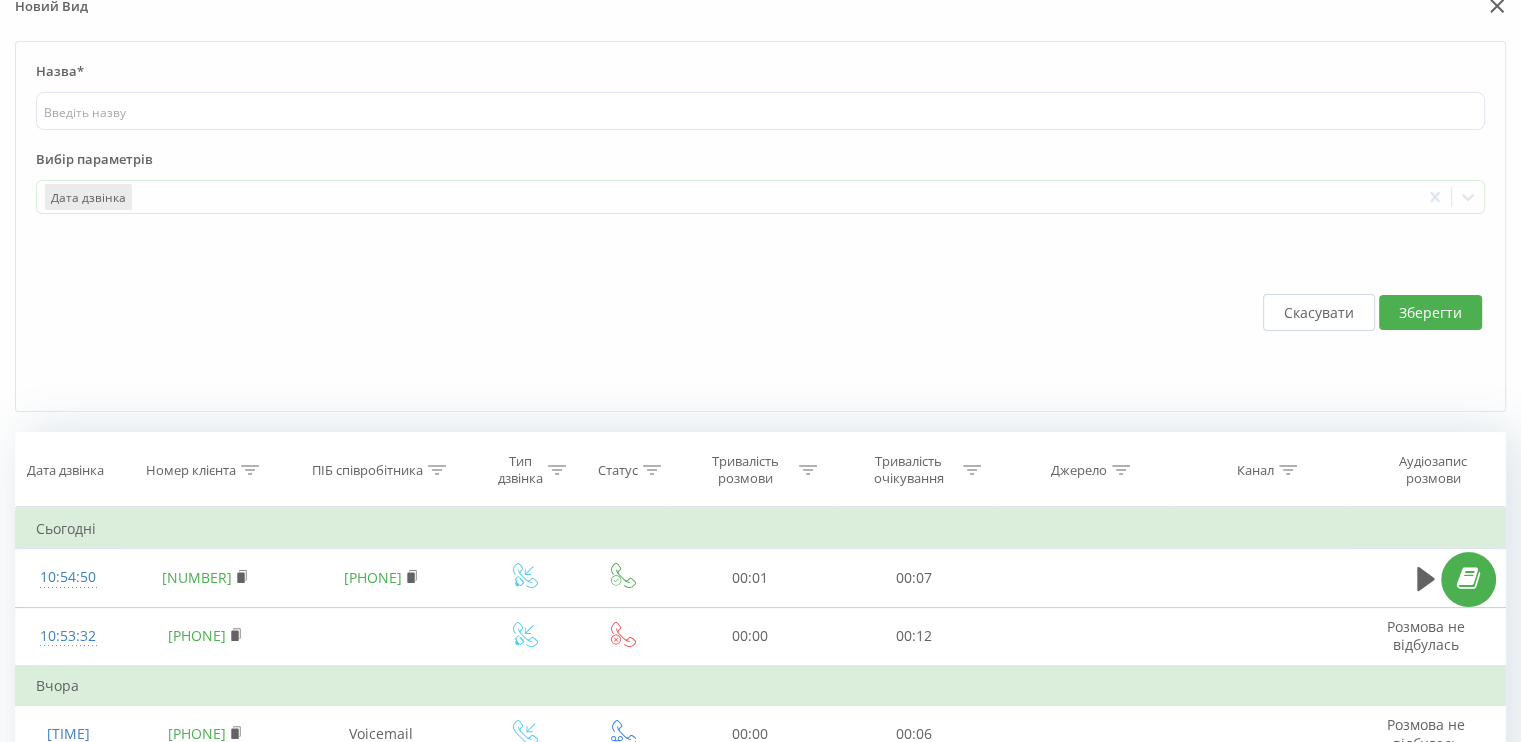scroll, scrollTop: 100, scrollLeft: 0, axis: vertical 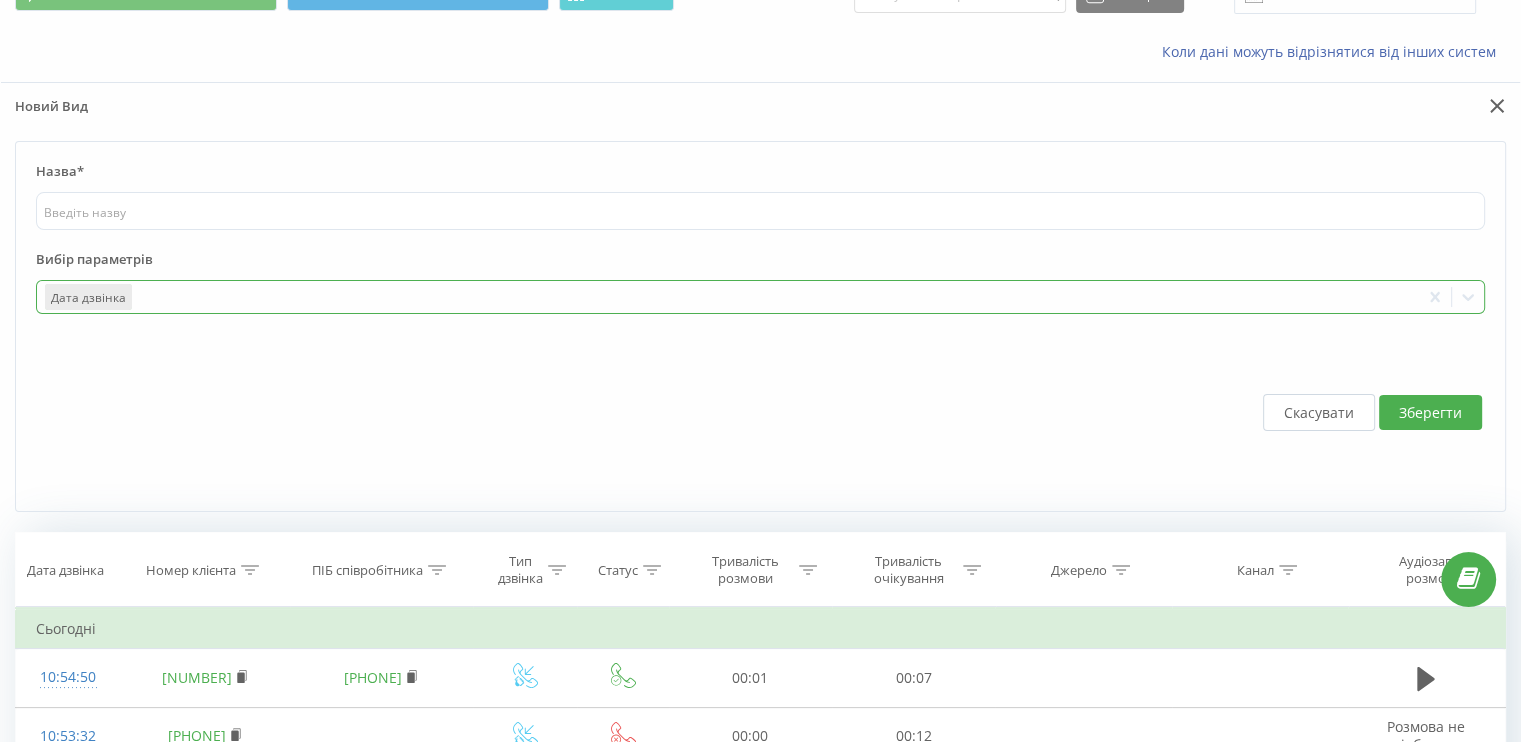 click at bounding box center (773, 297) 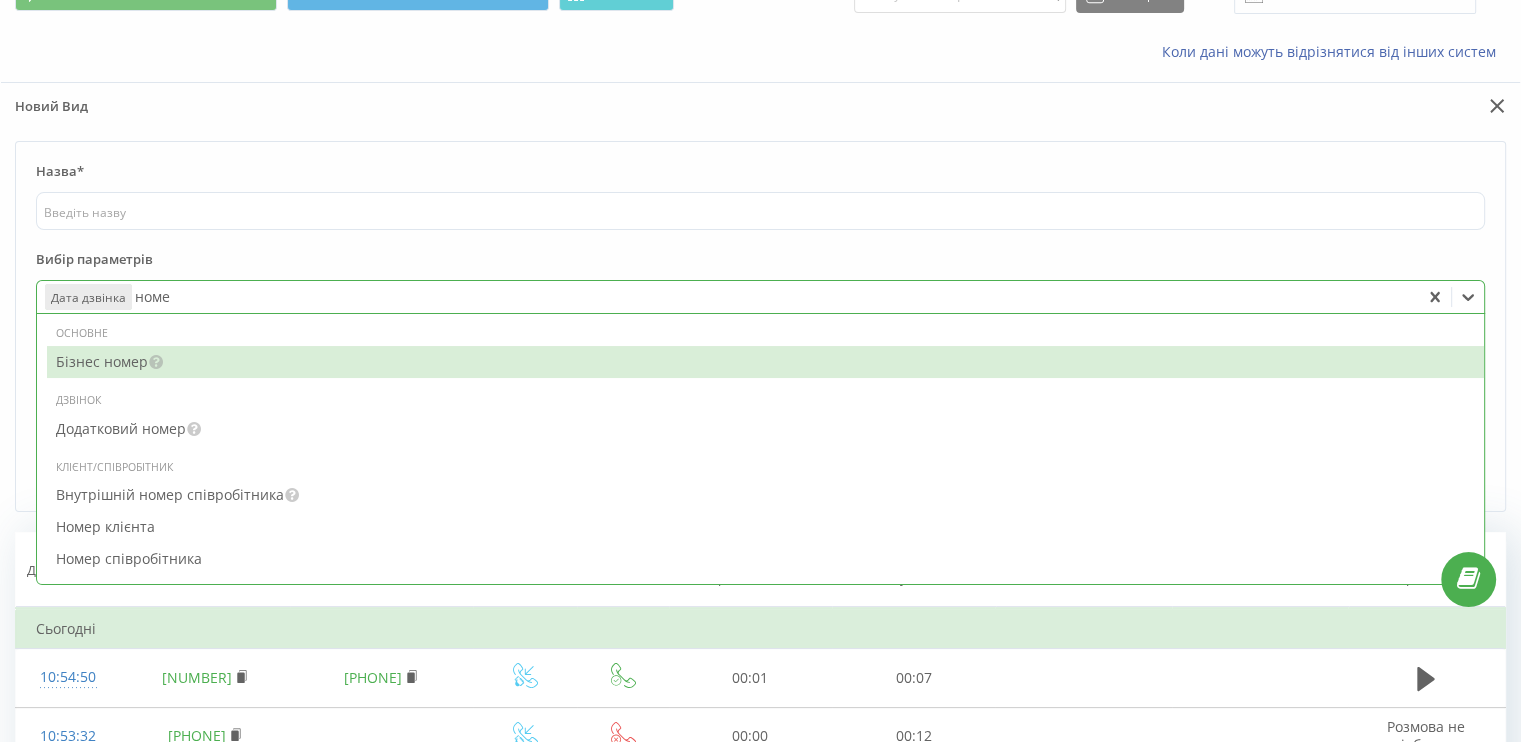 type on "номер" 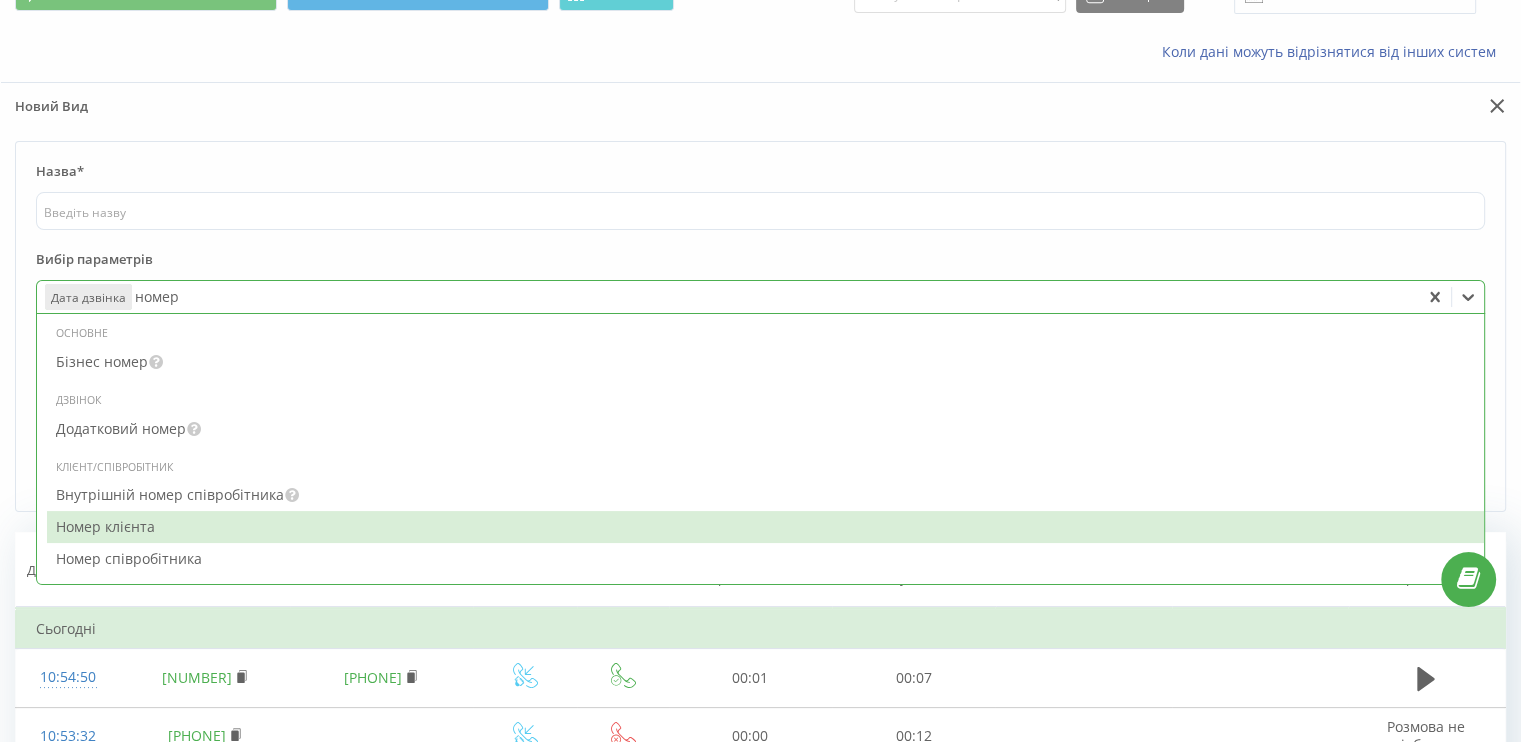 click on "Номер клієнта" at bounding box center (765, 527) 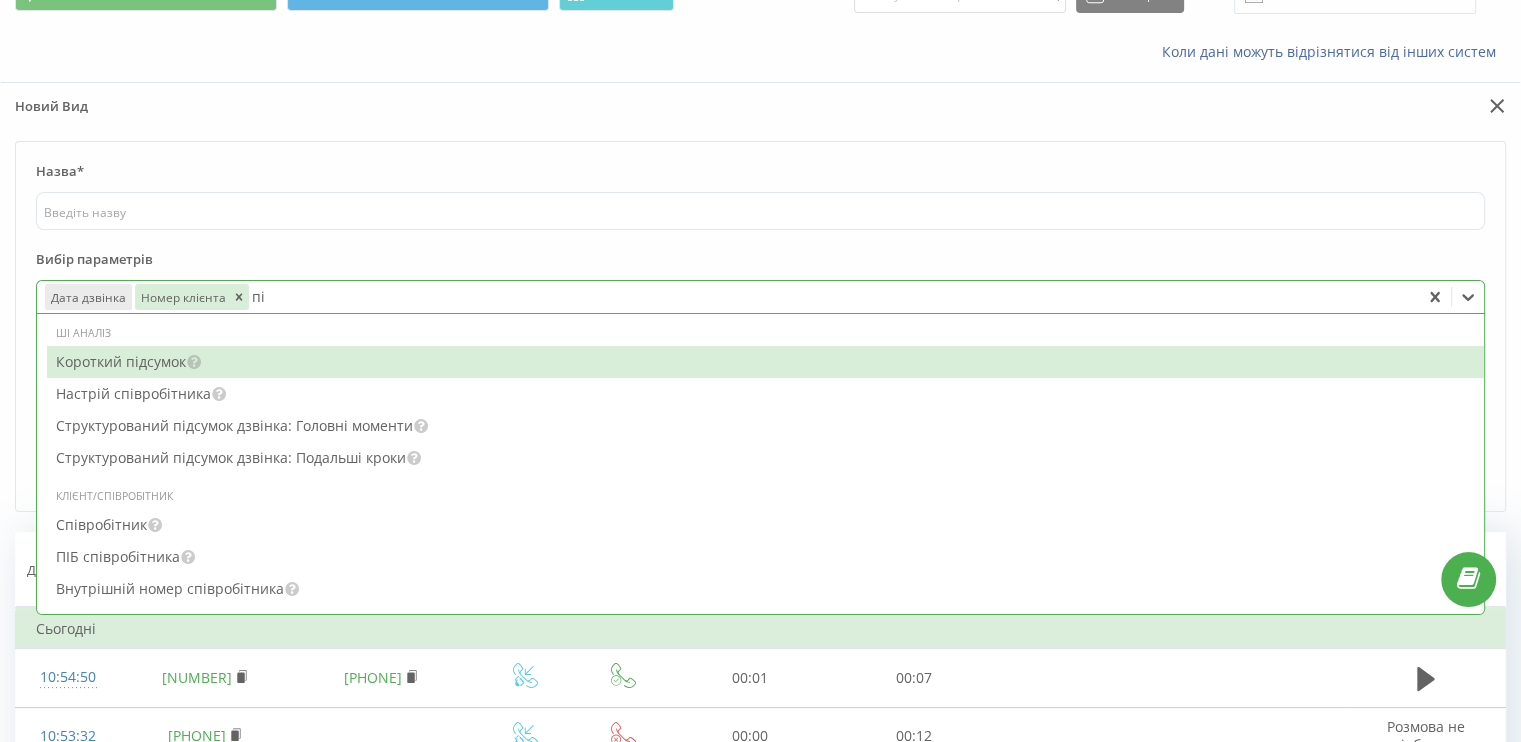 type on "піб" 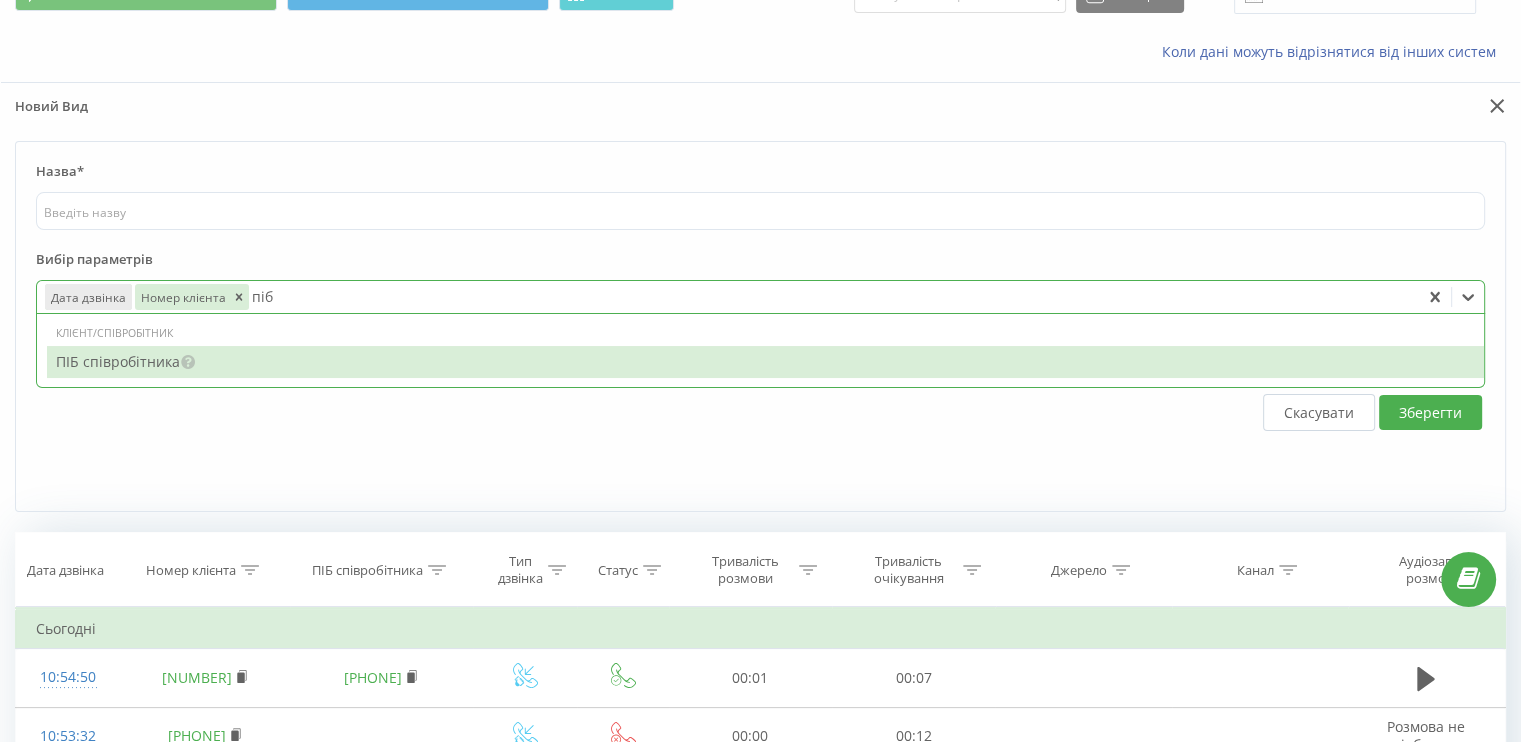 click on "ПІБ співробітника" at bounding box center (765, 362) 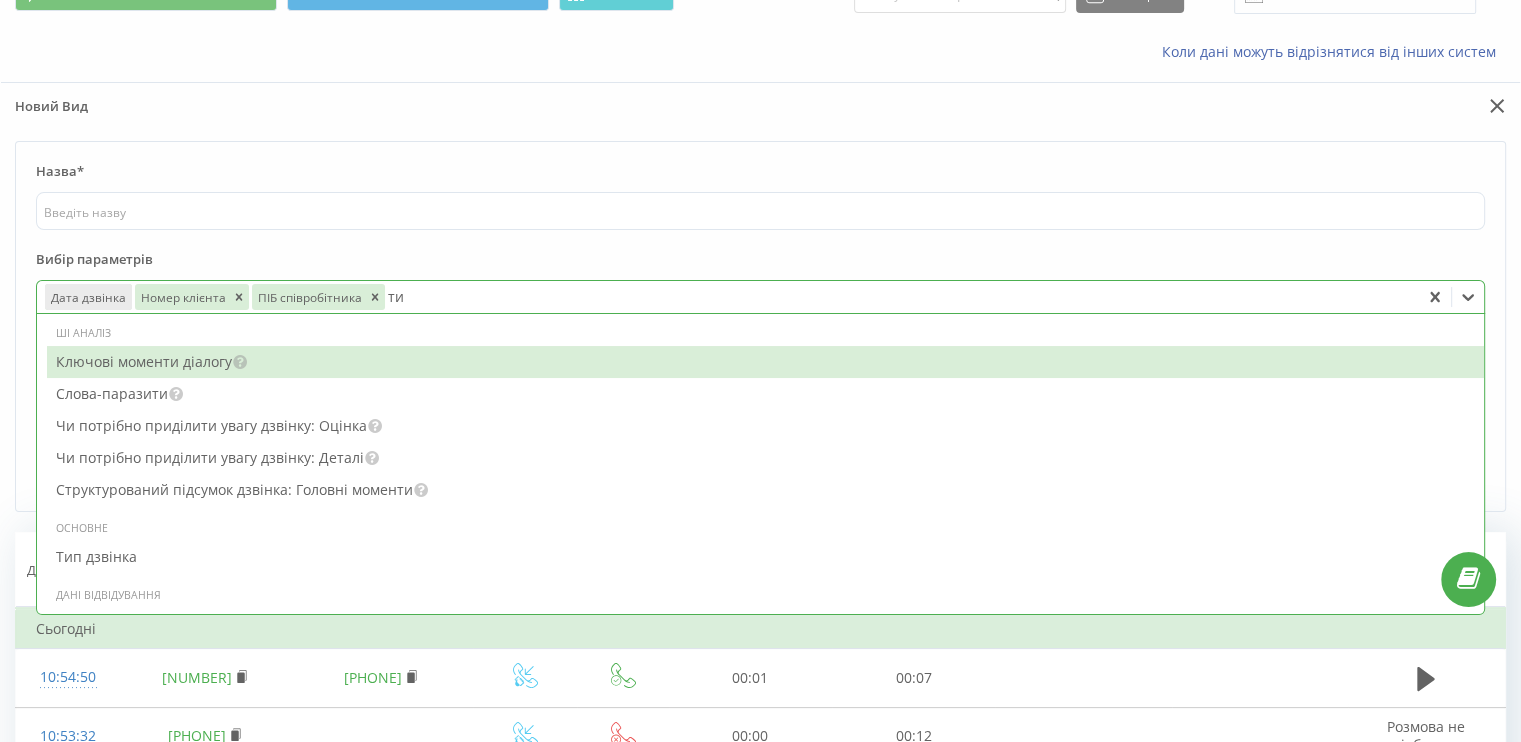 type on "тип" 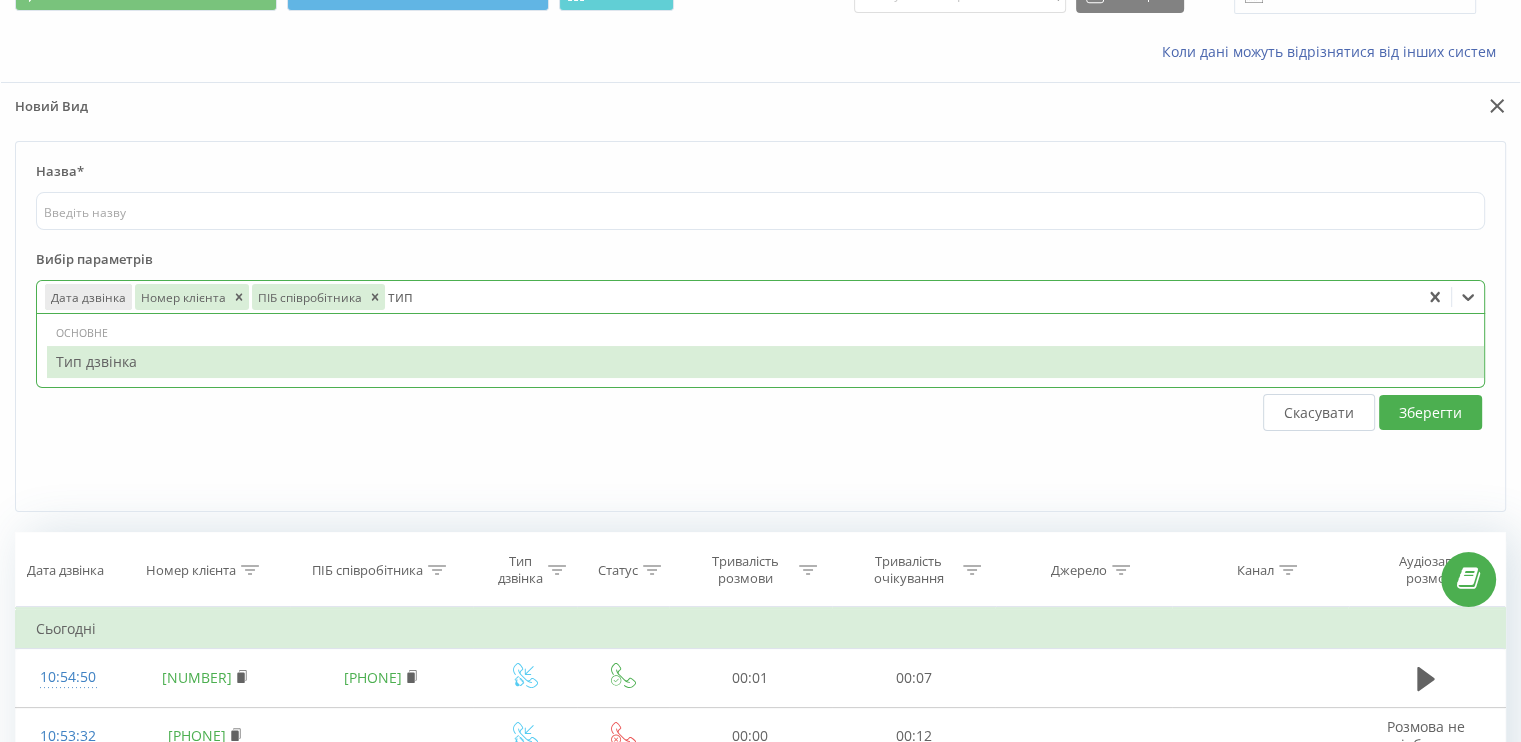 click on "Тип дзвінка" at bounding box center (765, 362) 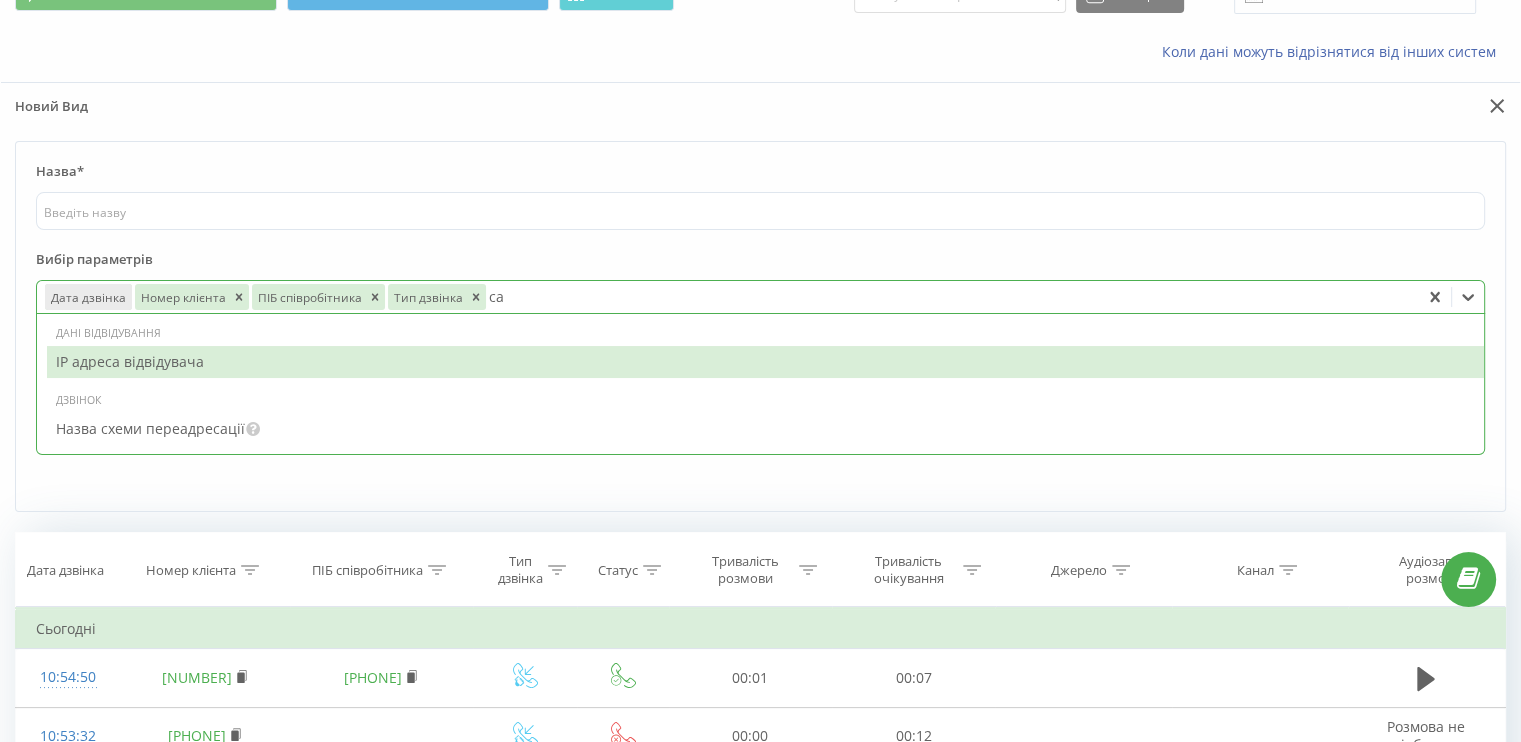 type on "с" 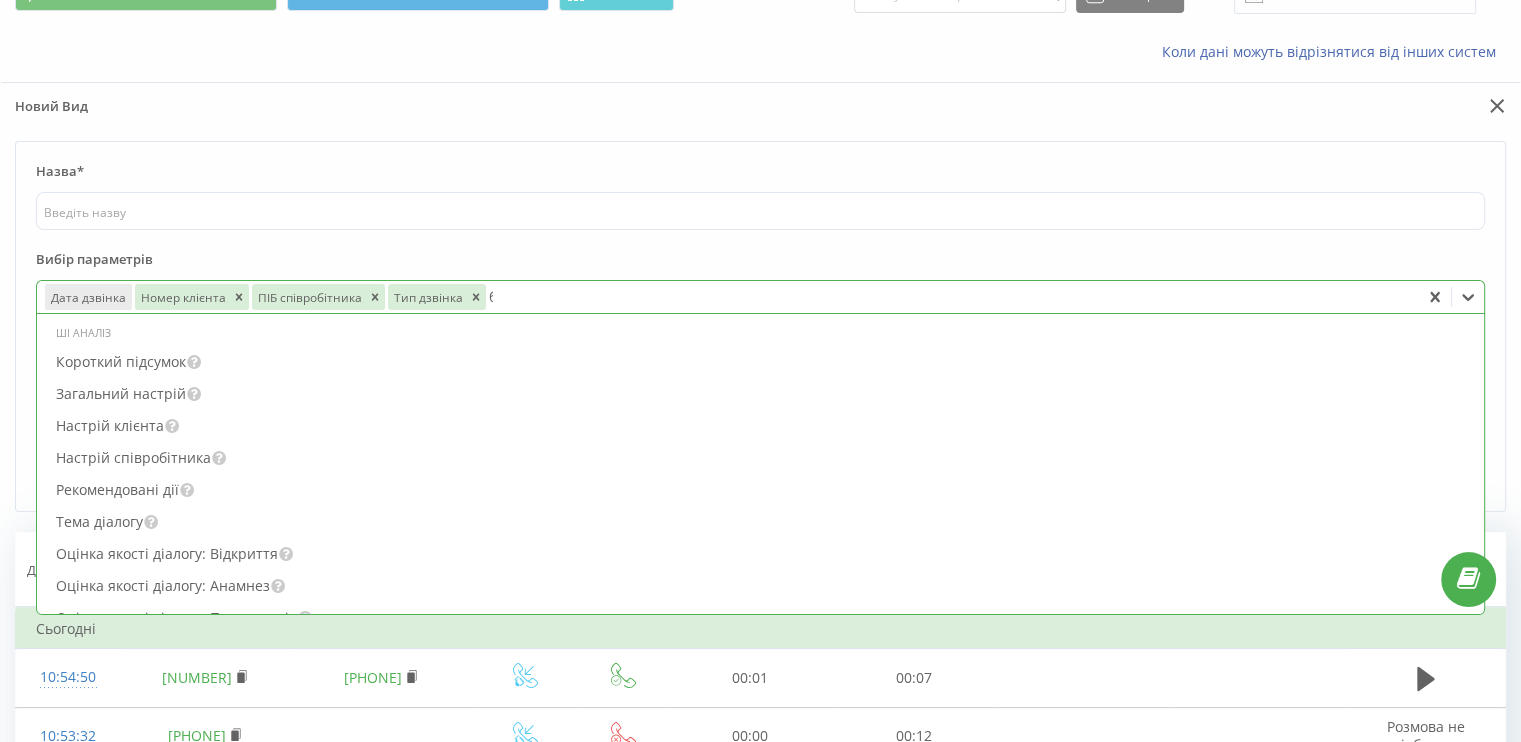 type on "бі" 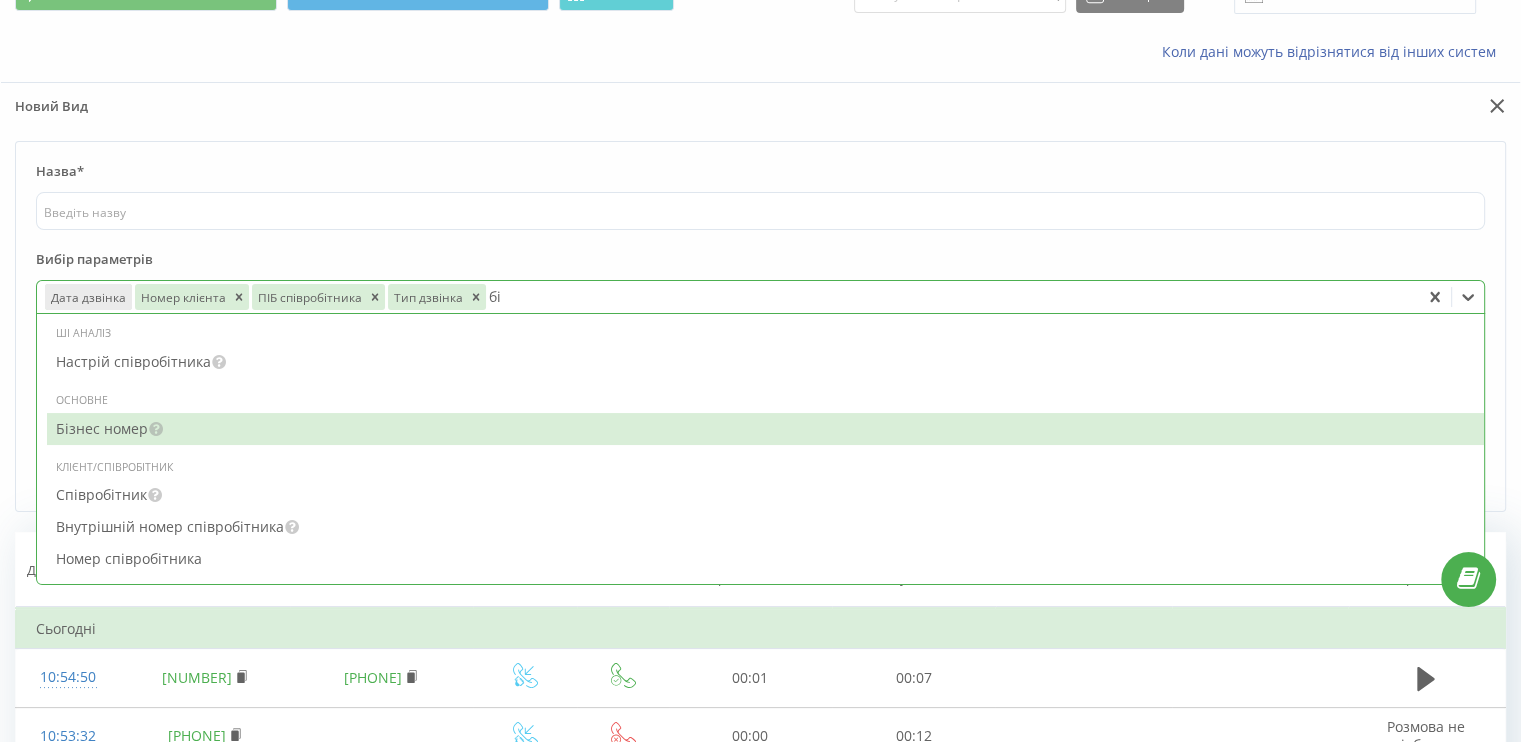 click on "Бізнес номер" at bounding box center [765, 429] 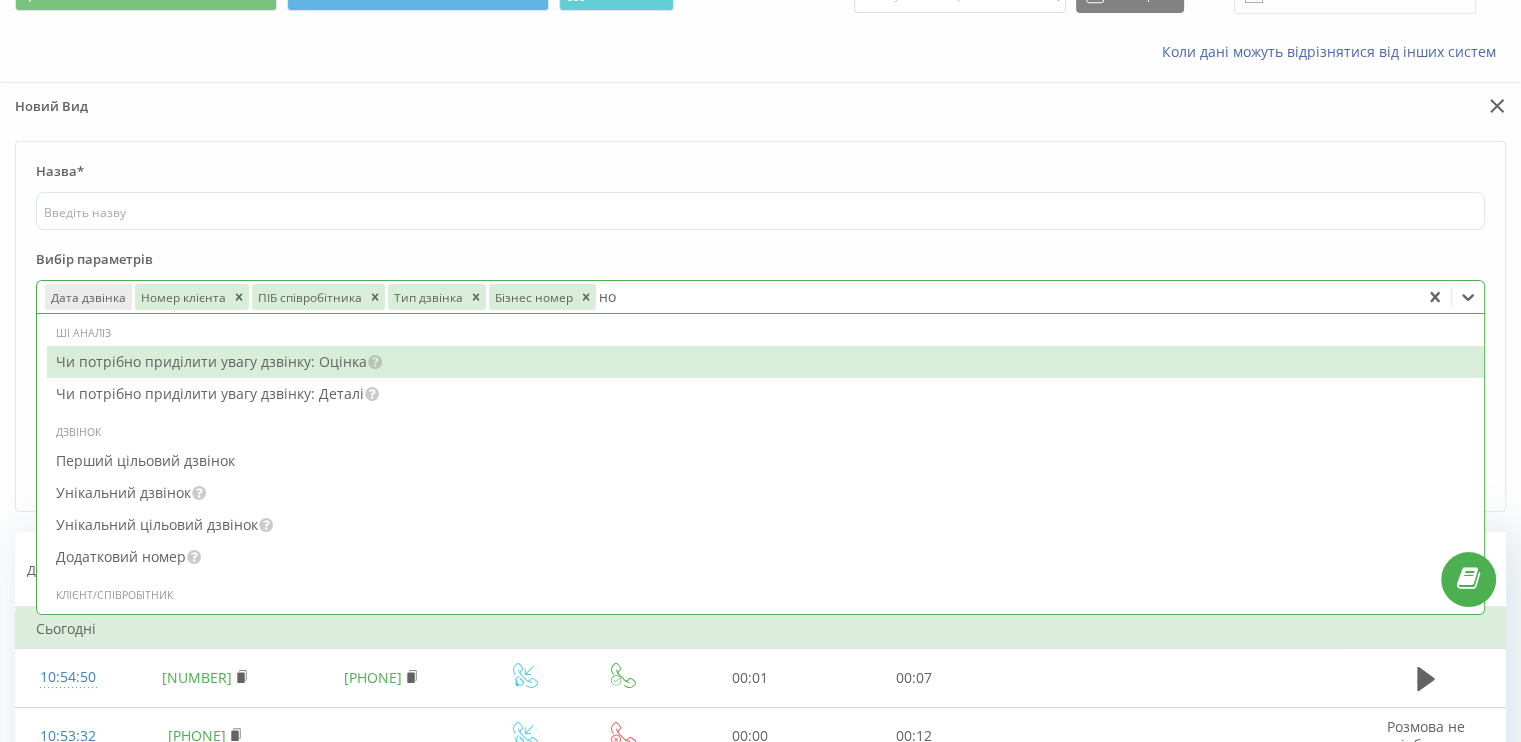 type on "н" 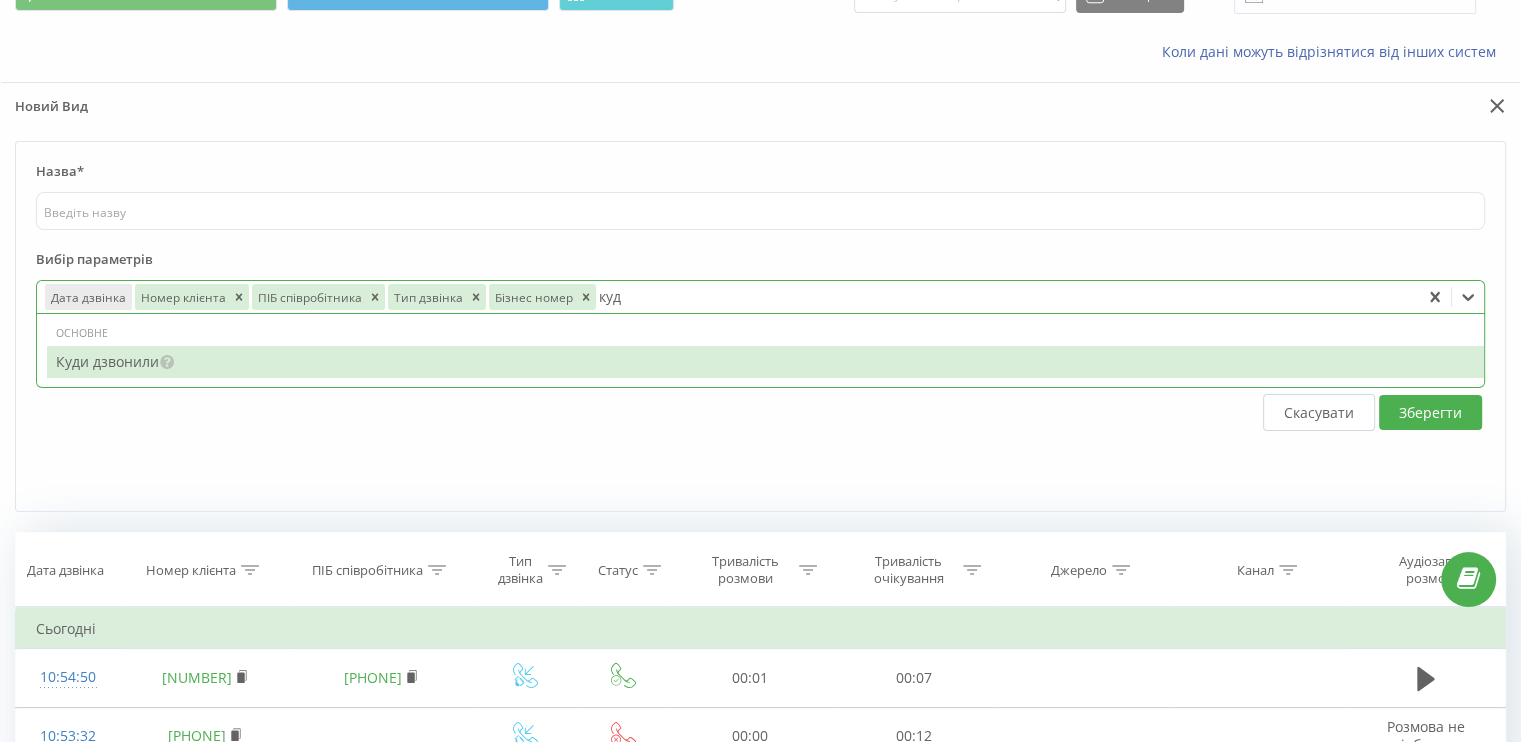 type on "куди" 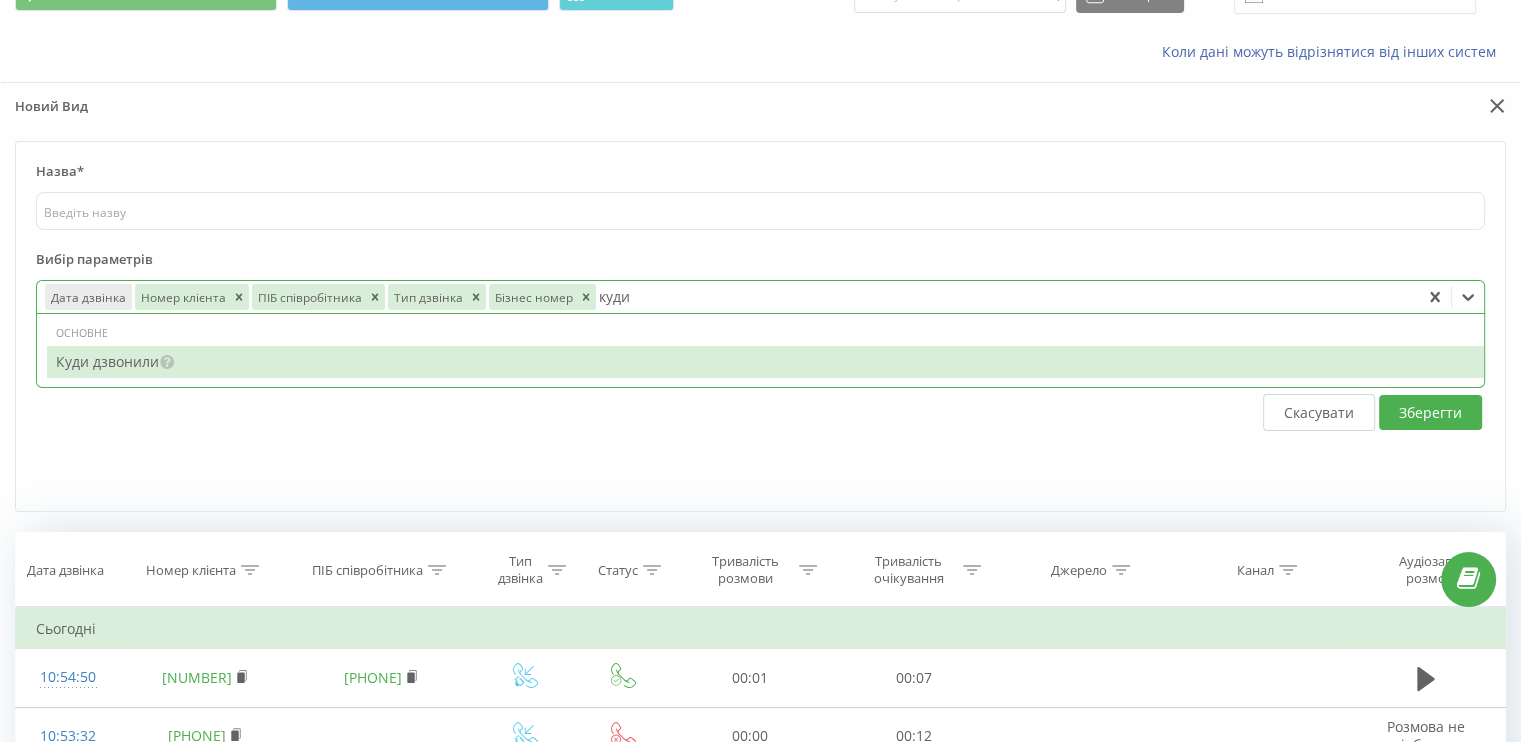 click on "Куди дзвонили" at bounding box center [765, 362] 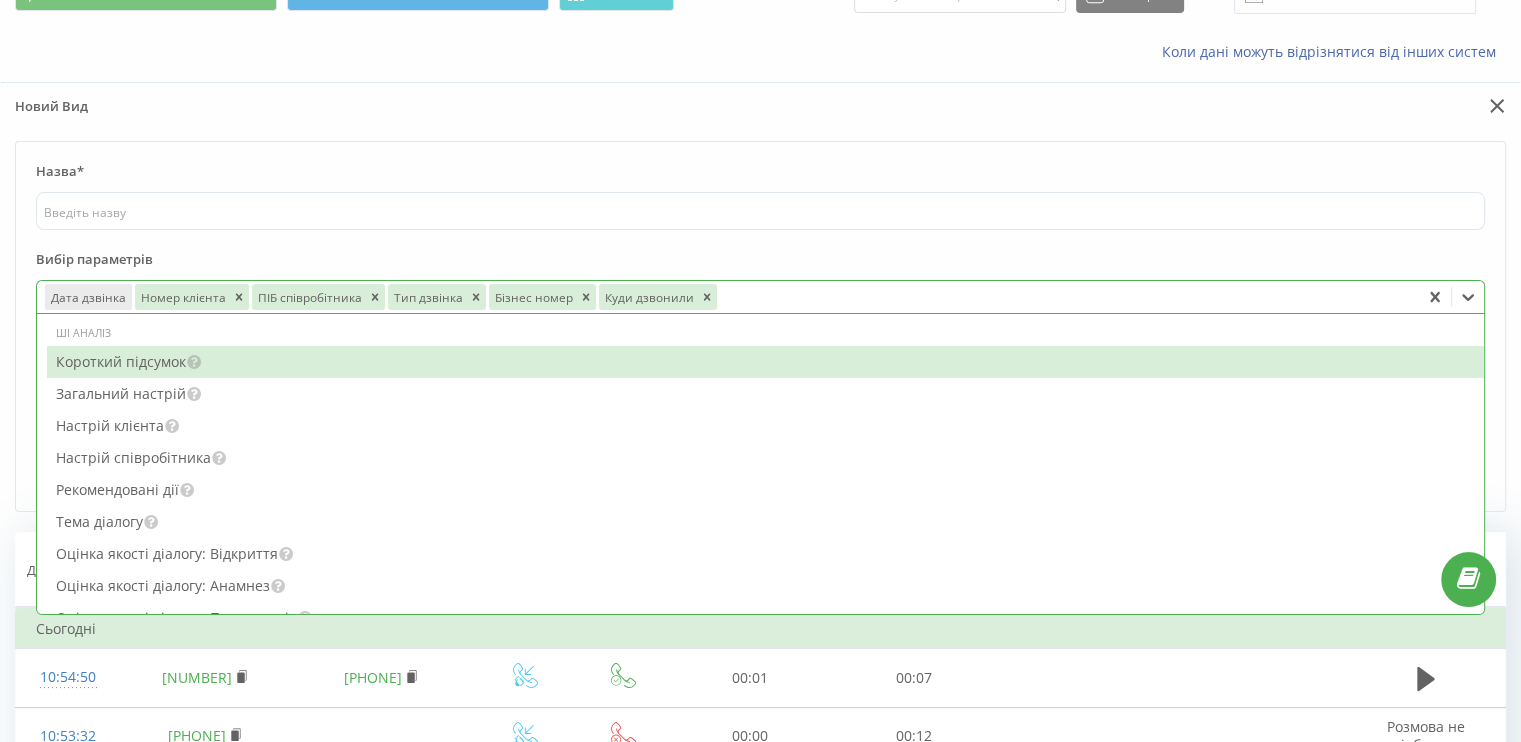 click on "Назва* Вибір параметрів option Куди дзвонили, selected. option Короткий підсумок focused, 1 of 67. 67 results available. Use Up and Down to choose options, press Enter to select the currently focused option, press Escape to exit the menu, press Tab to select the option and exit the menu. Дата дзвінка Номер клієнта ПІБ співробітника Тип дзвінка Бізнес номер Куди дзвонили ШІ аналіз Короткий підсумок Загальний настрій Настрій клієнта Настрій співробітника Рекомендовані дії Тема діалогу Оцінка якості діалогу: Відкриття Оцінка якості діалогу: Анамнез Оцінка якості діалогу: Презентація Оцінка якості діалогу: Закриття Оцінка якості діалогу: Оцінка Custom1 Custom2" at bounding box center [760, 326] 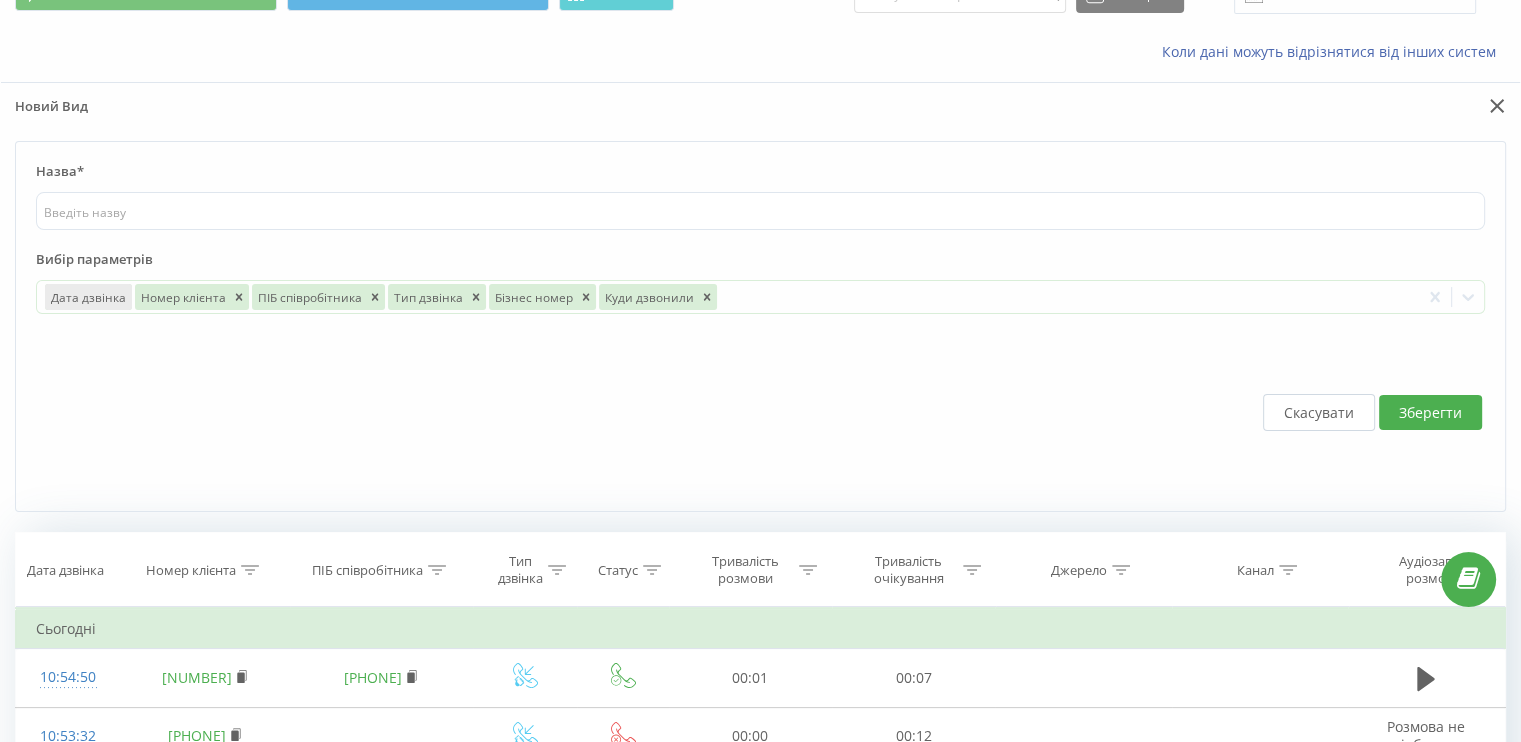 click on "Зберегти" at bounding box center (1430, 412) 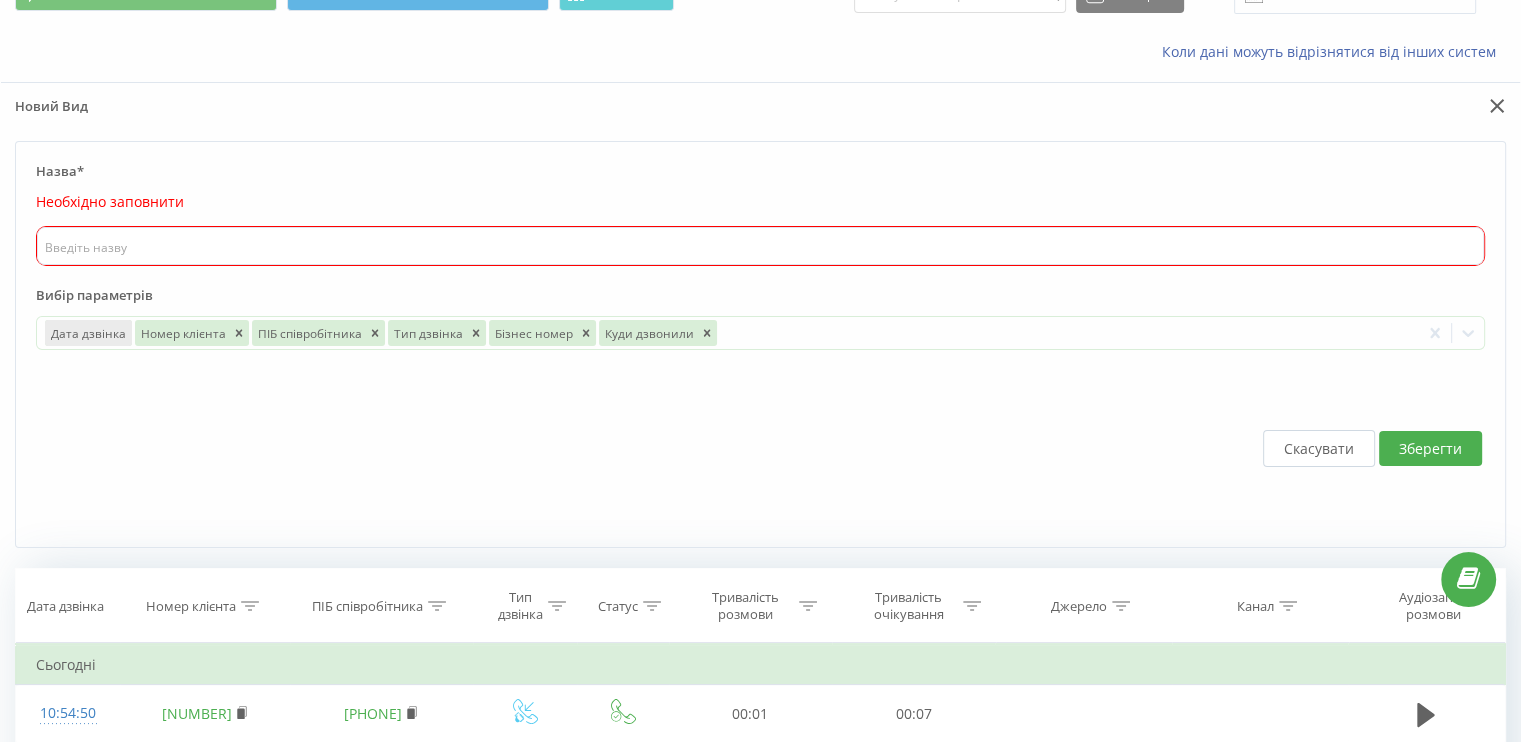 click on "Назва* Необхідно заповнити" at bounding box center [760, 214] 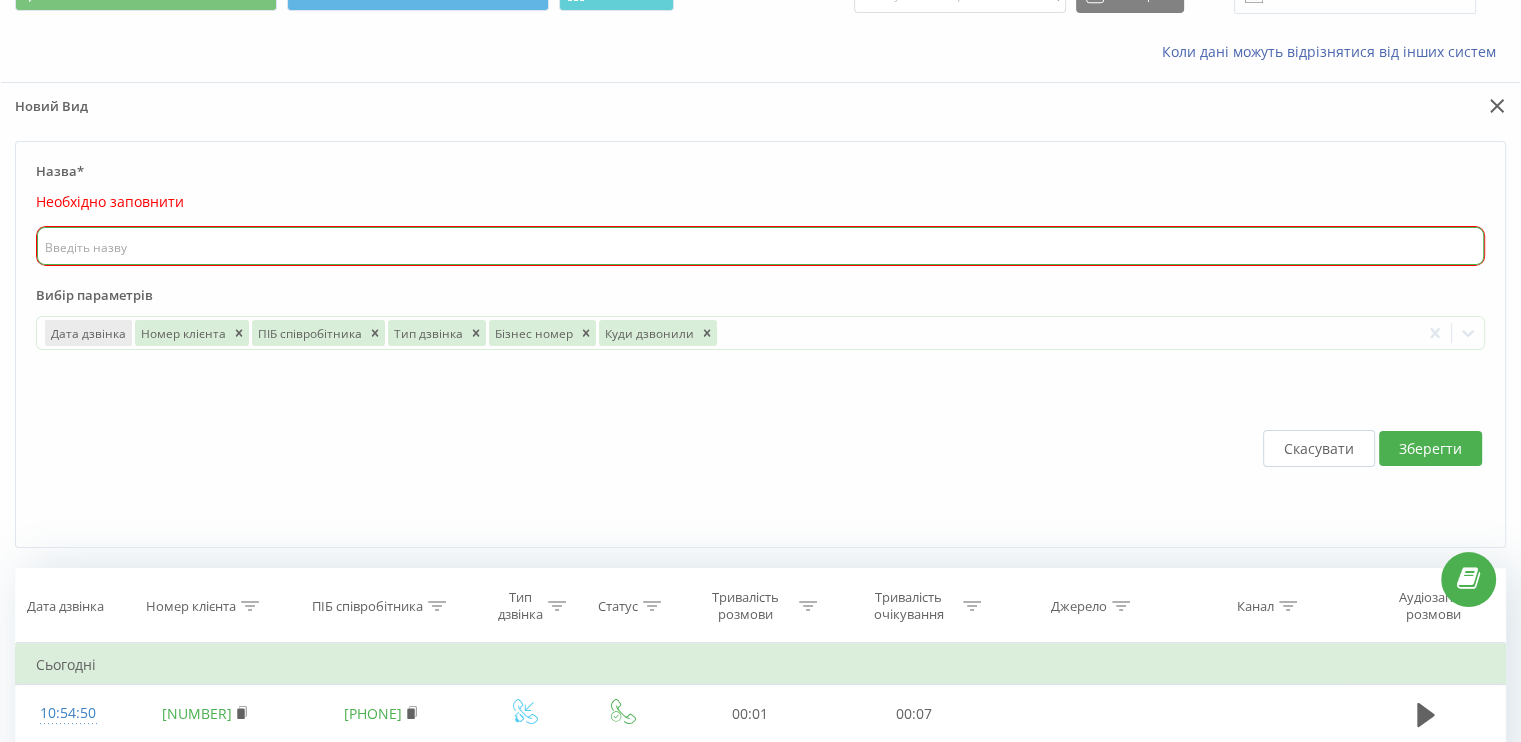 click at bounding box center [760, 246] 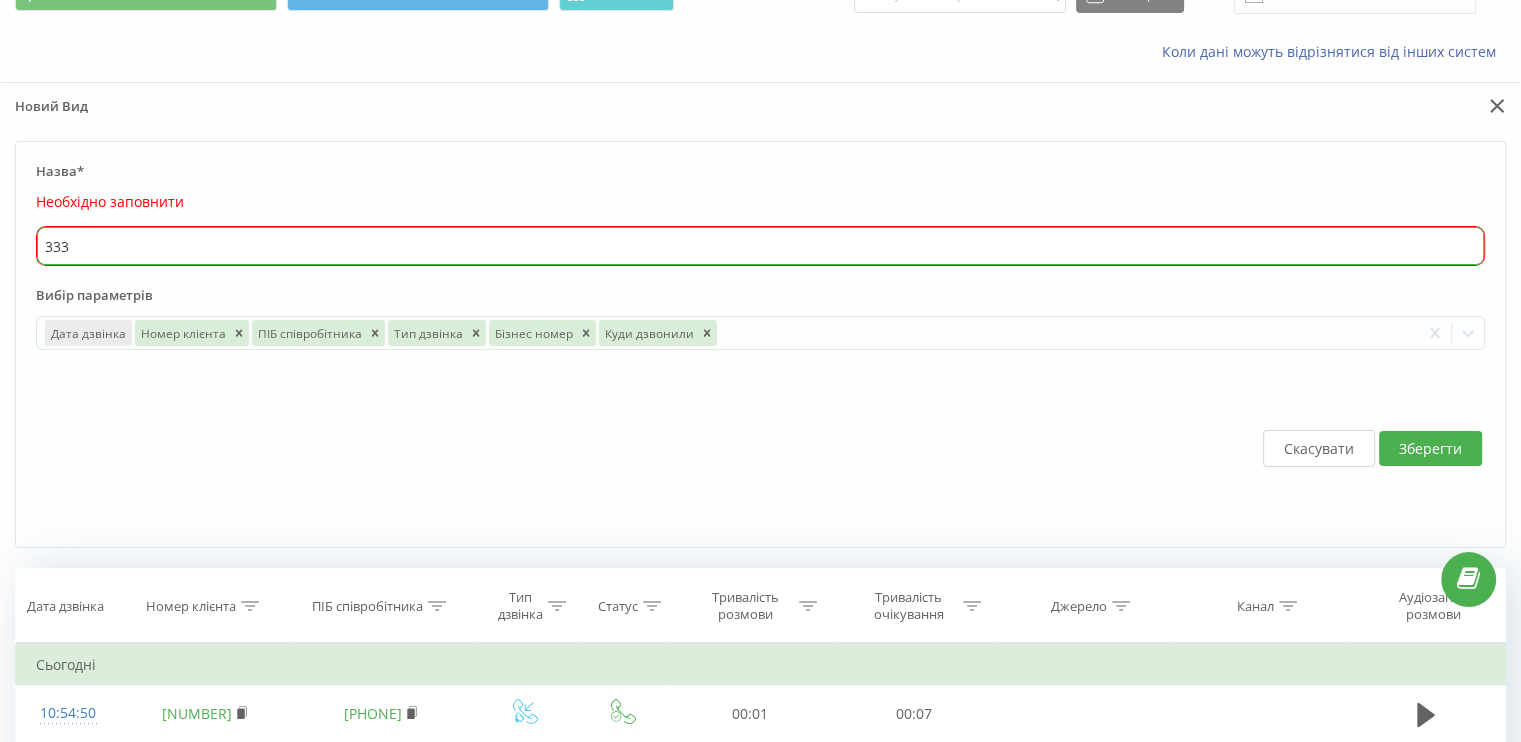 type on "333" 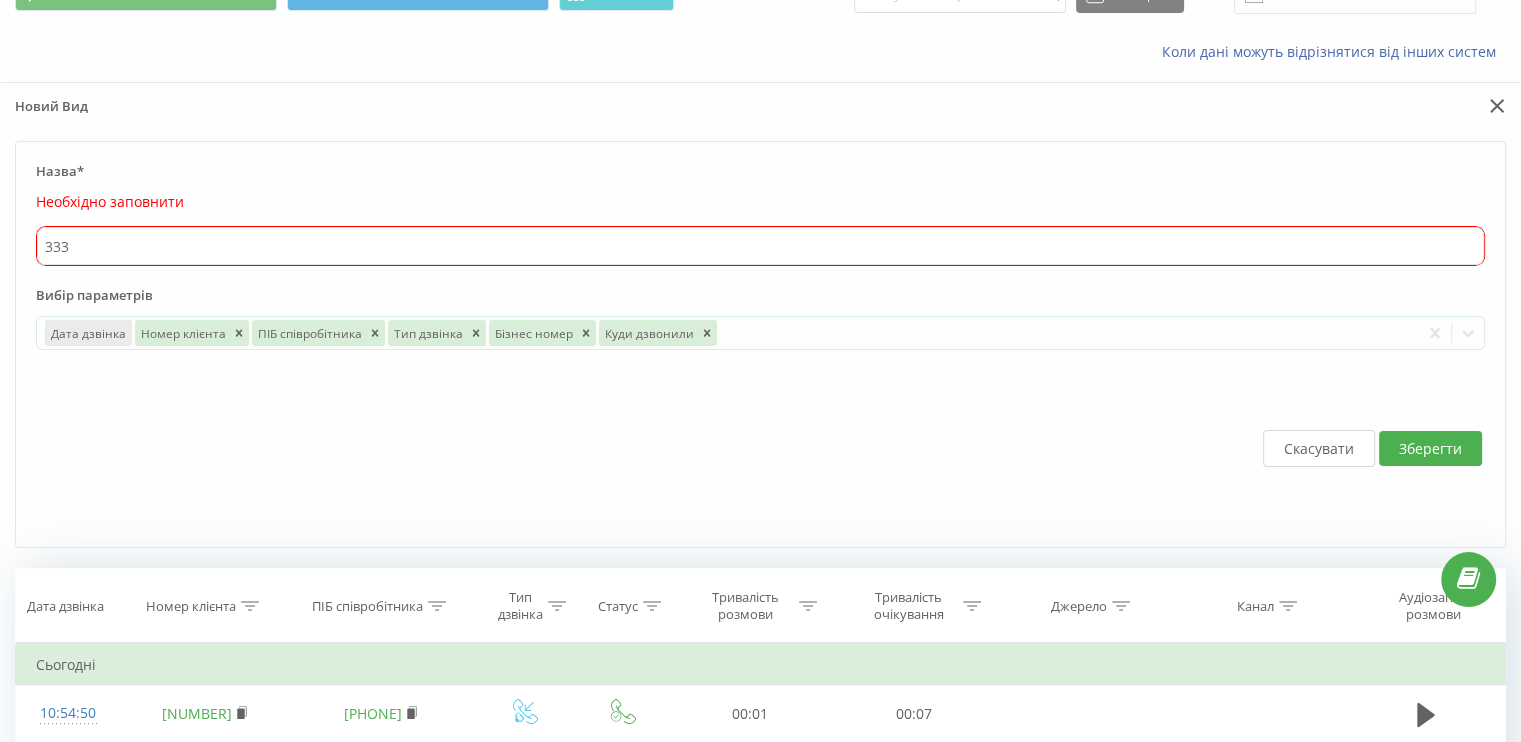 click on "Скасувати Зберегти" at bounding box center (760, 448) 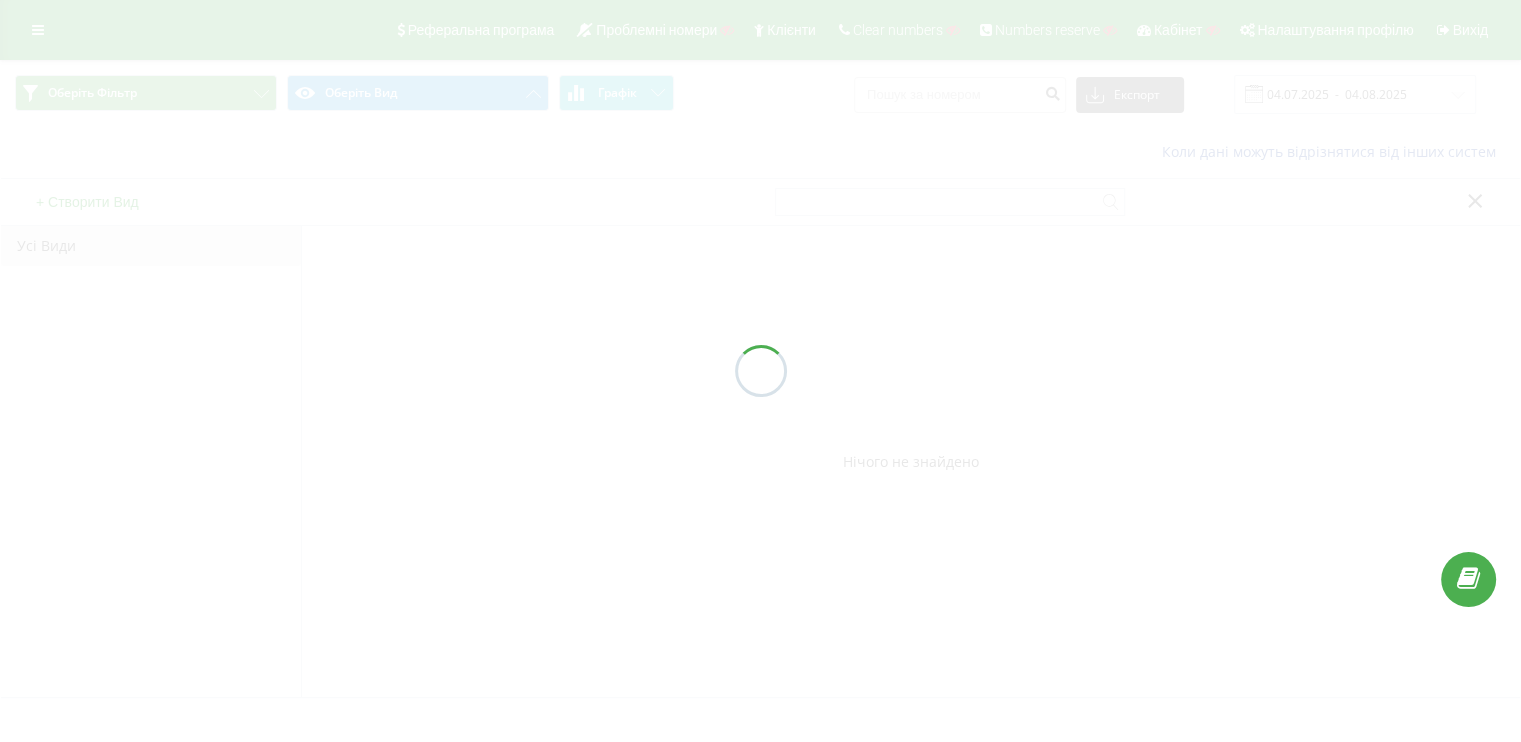 scroll, scrollTop: 0, scrollLeft: 0, axis: both 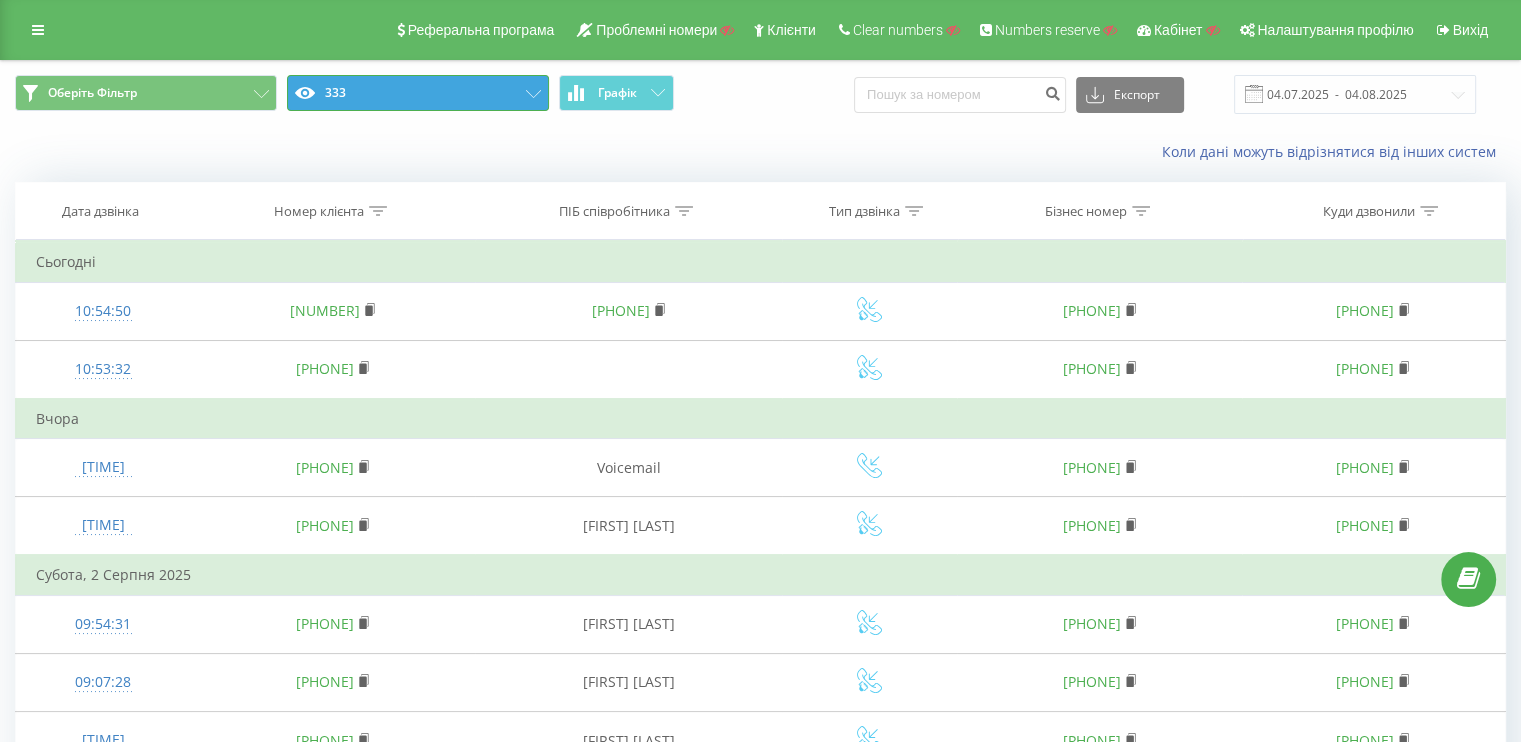 click on "333" at bounding box center (418, 93) 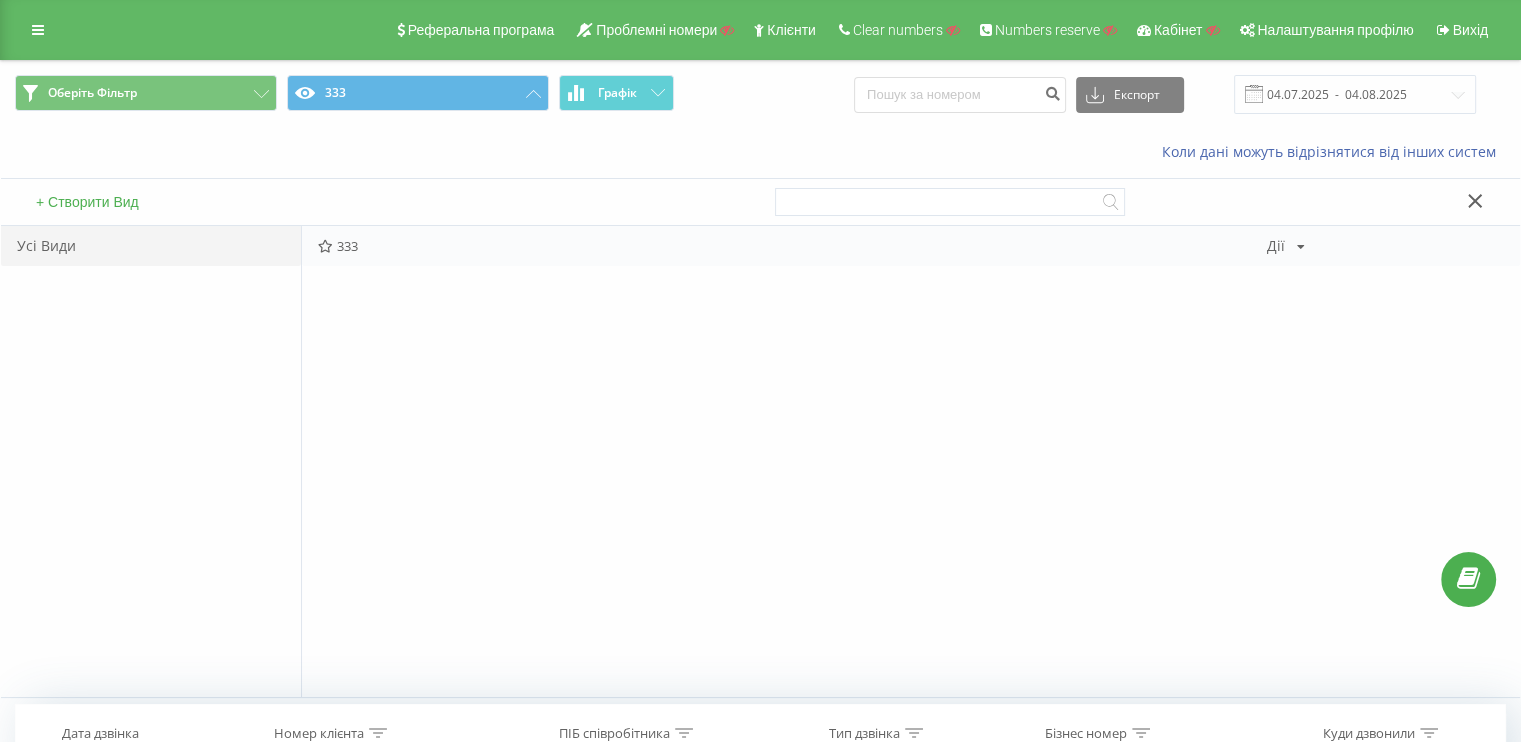 click on "Дії" at bounding box center (1276, 246) 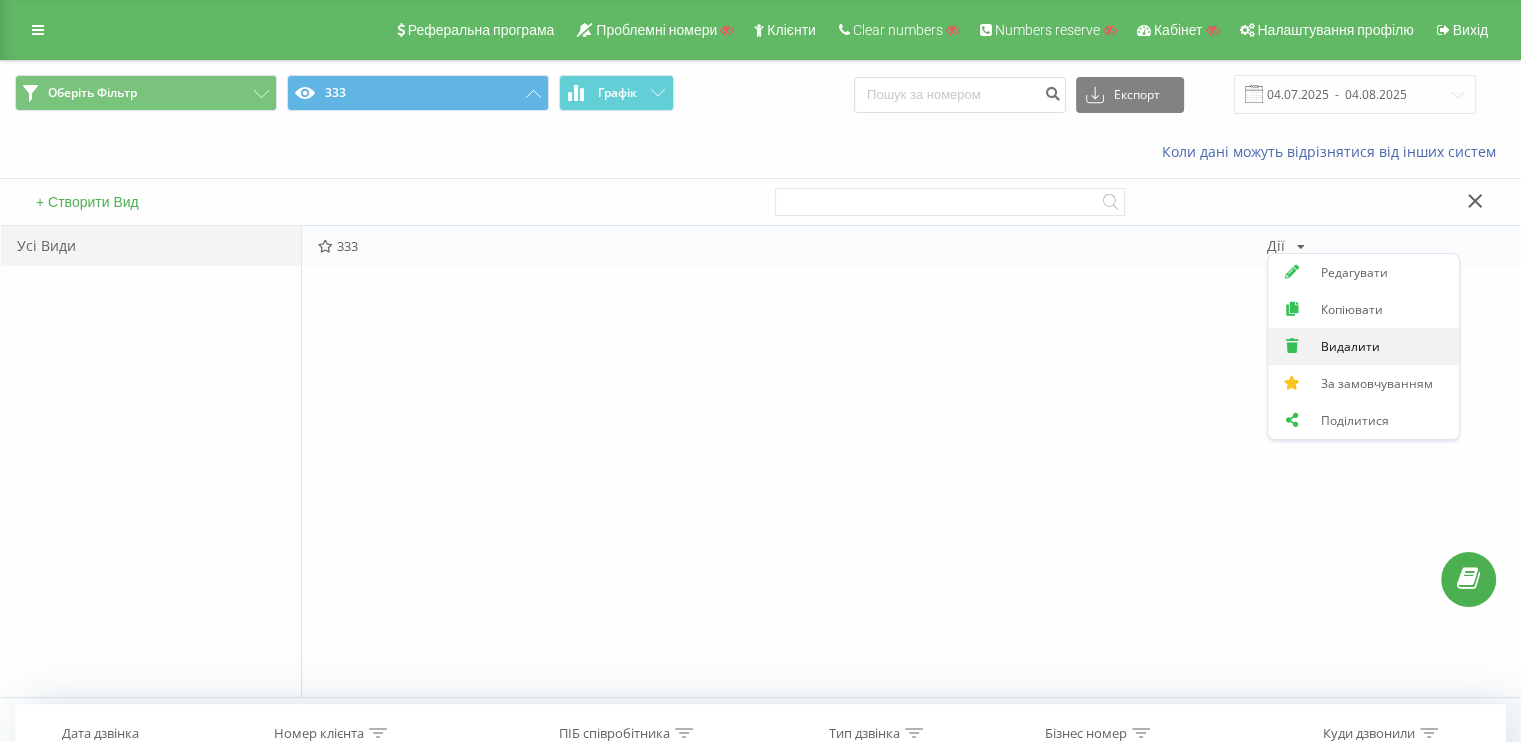 click on "Видалити" at bounding box center [1363, 346] 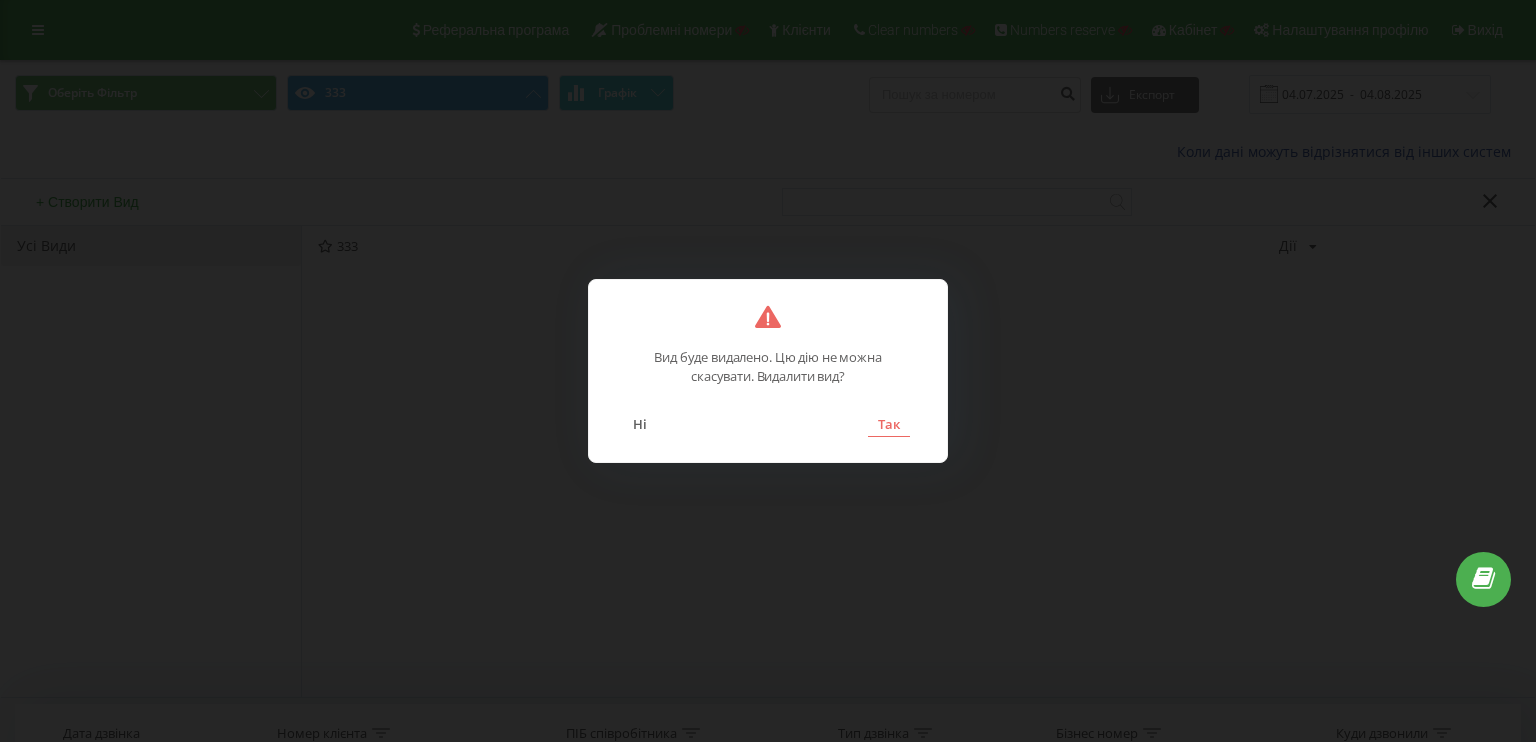 click on "Так" at bounding box center (889, 424) 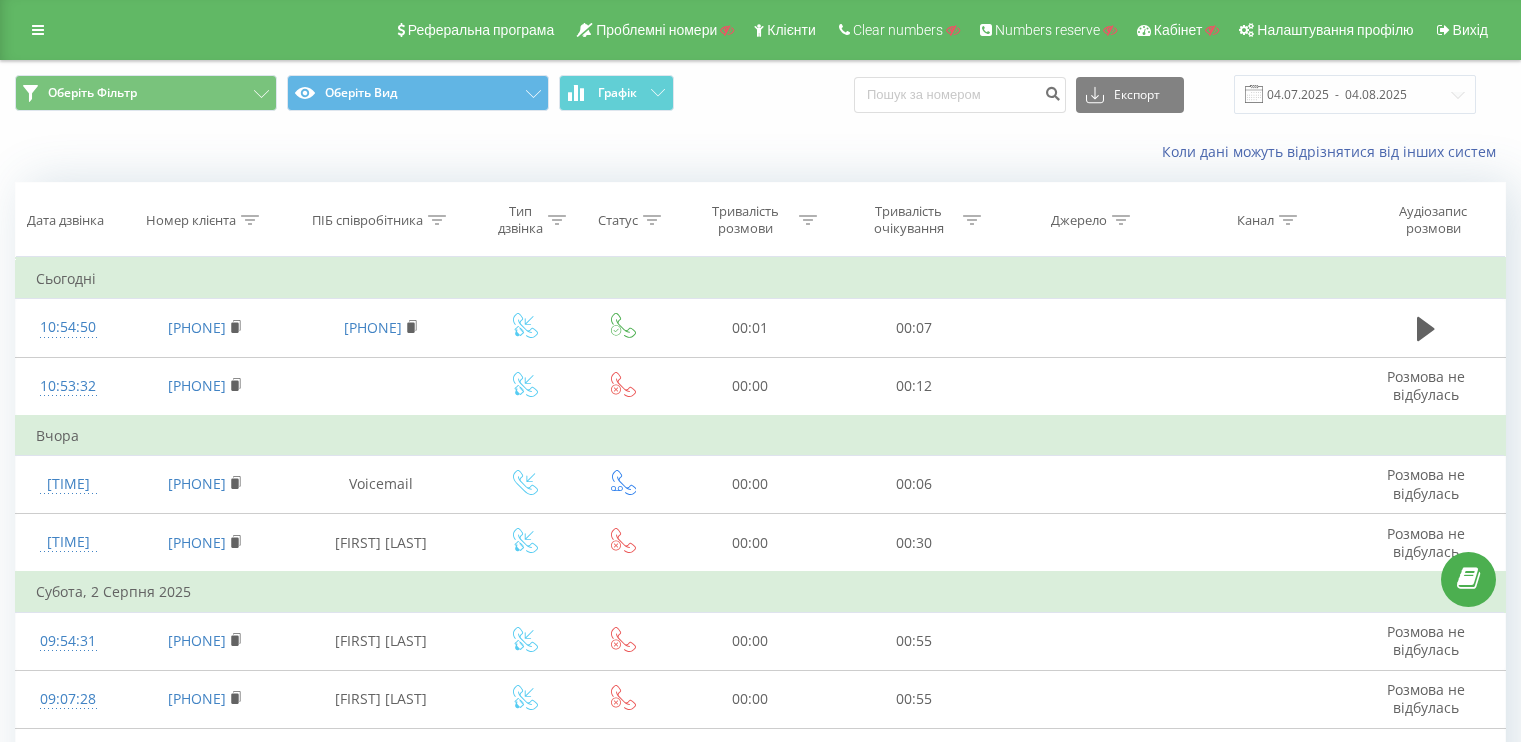 scroll, scrollTop: 0, scrollLeft: 0, axis: both 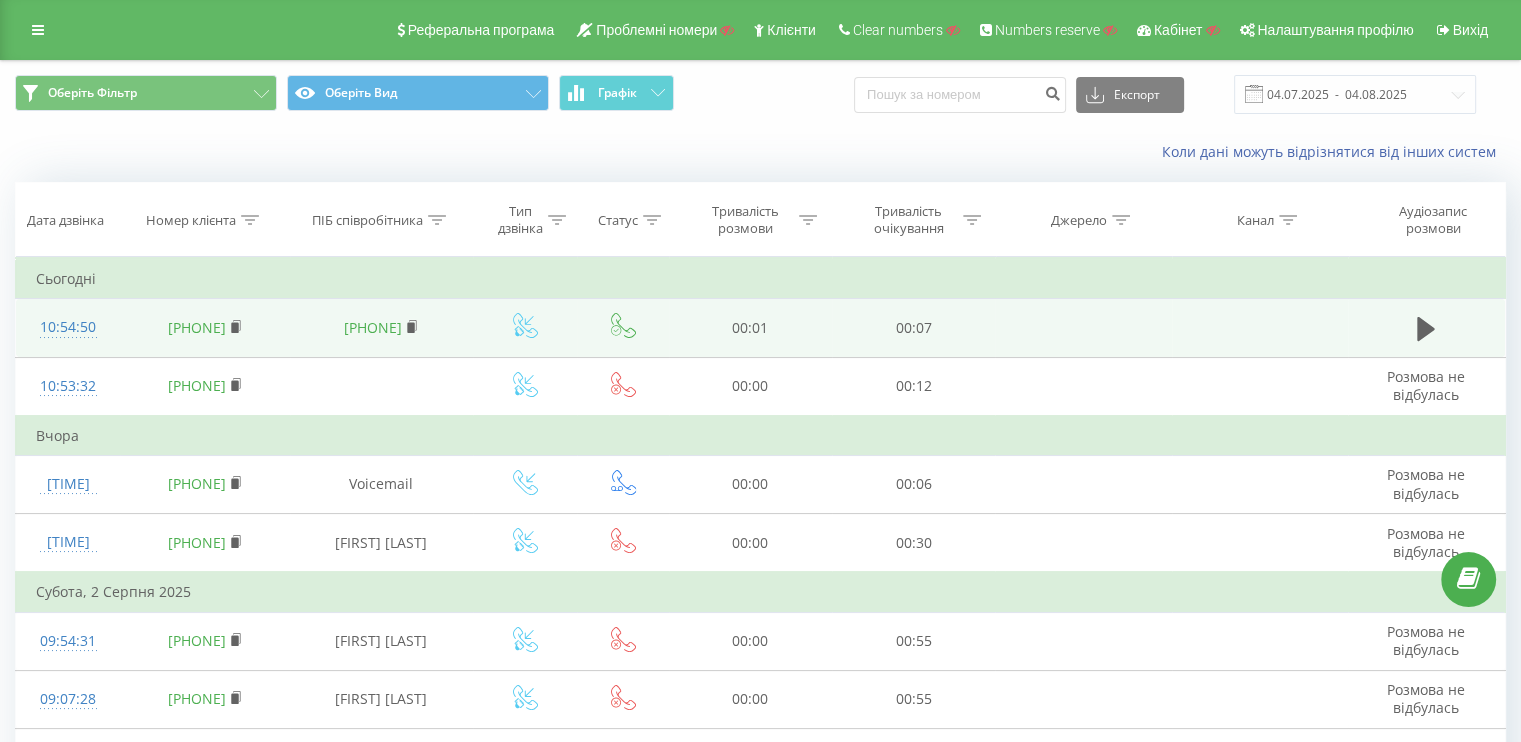 click on "380631013804" at bounding box center [373, 327] 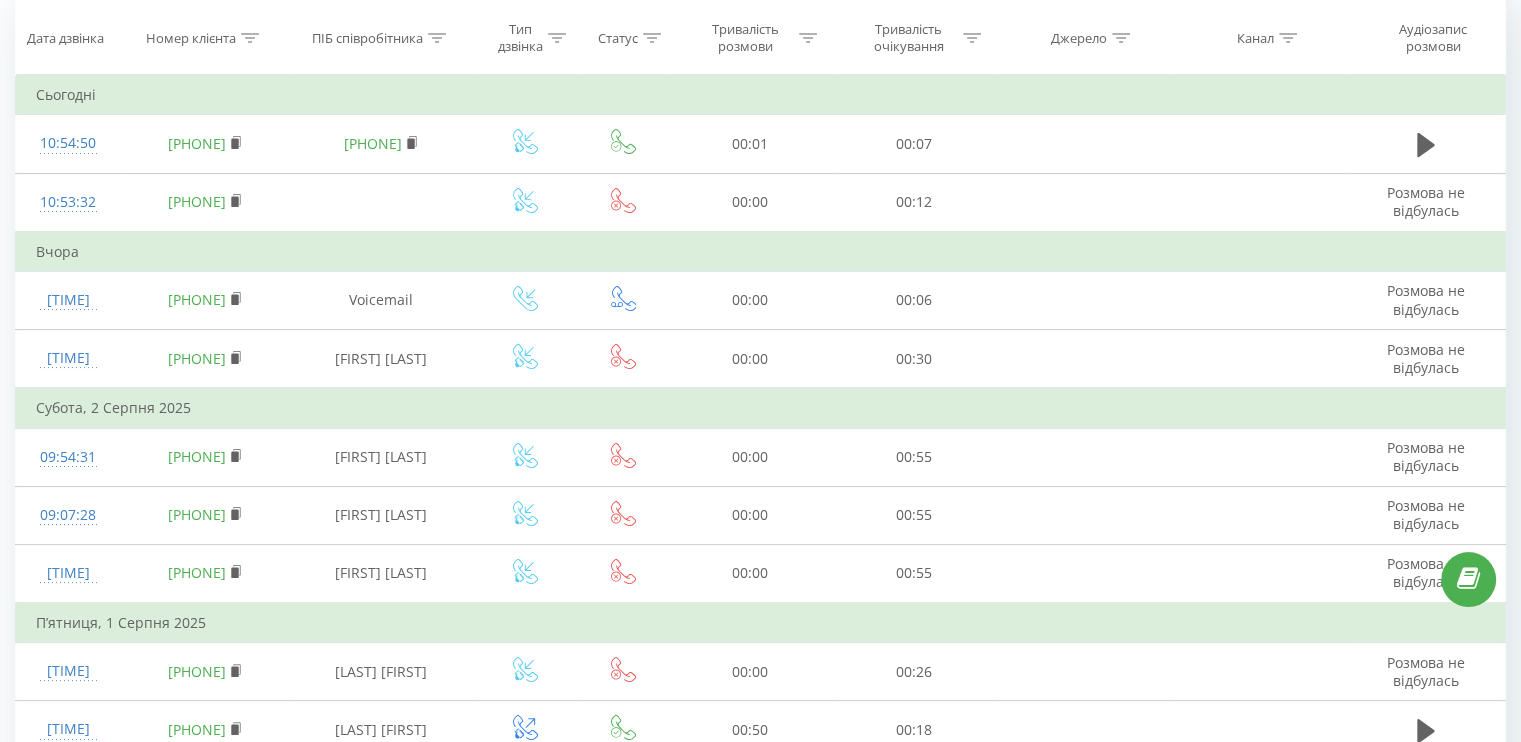 scroll, scrollTop: 100, scrollLeft: 0, axis: vertical 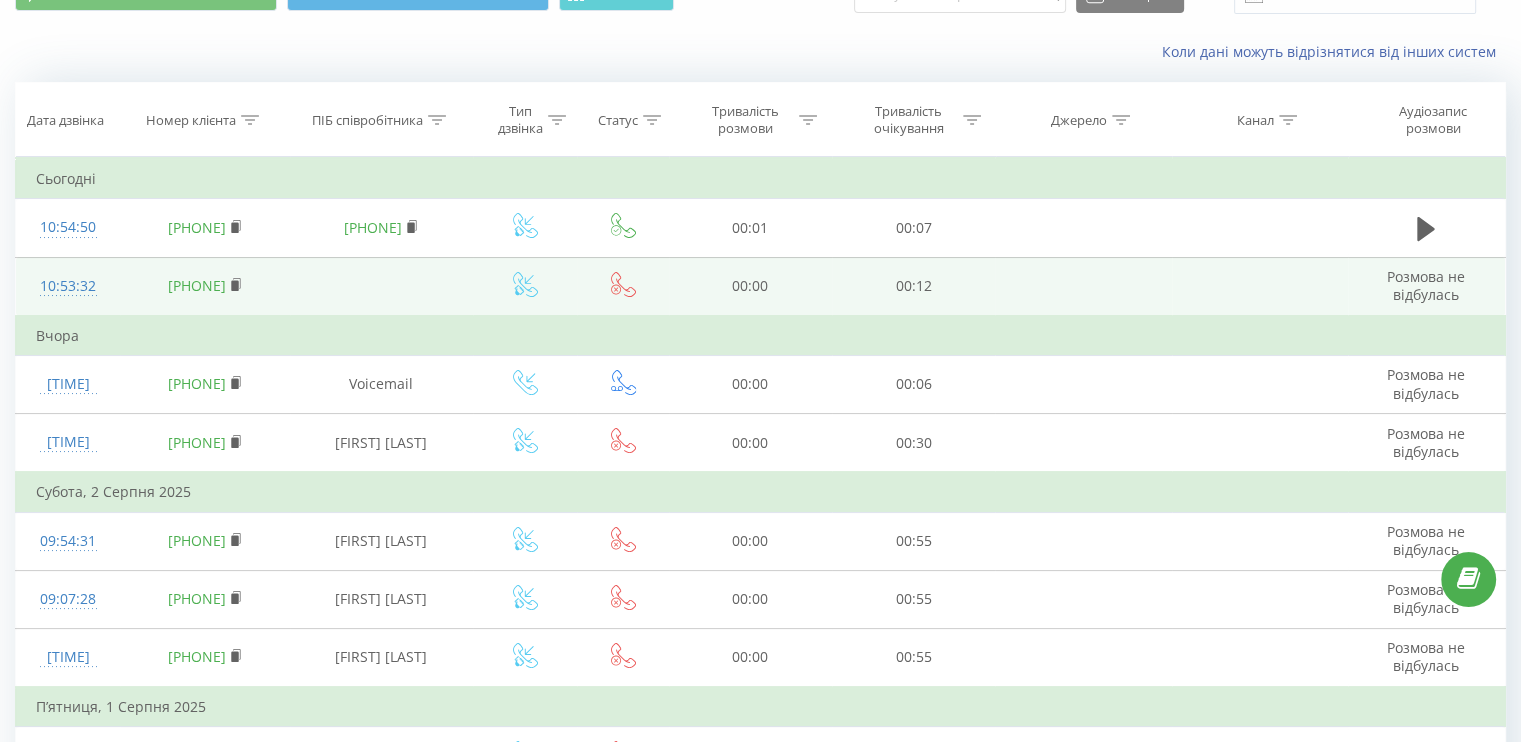 click at bounding box center [381, 286] 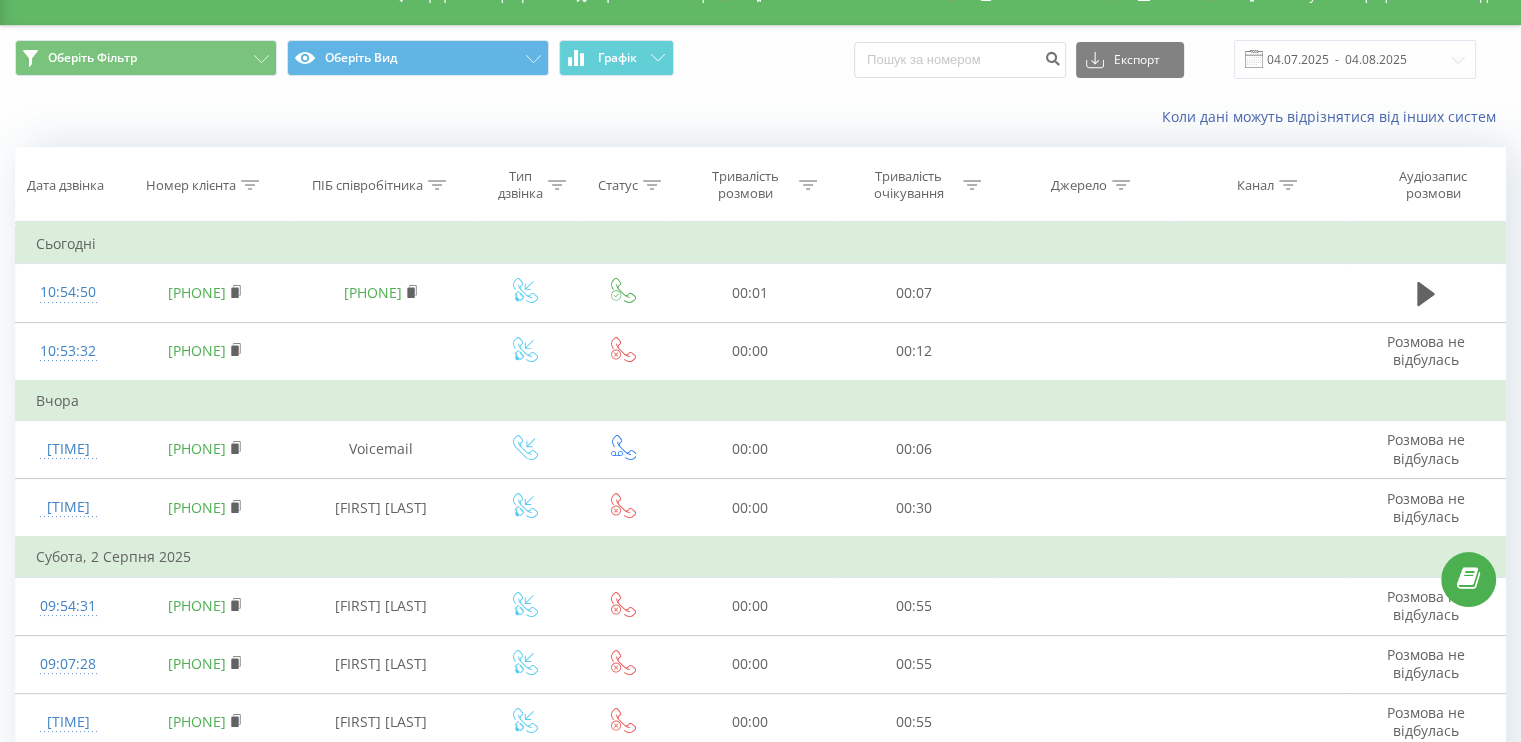 scroll, scrollTop: 0, scrollLeft: 0, axis: both 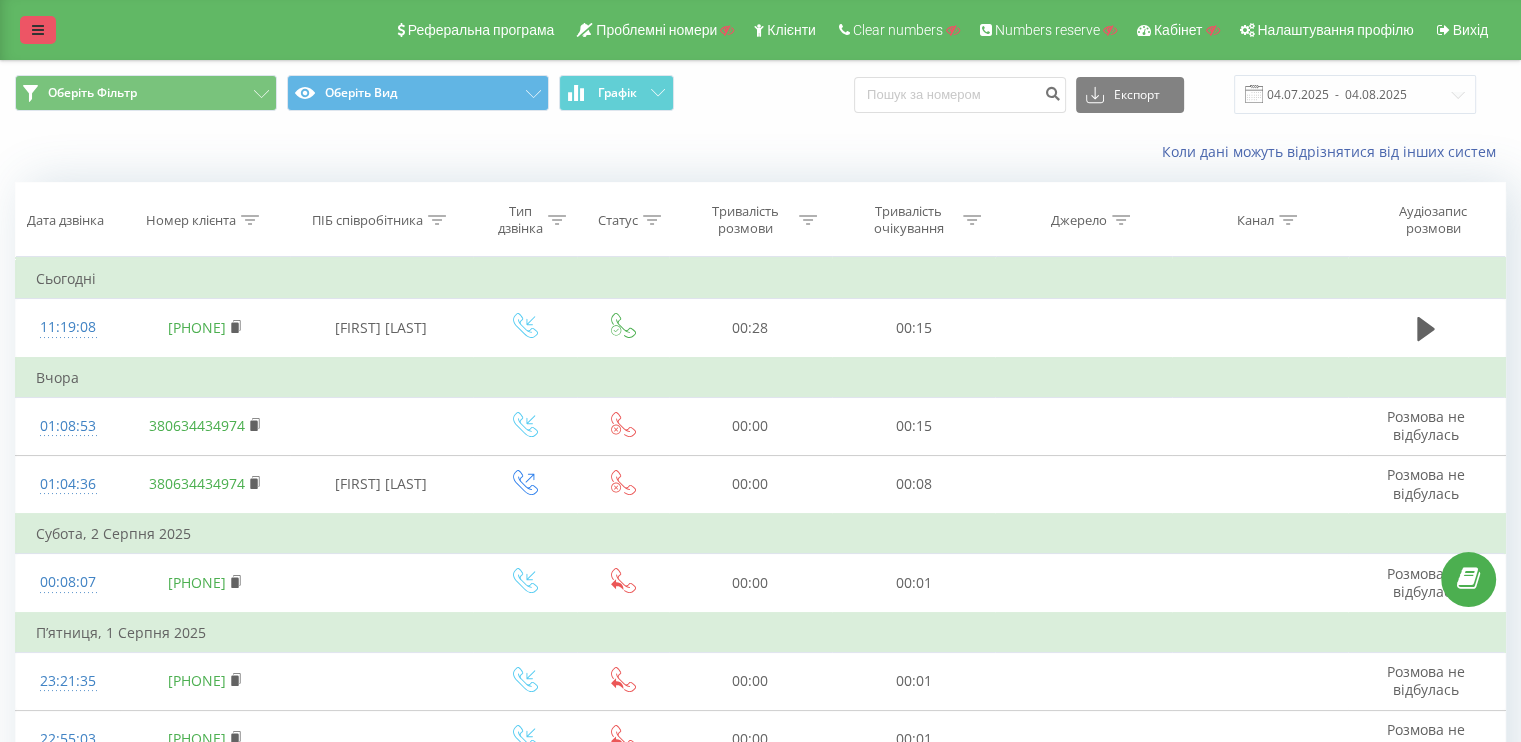 click at bounding box center [38, 30] 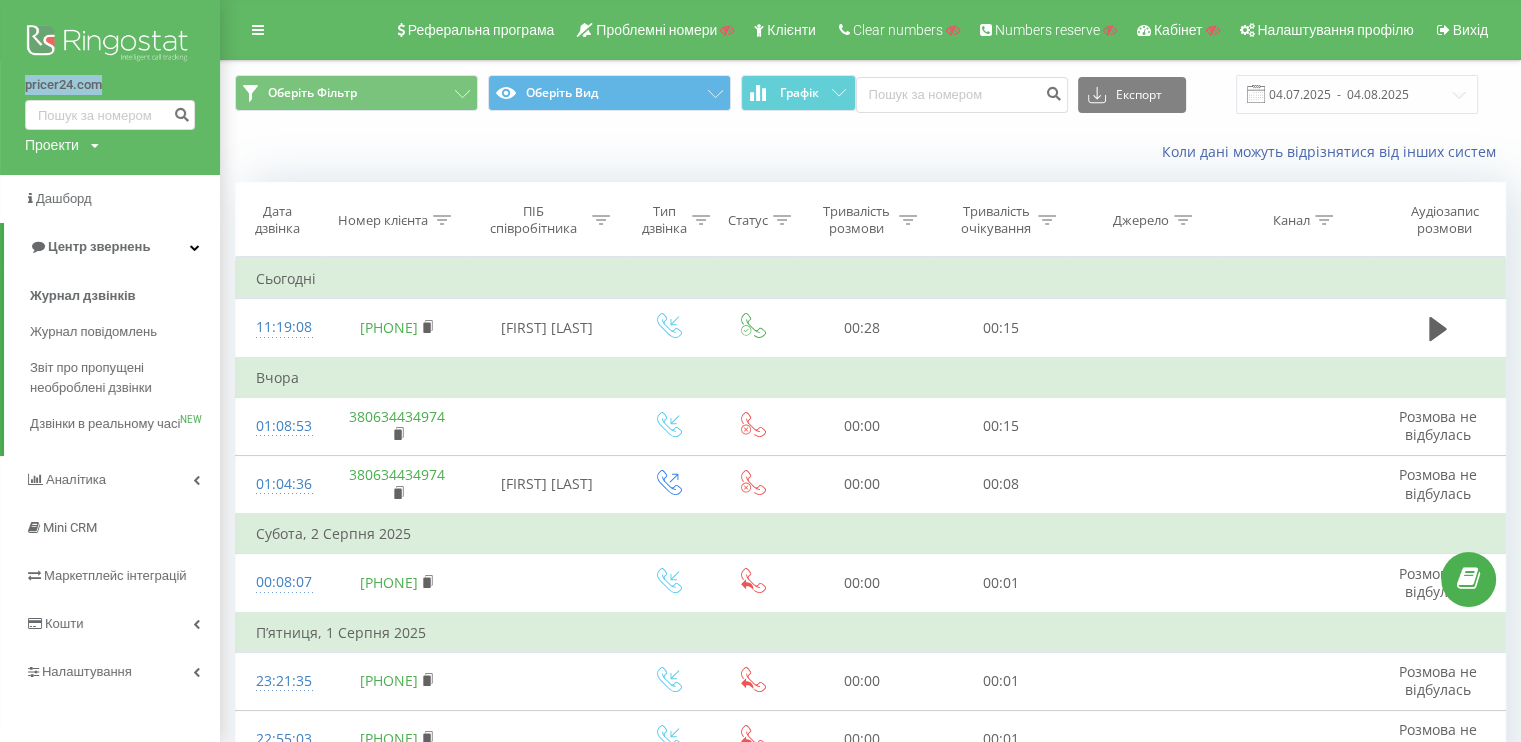 drag, startPoint x: 7, startPoint y: 79, endPoint x: 109, endPoint y: 83, distance: 102.0784 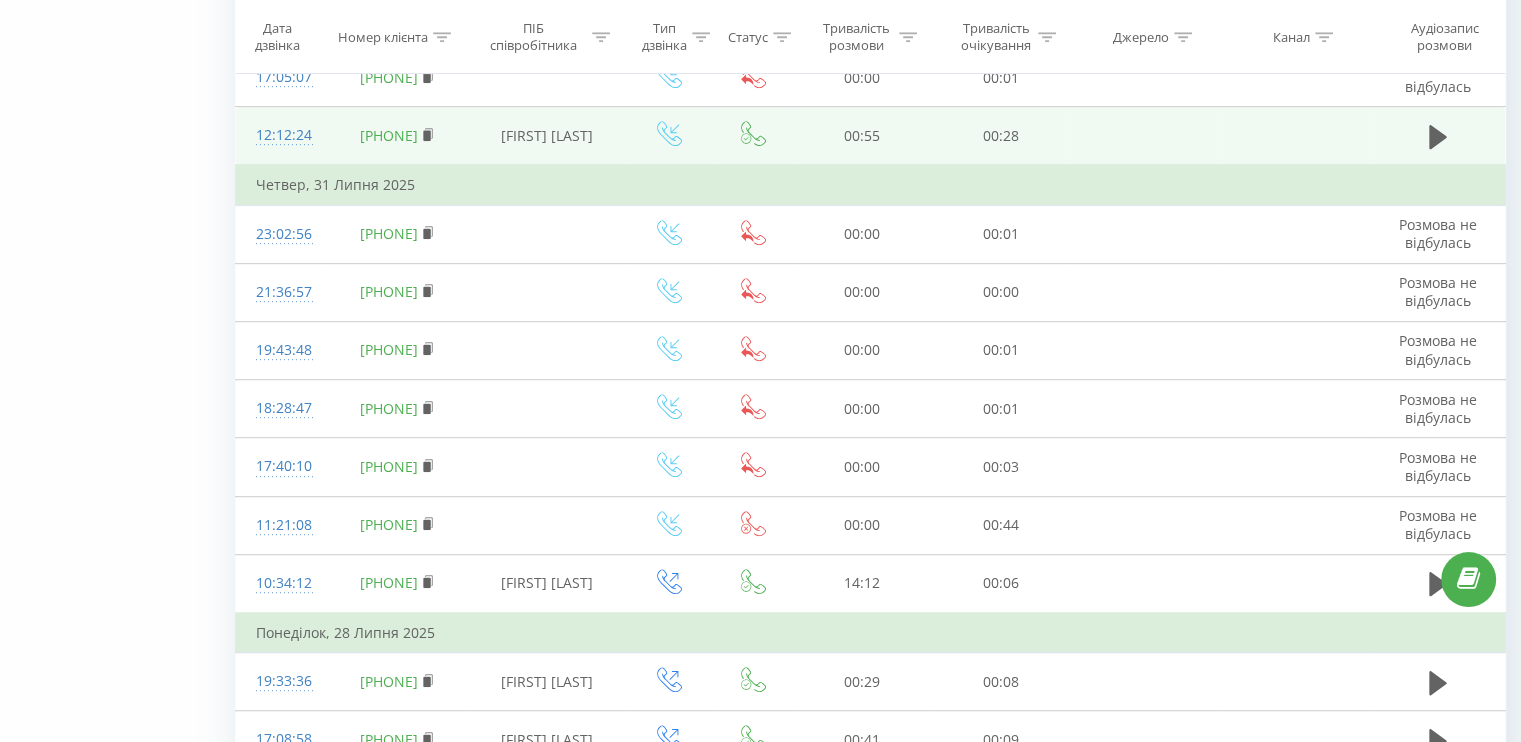 scroll, scrollTop: 1219, scrollLeft: 0, axis: vertical 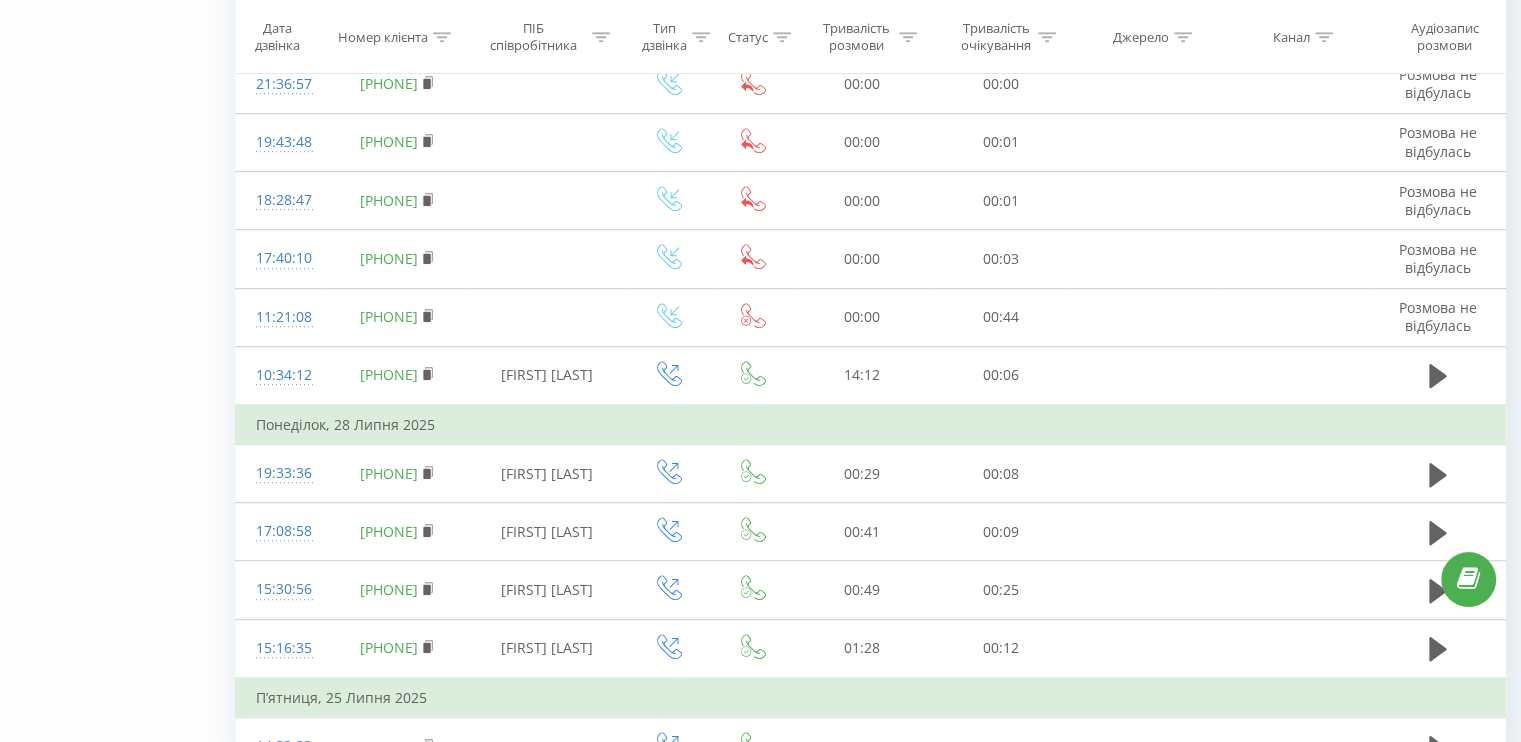 click on "Оберіть Фільтр Оберіть Вид Графік Експорт .csv .xls .xlsx 04.07.2025  -  04.08.2025 Коли дані можуть відрізнятися вiд інших систем Дата дзвінка Номер клієнта ПІБ співробітника Тип дзвінка Статус Тривалість розмови Тривалість очікування Джерело Канал Аудіозапис розмови Фільтрувати за умовою Містить Скасувати OK Фільтрувати за умовою Містить Скасувати OK Фільтрувати за умовою Дорівнює Введіть значення Скасувати OK Фільтрувати за умовою Дорівнює Введіть значення Скасувати OK Фільтрувати за умовою Дорівнює Скасувати OK Фільтрувати за умовою Дорівнює Скасувати OK Містить OK" at bounding box center [760, -154] 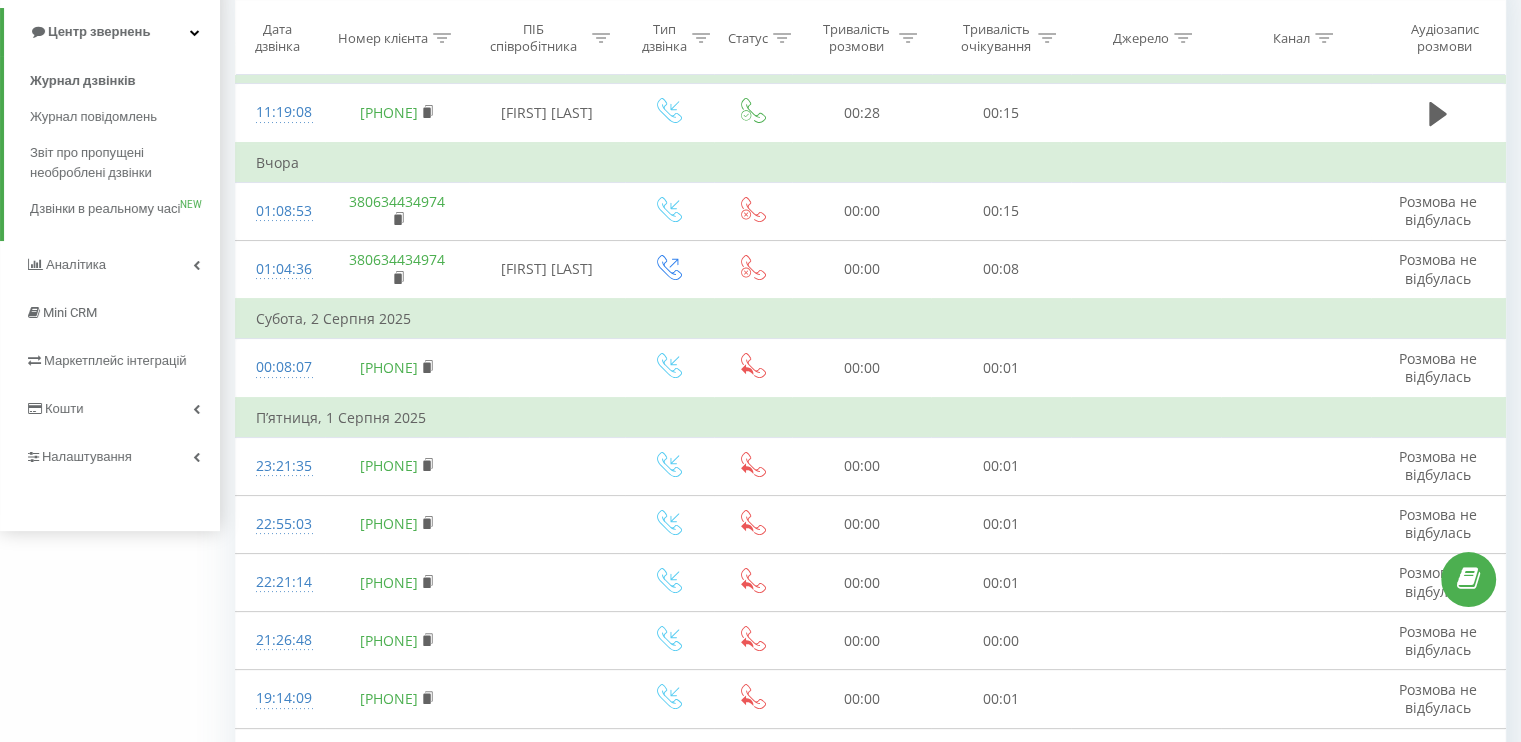 scroll, scrollTop: 0, scrollLeft: 0, axis: both 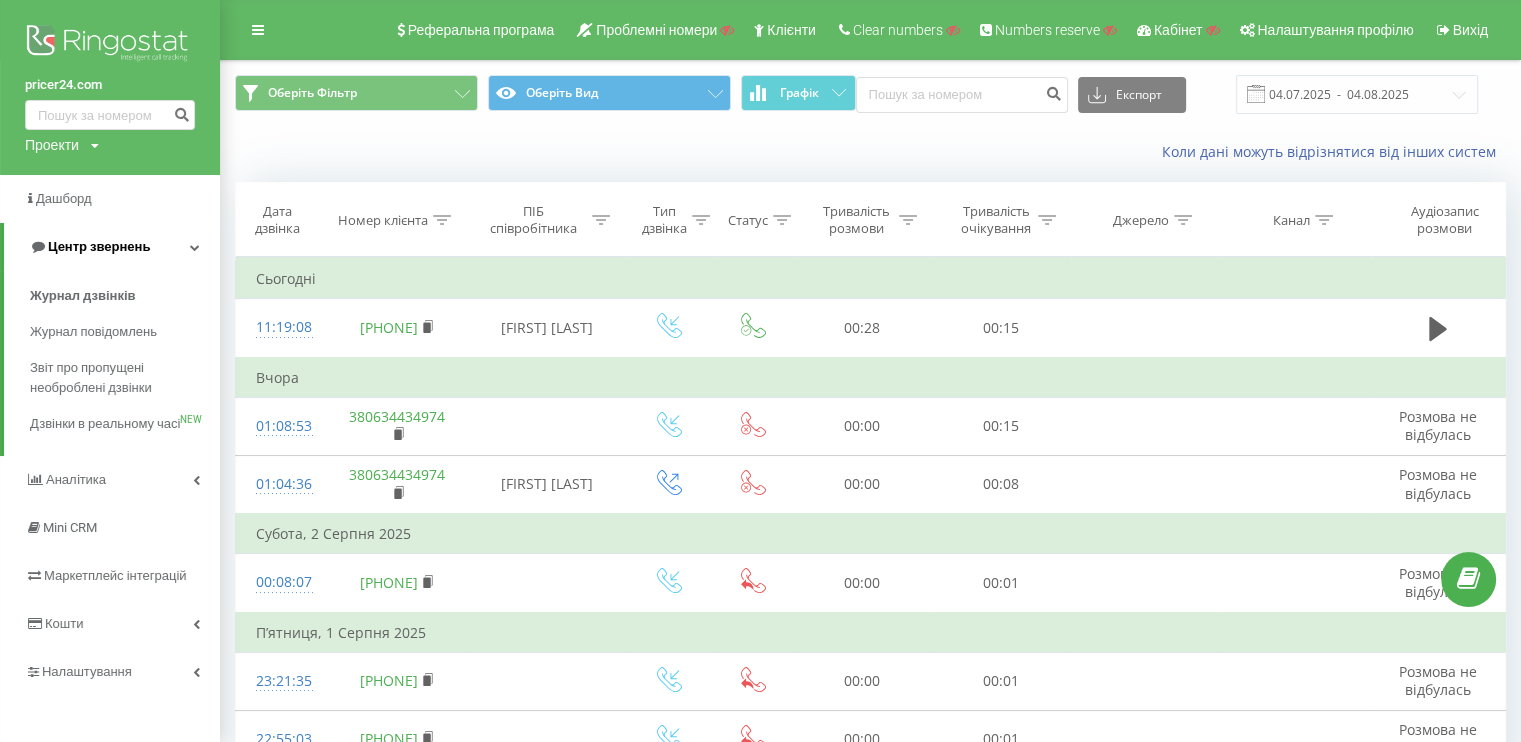 click on "Центр звернень" at bounding box center [112, 247] 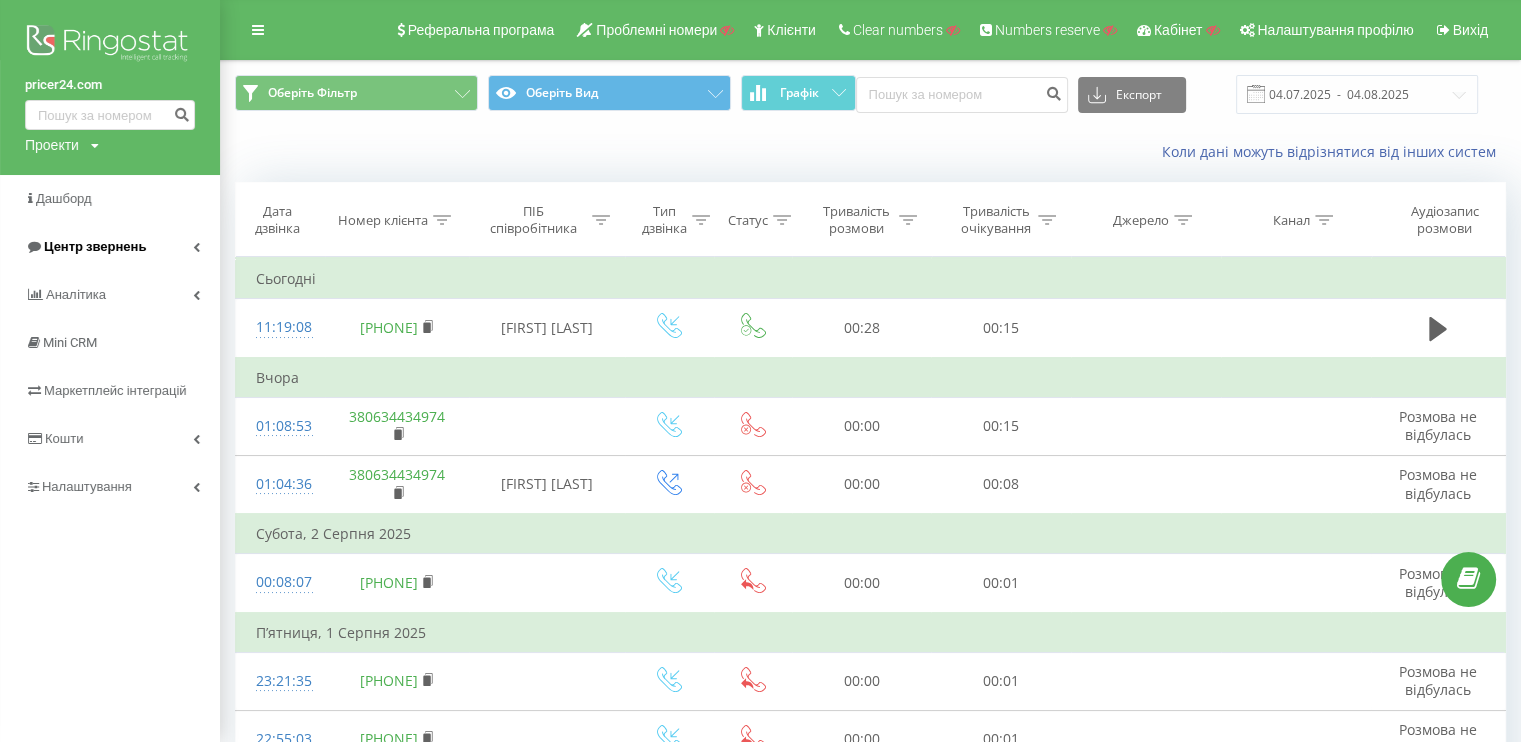 click on "Центр звернень" at bounding box center (110, 247) 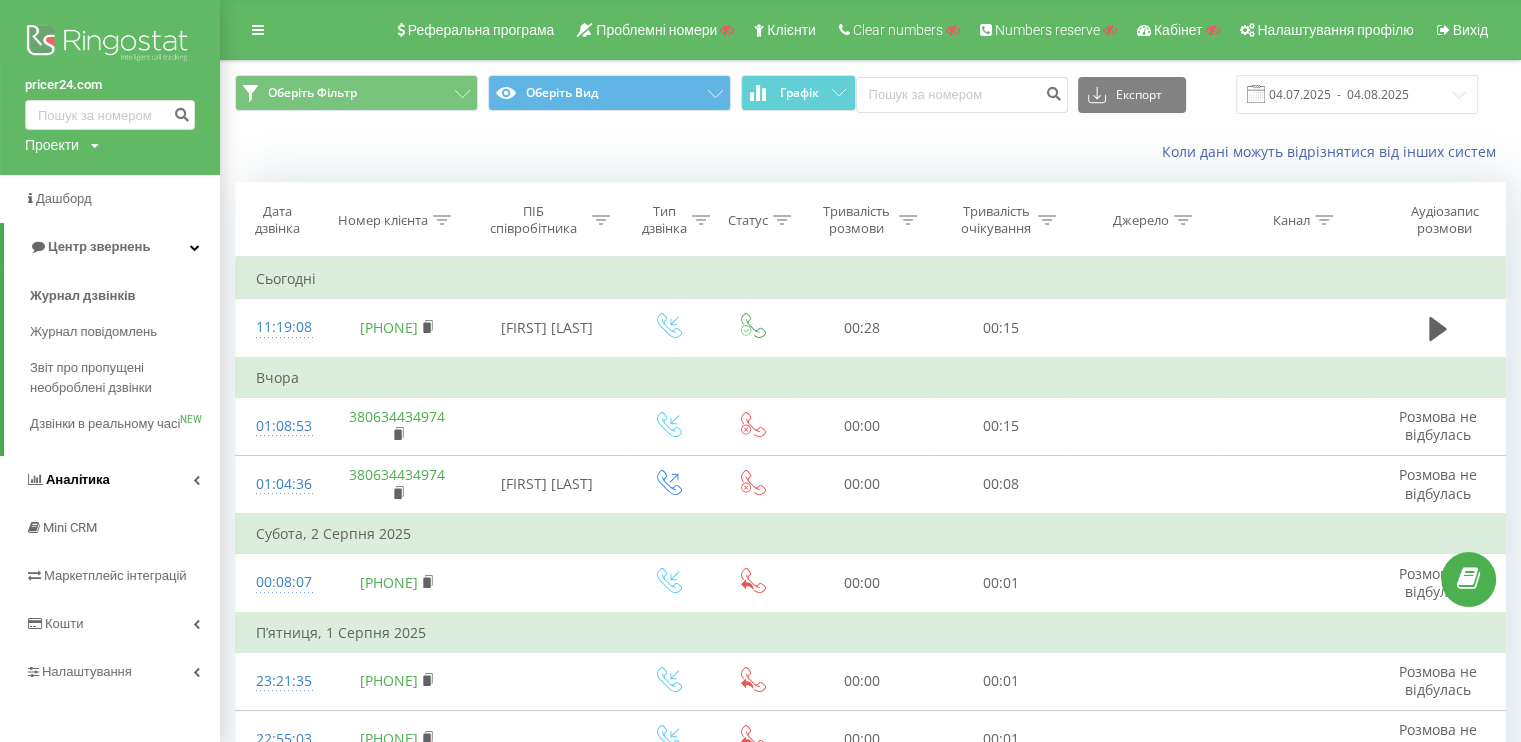 click on "Аналiтика" at bounding box center [110, 480] 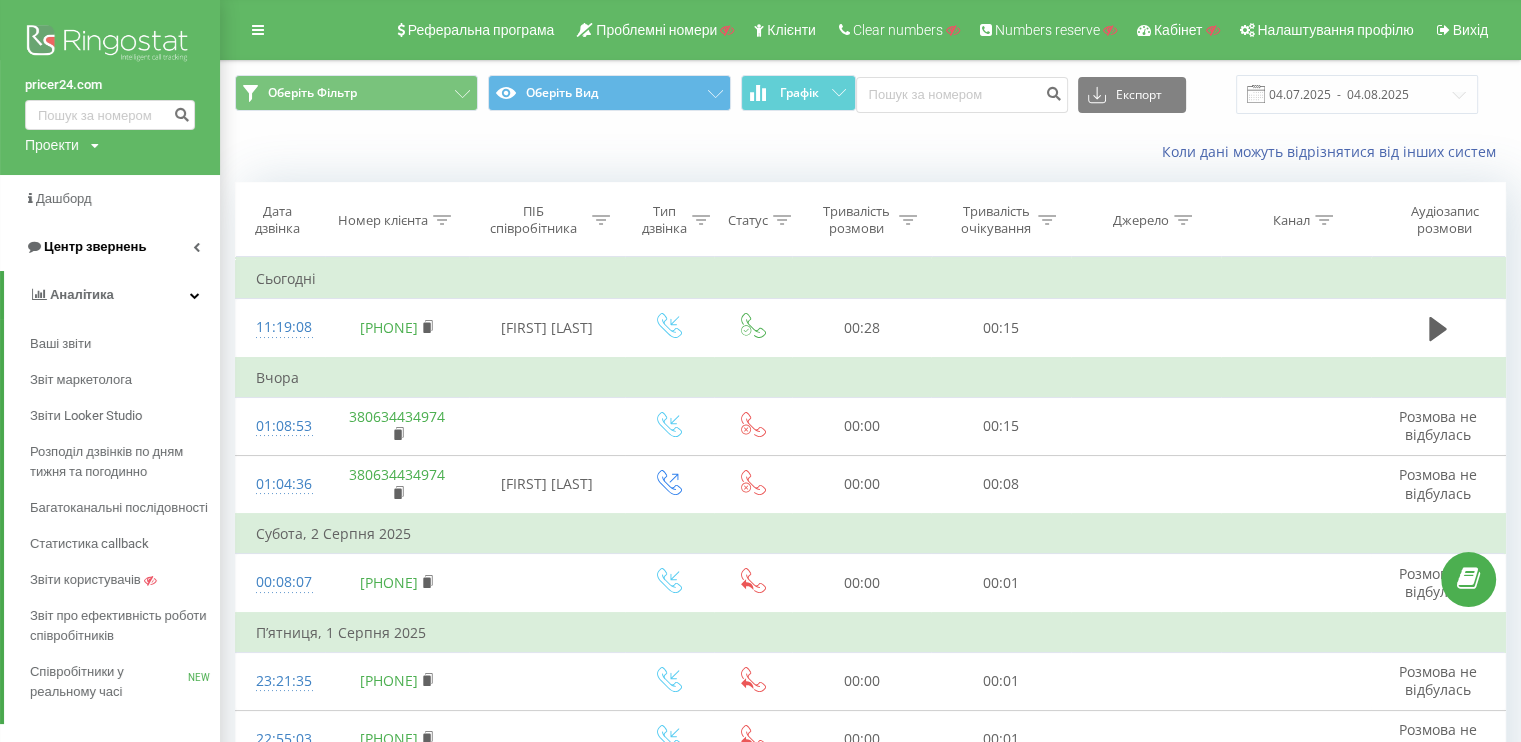 click on "Центр звернень" at bounding box center (110, 247) 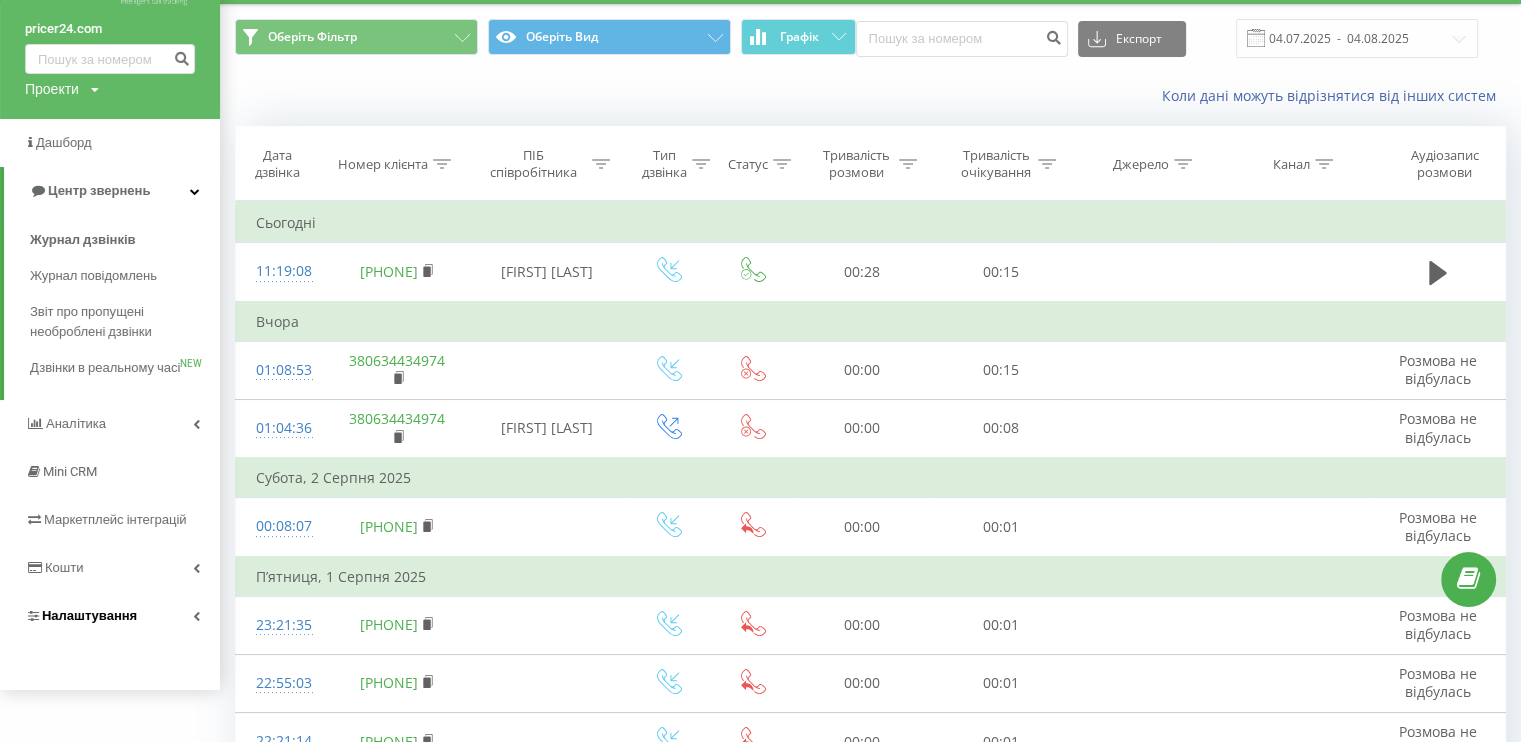scroll, scrollTop: 100, scrollLeft: 0, axis: vertical 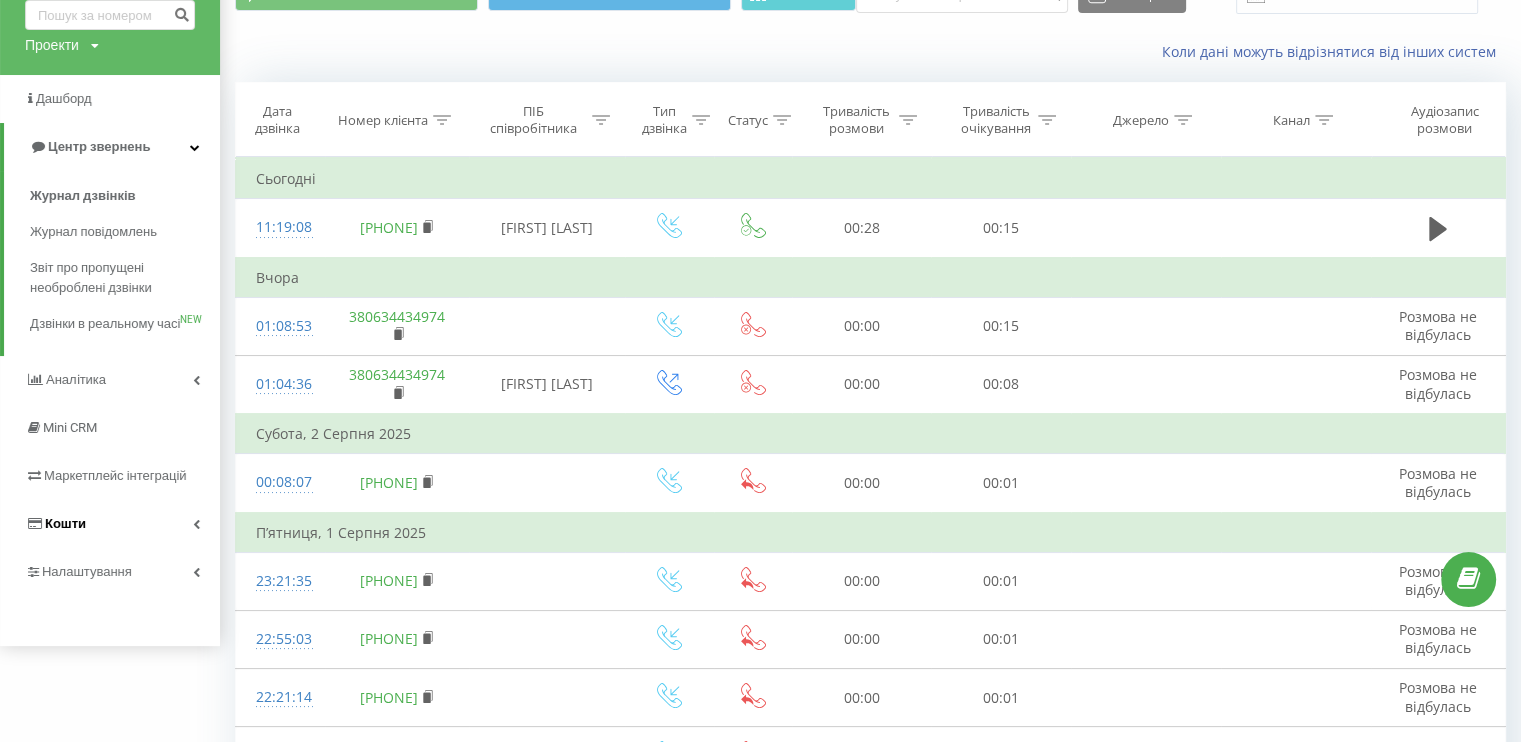 click on "Кошти" at bounding box center [110, 524] 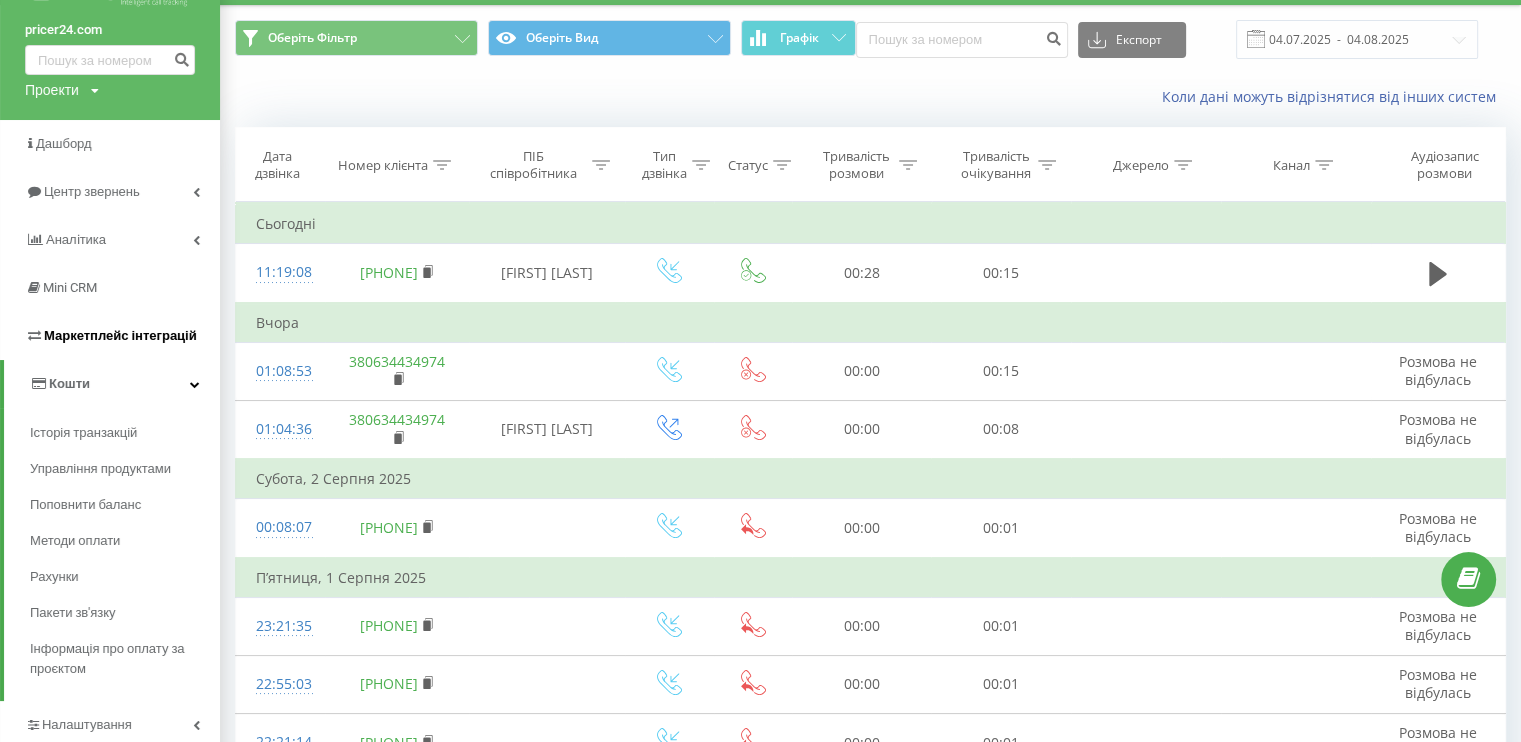 scroll, scrollTop: 100, scrollLeft: 0, axis: vertical 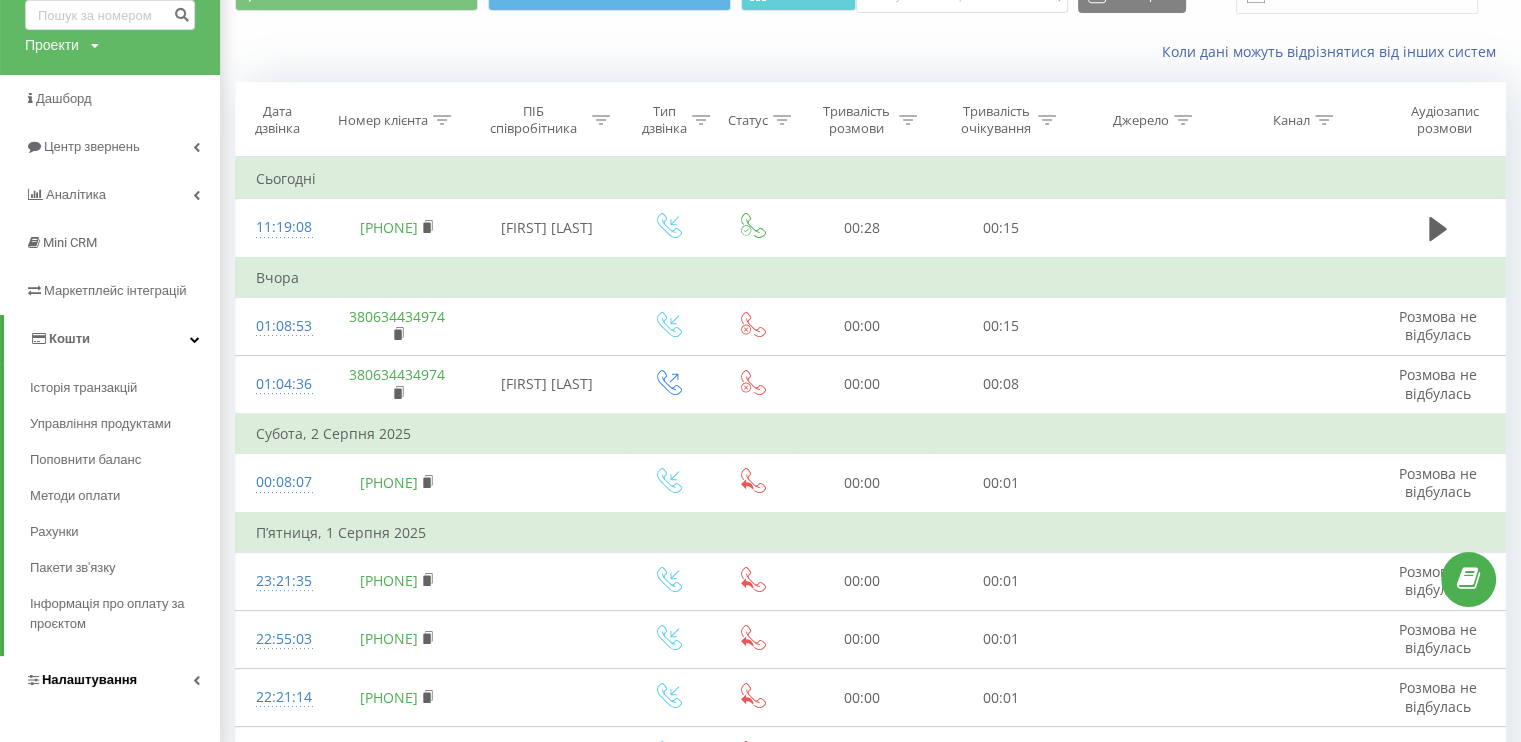 click on "Налаштування" at bounding box center [110, 680] 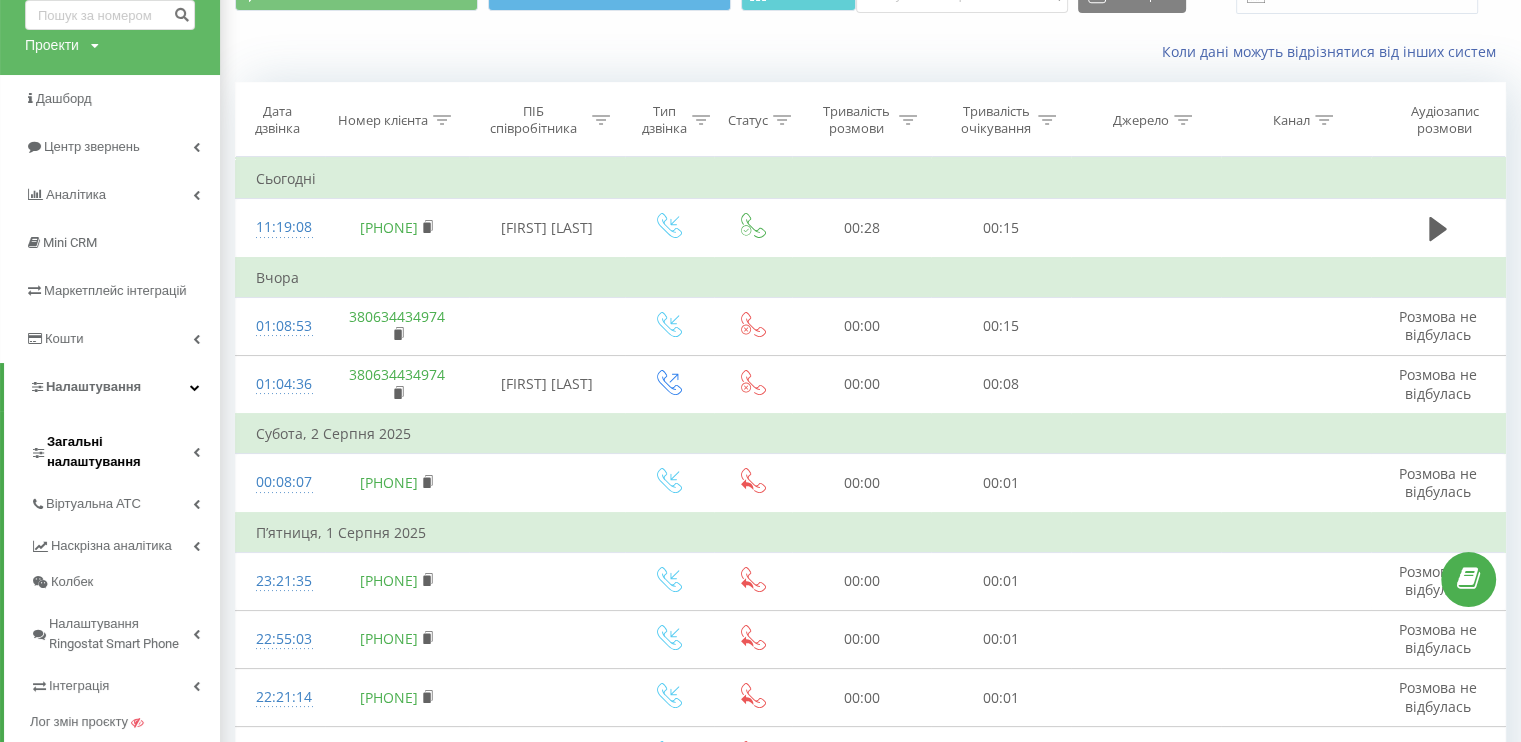 click on "Загальні налаштування" at bounding box center [120, 452] 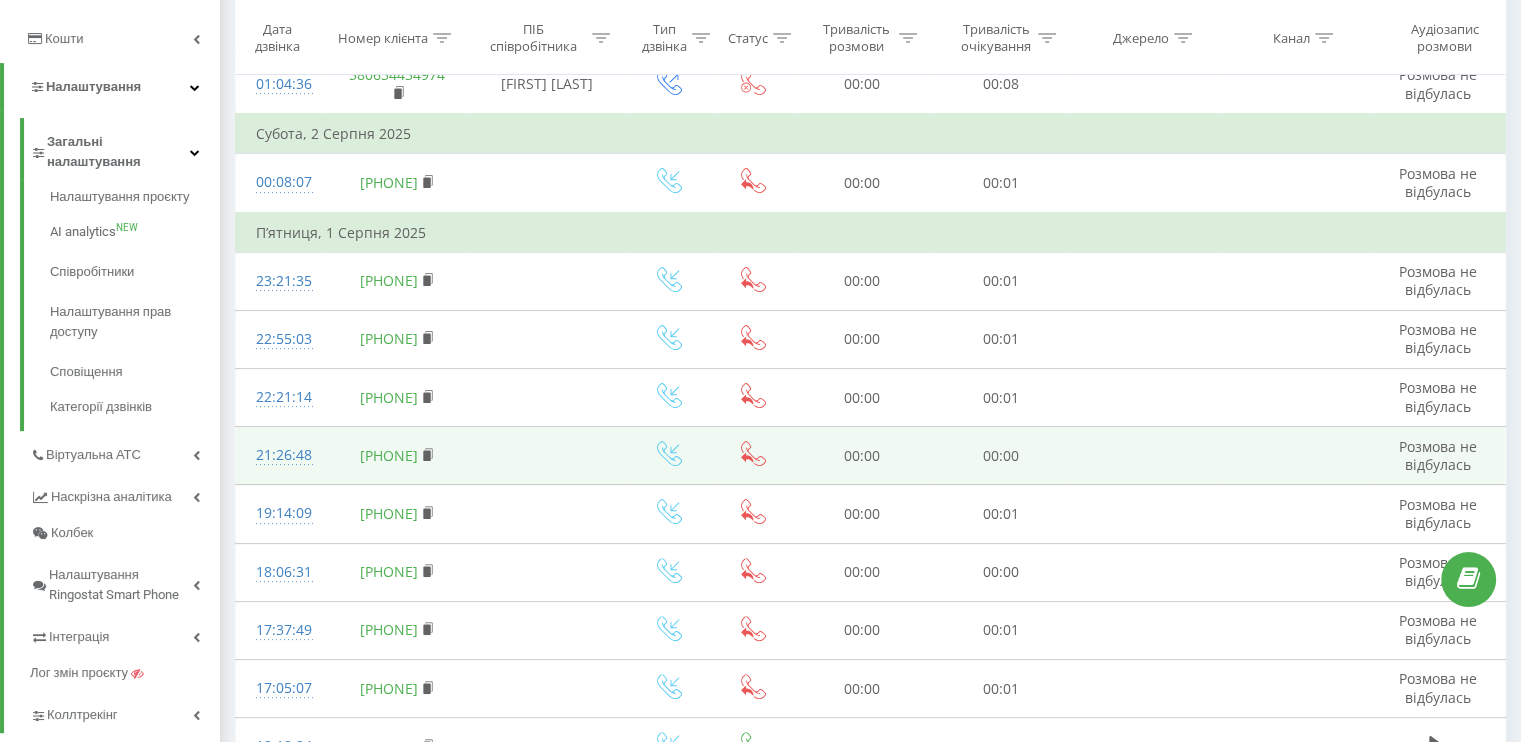 scroll, scrollTop: 500, scrollLeft: 0, axis: vertical 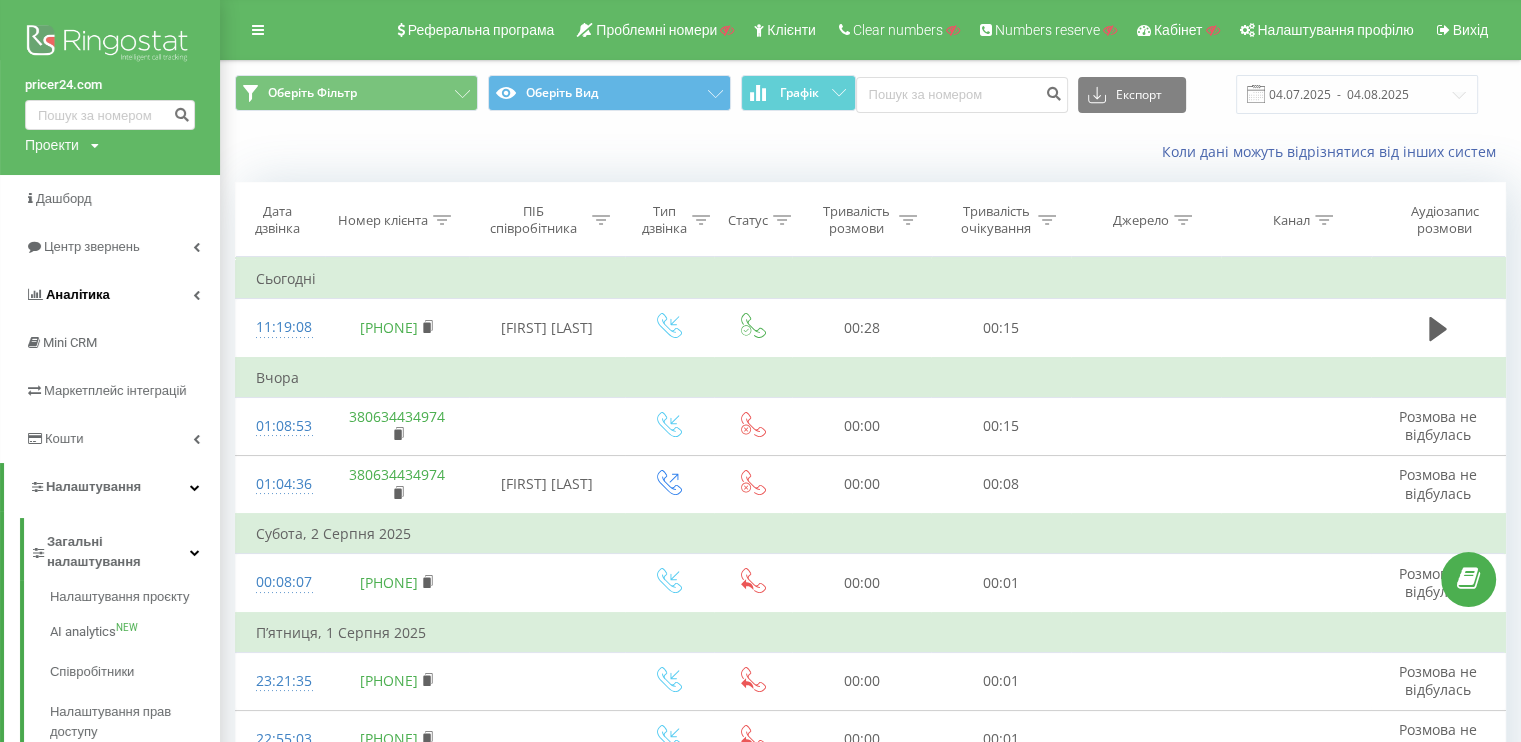 click at bounding box center (196, 295) 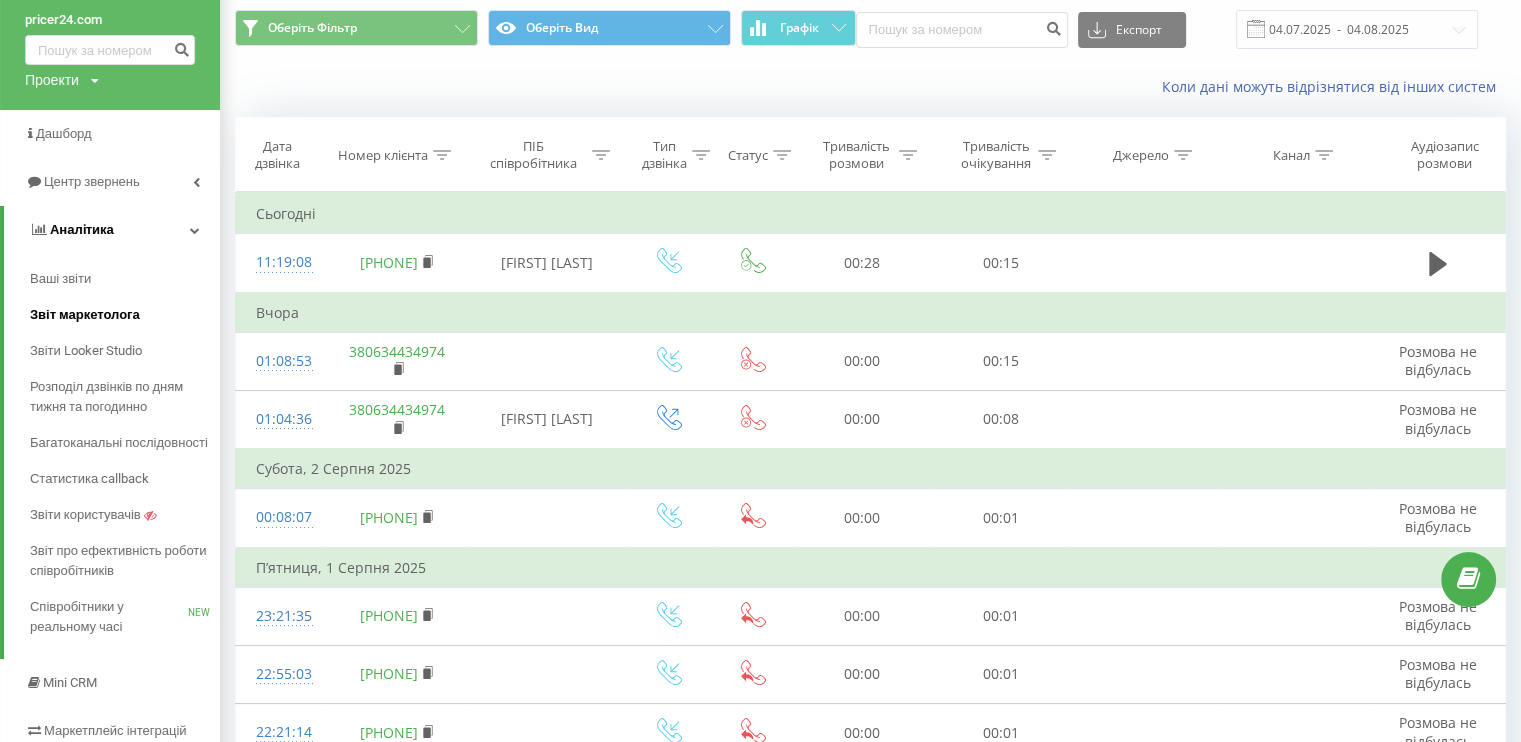 scroll, scrollTop: 100, scrollLeft: 0, axis: vertical 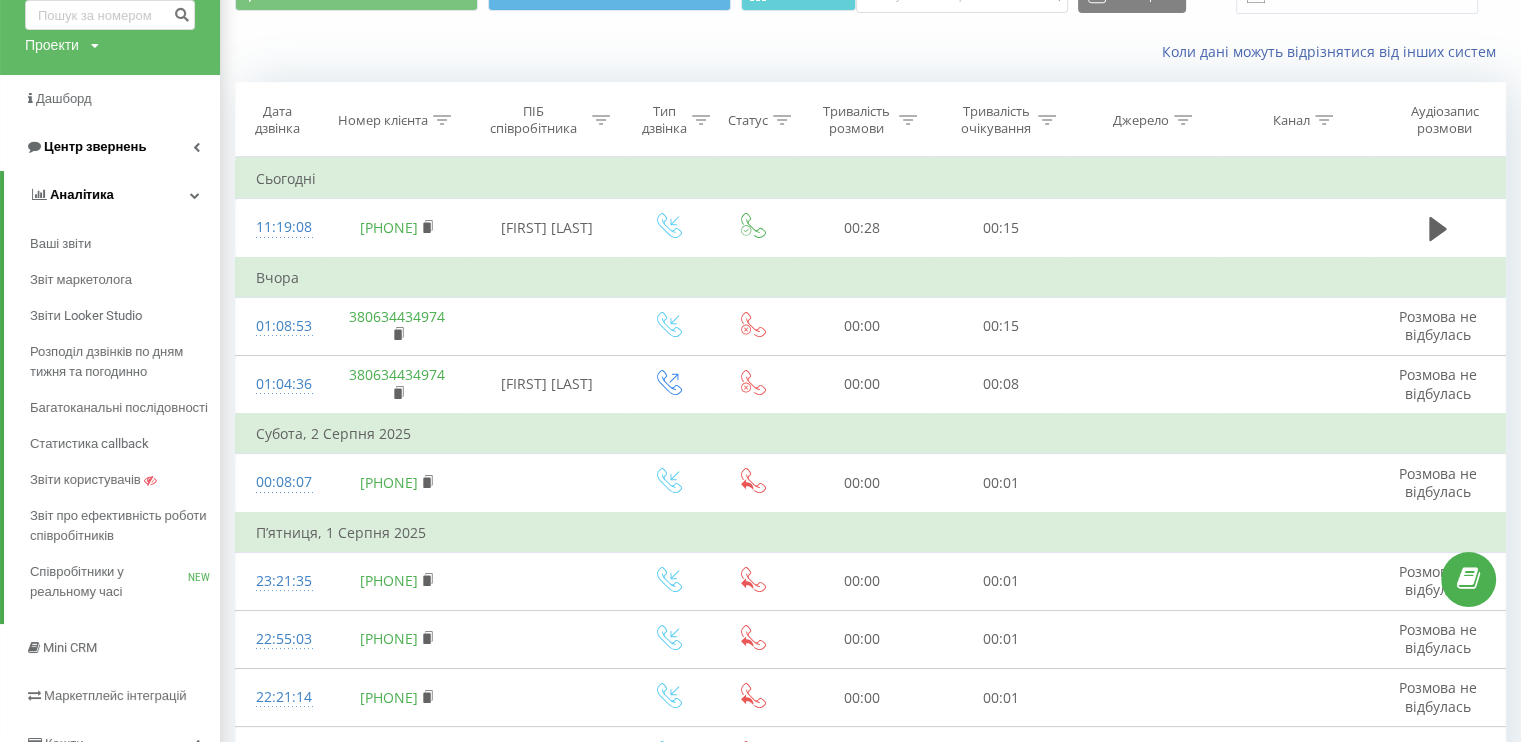 click on "Центр звернень" at bounding box center (110, 147) 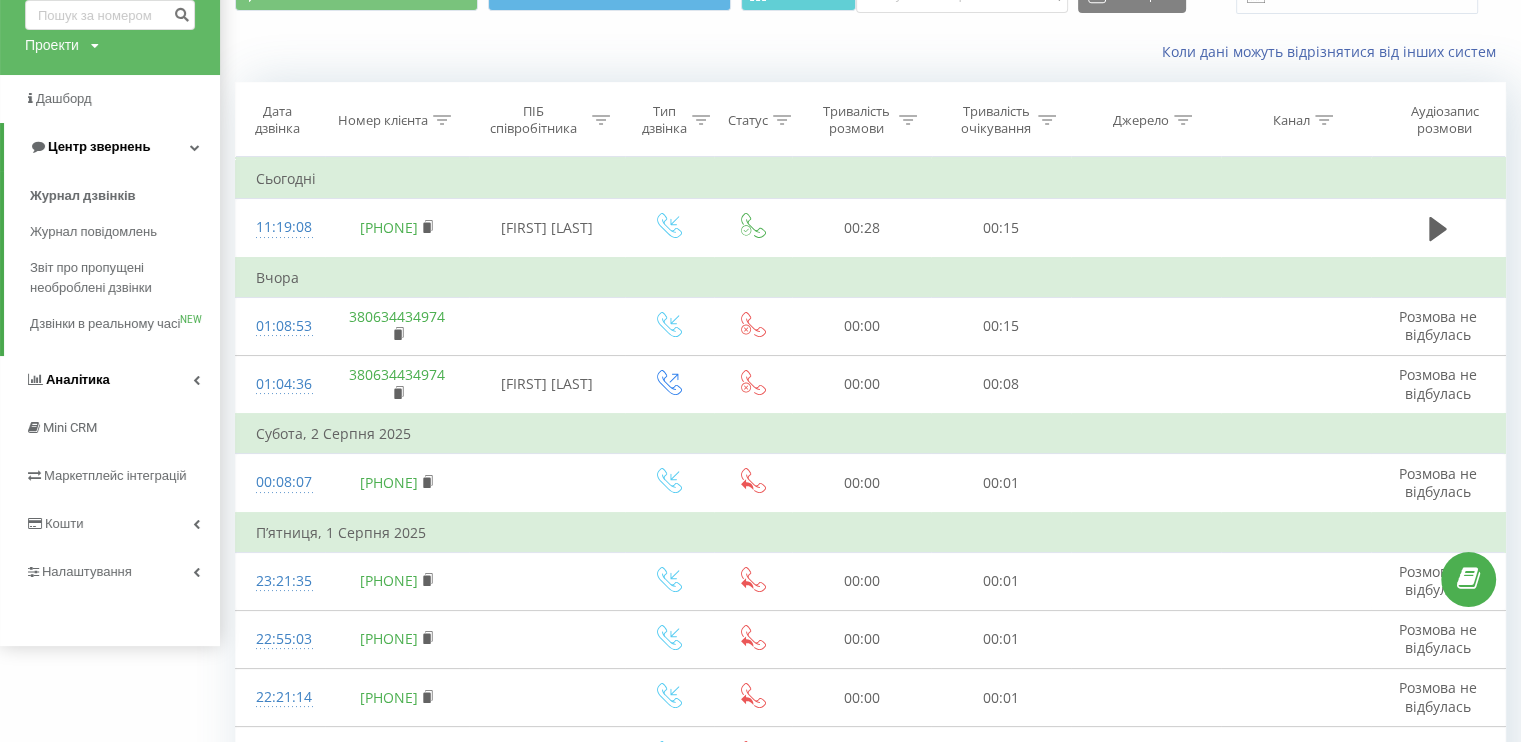 click on "Центр звернень" at bounding box center (112, 147) 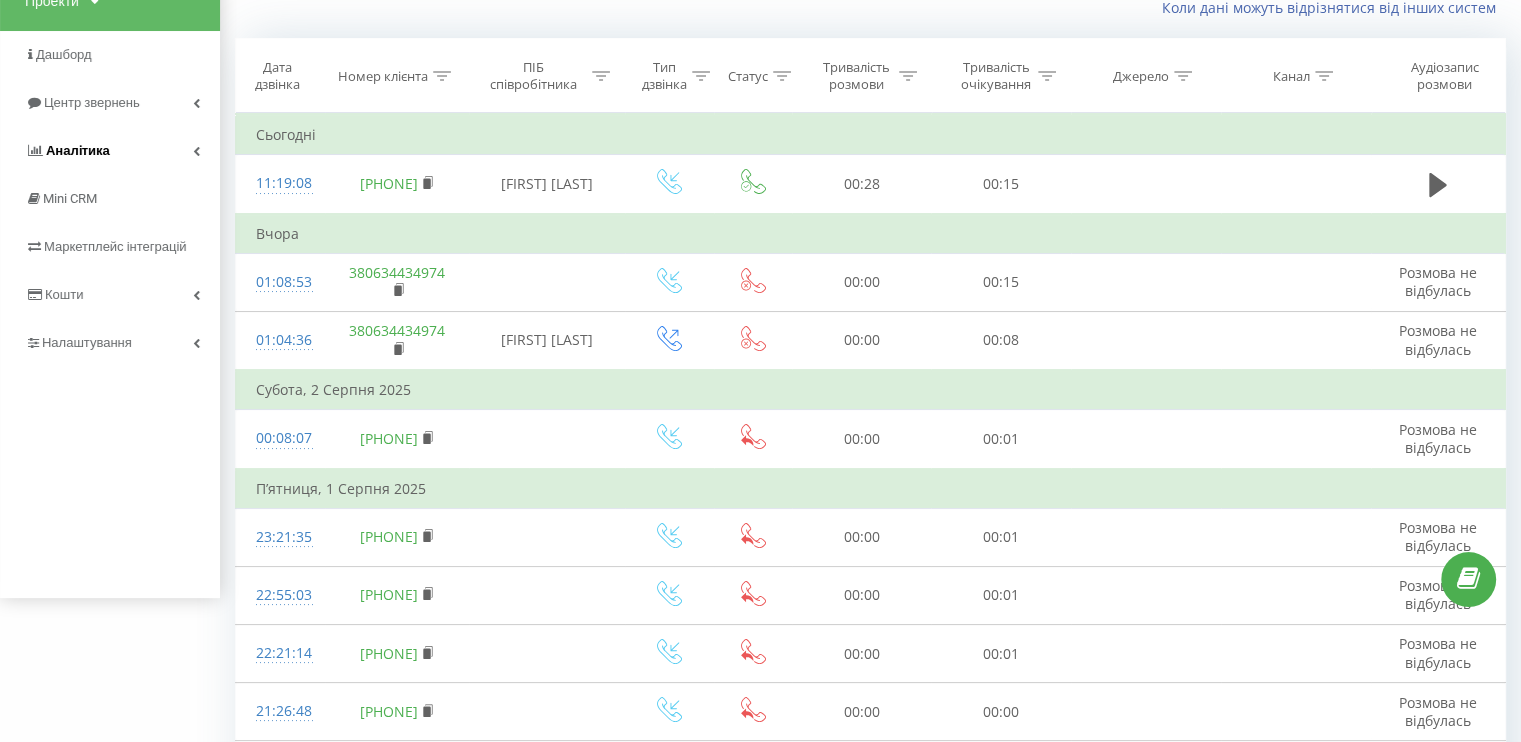 scroll, scrollTop: 200, scrollLeft: 0, axis: vertical 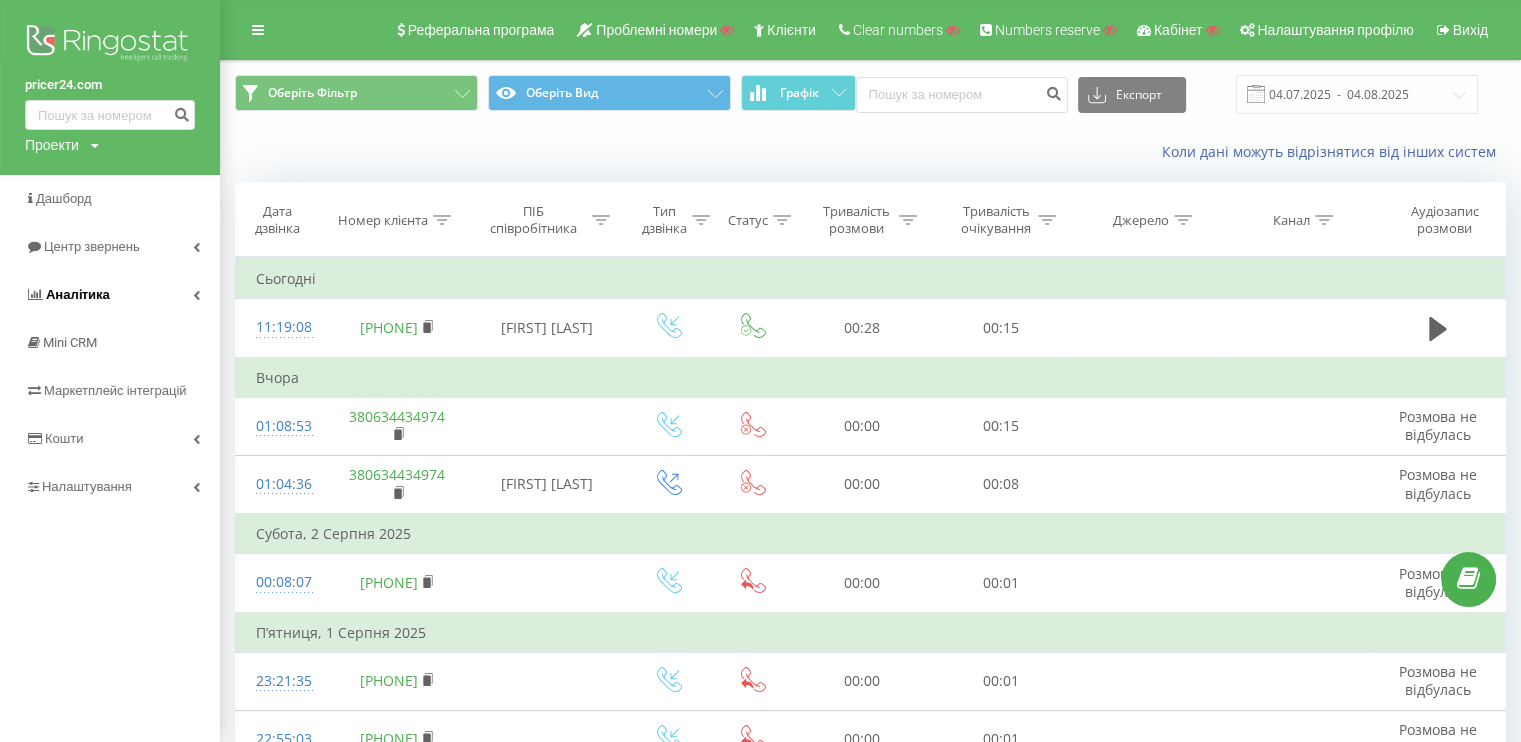drag, startPoint x: 439, startPoint y: 216, endPoint x: 462, endPoint y: 295, distance: 82.28001 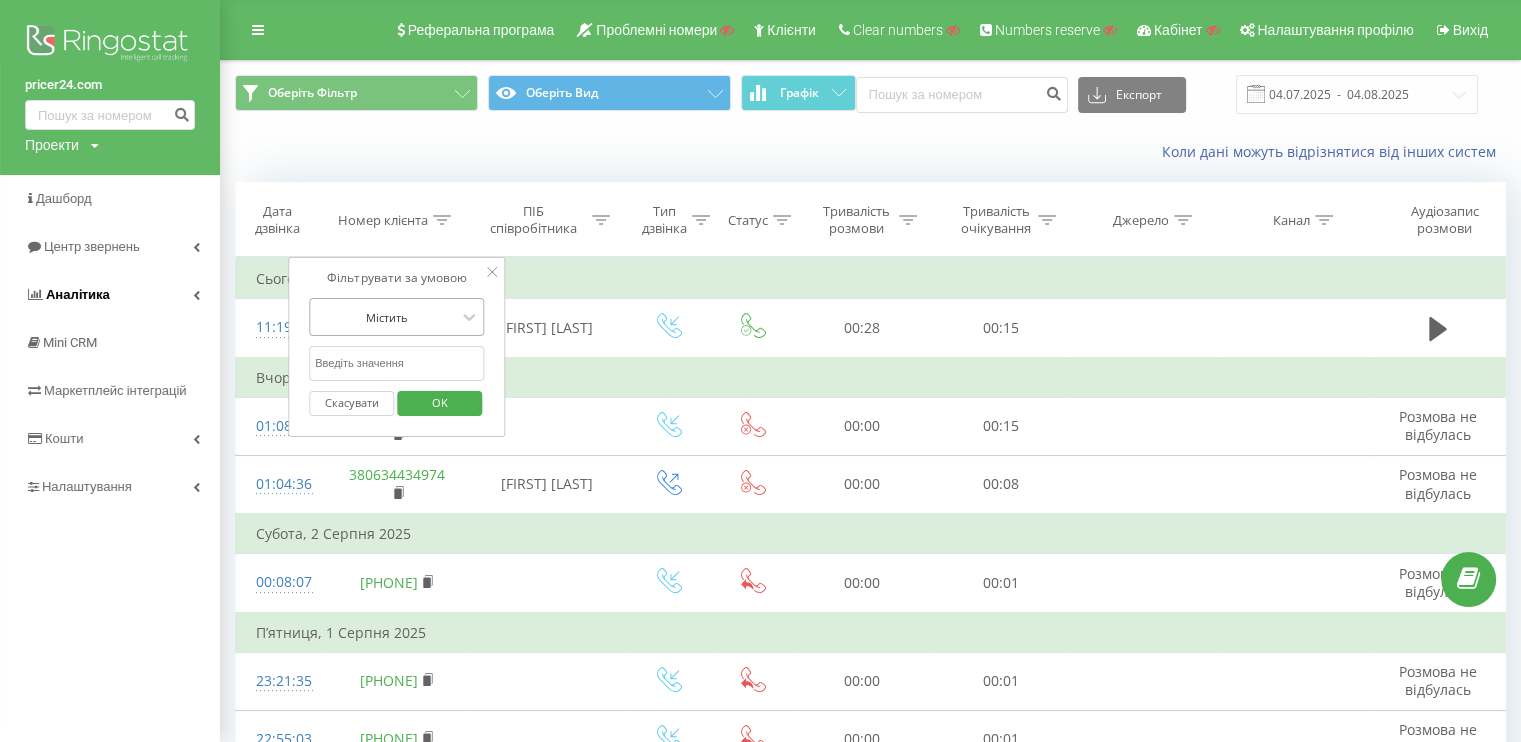 click at bounding box center [386, 317] 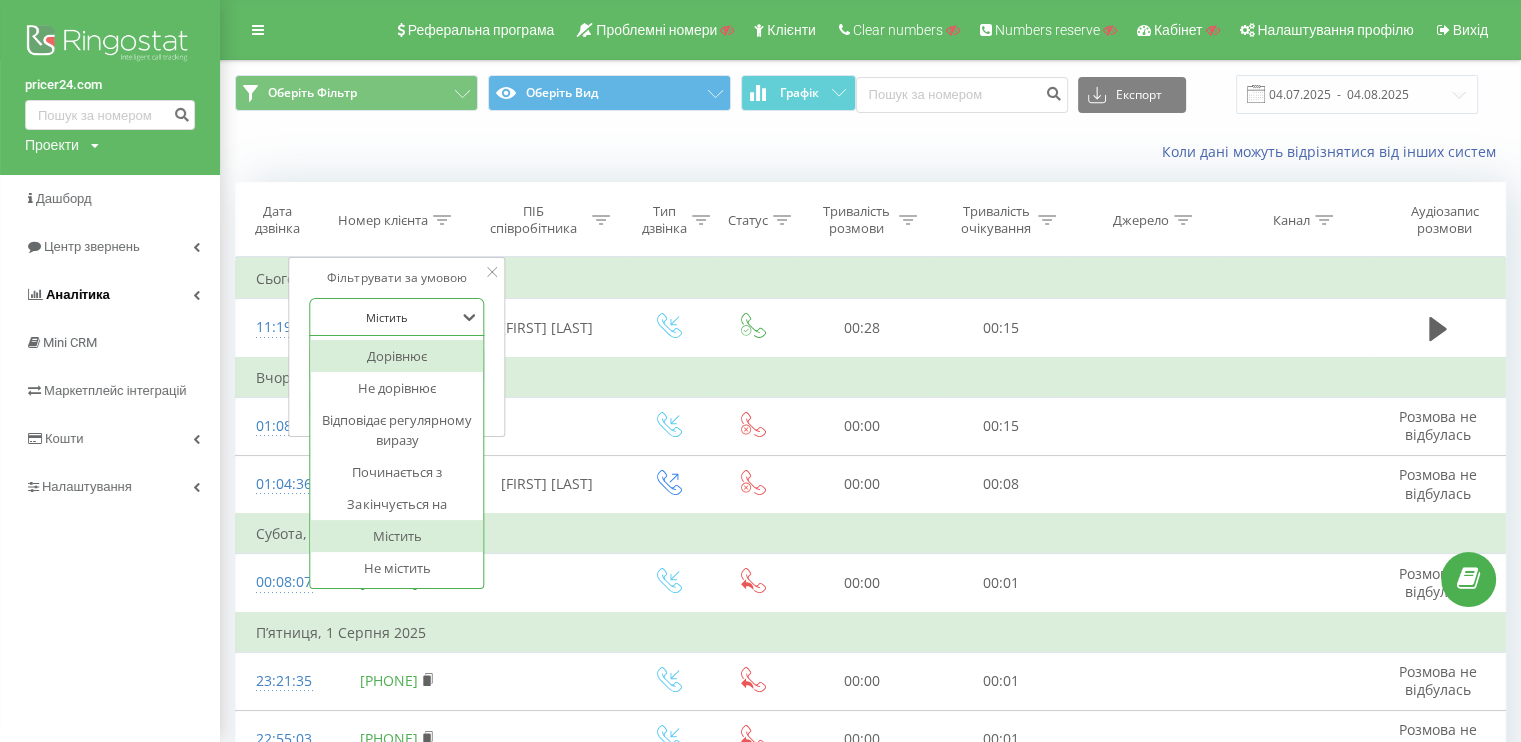 click at bounding box center (386, 317) 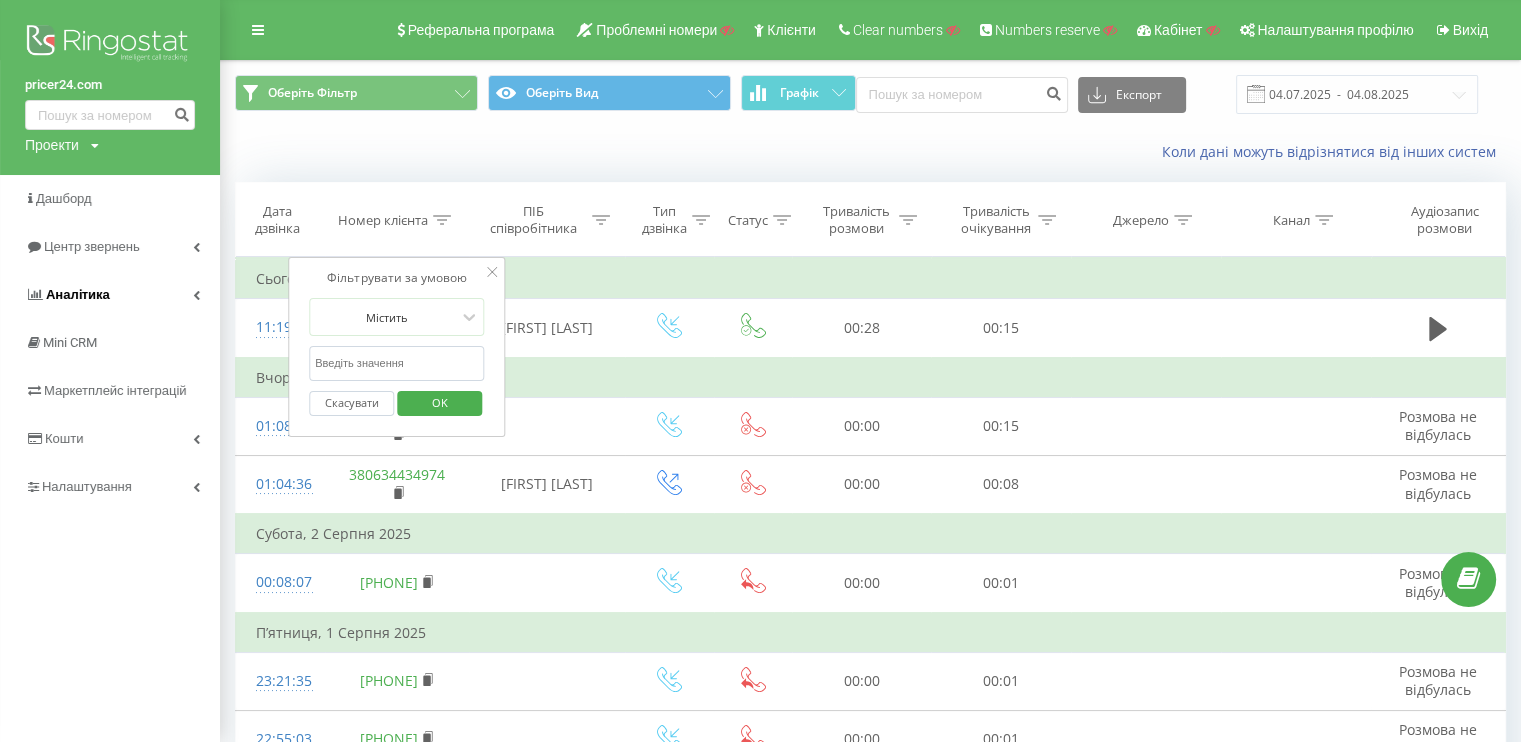 click at bounding box center (397, 363) 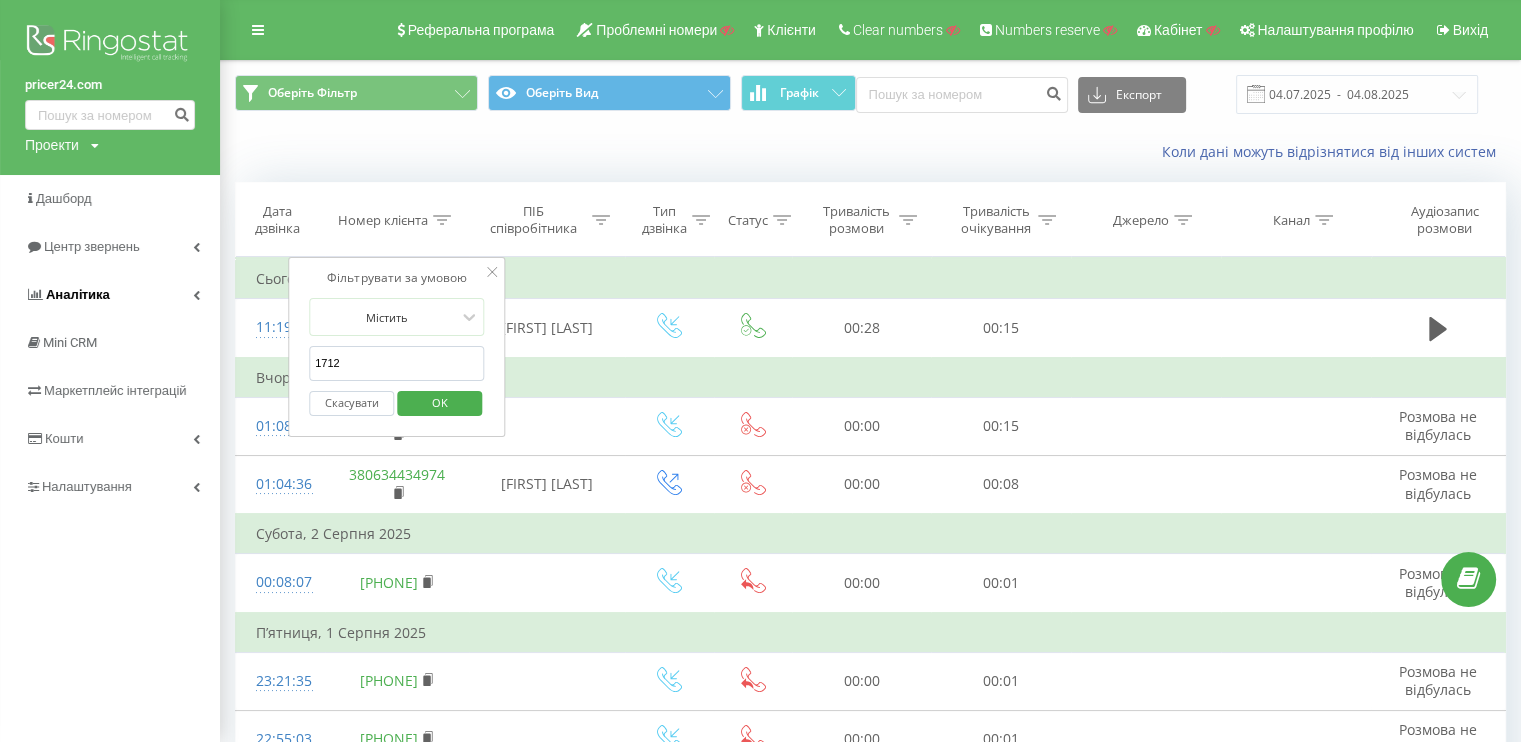 click on "OK" at bounding box center [439, 403] 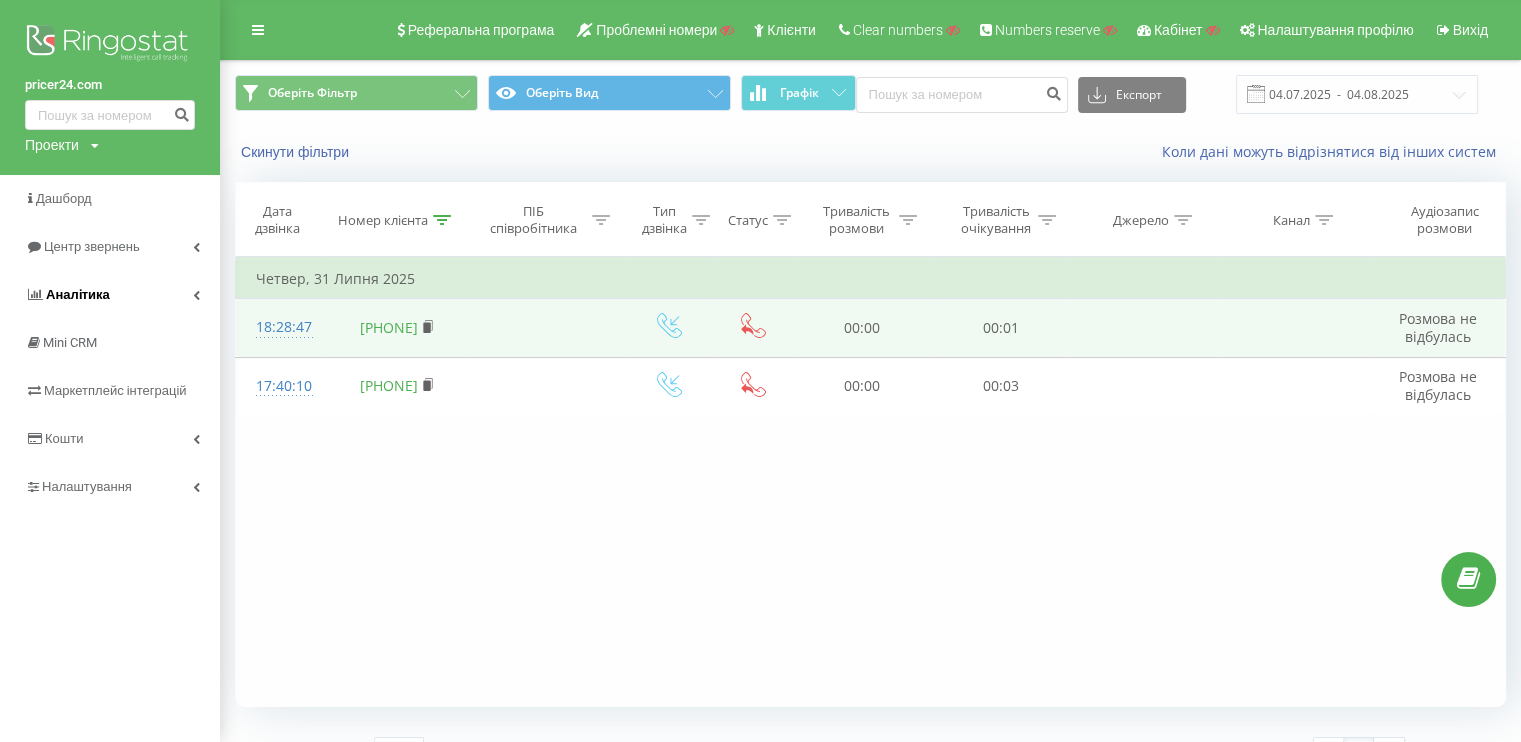 drag, startPoint x: 412, startPoint y: 331, endPoint x: 428, endPoint y: 331, distance: 16 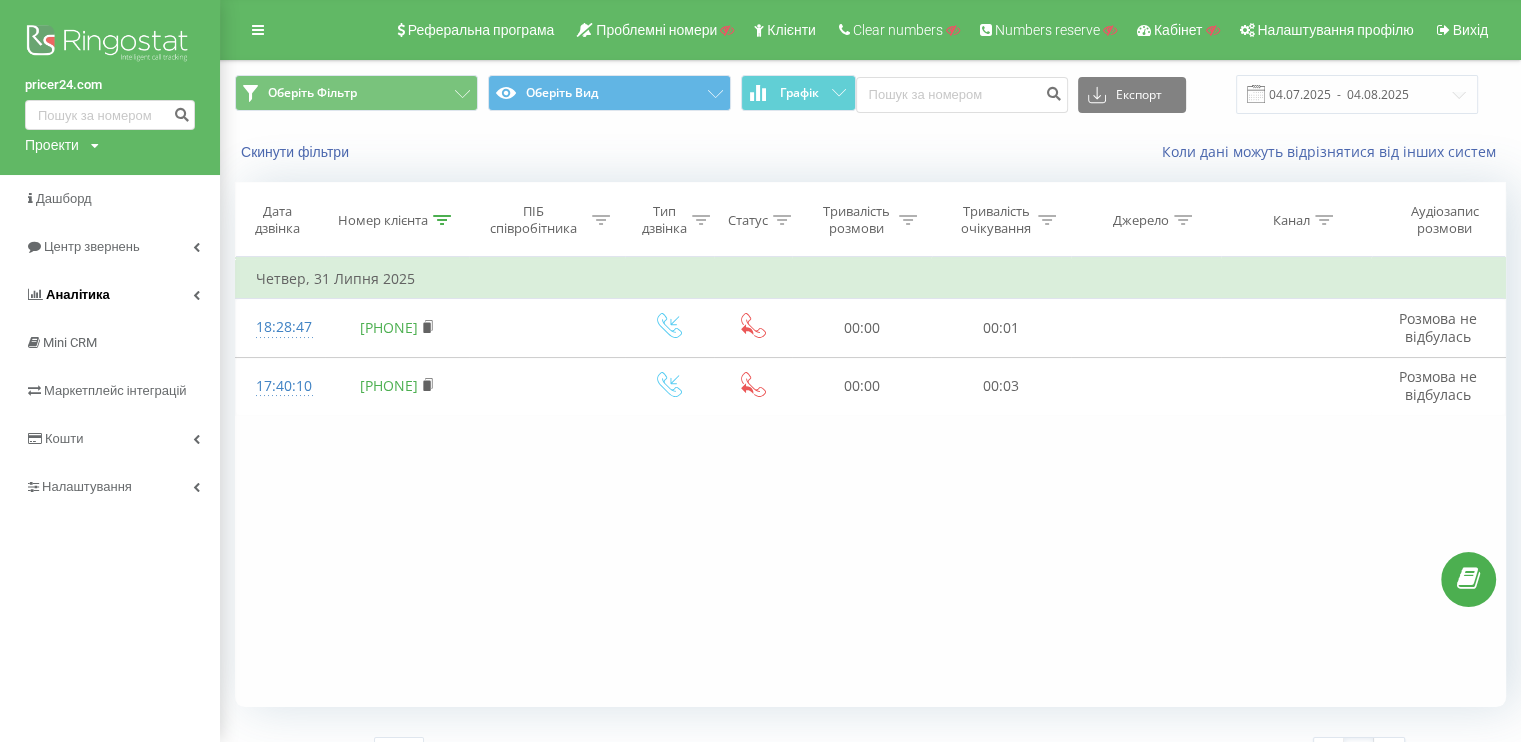 click 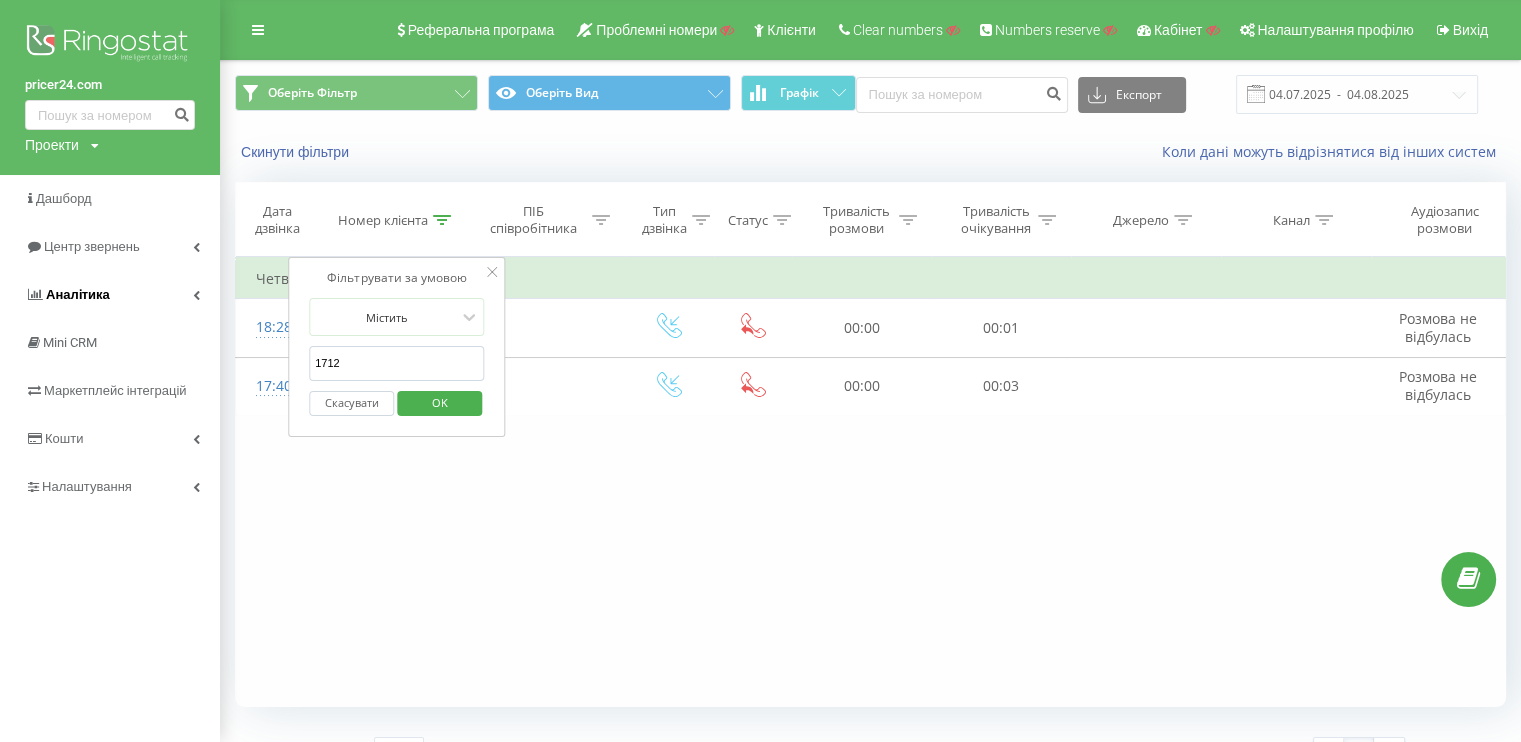 click on "1712" at bounding box center [397, 363] 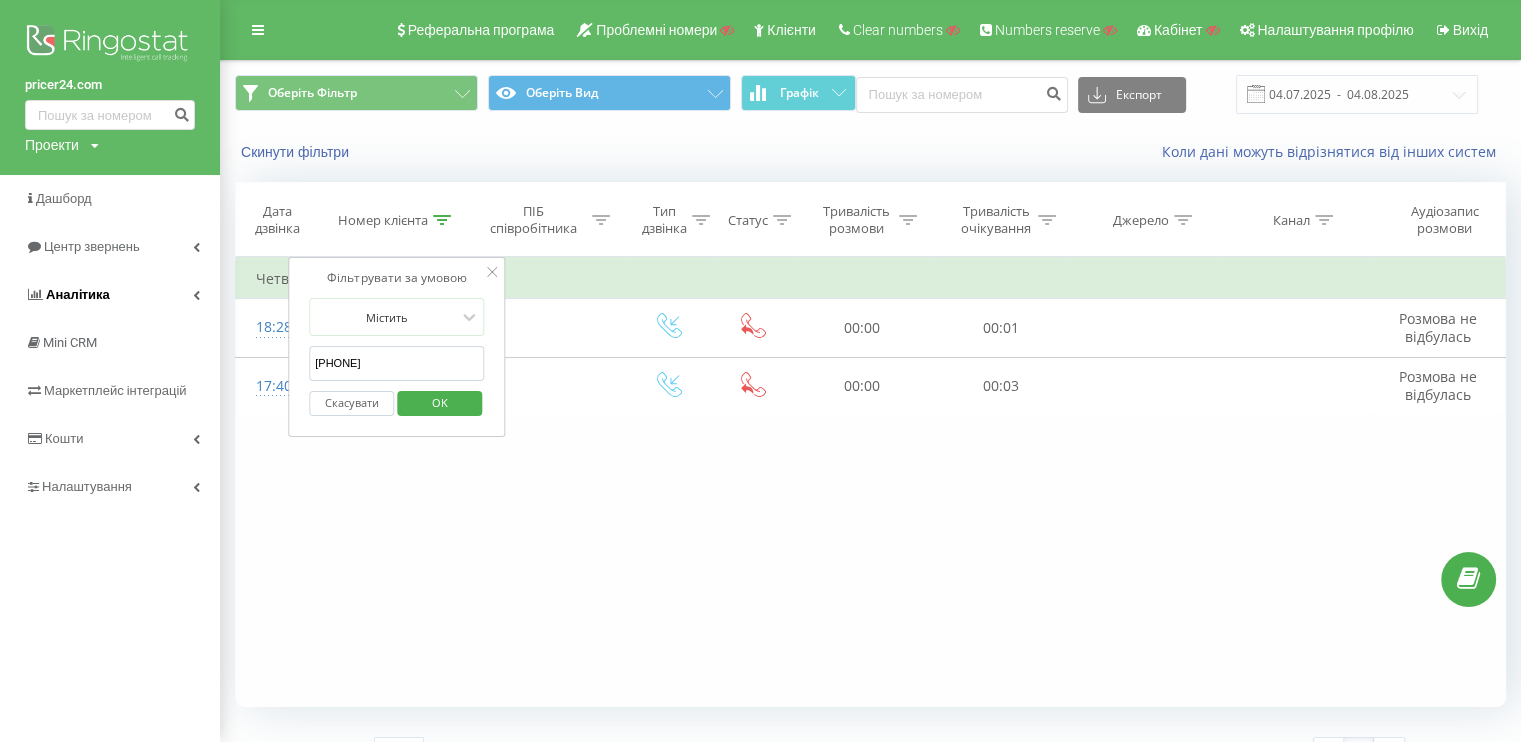 type on "[PHONE]" 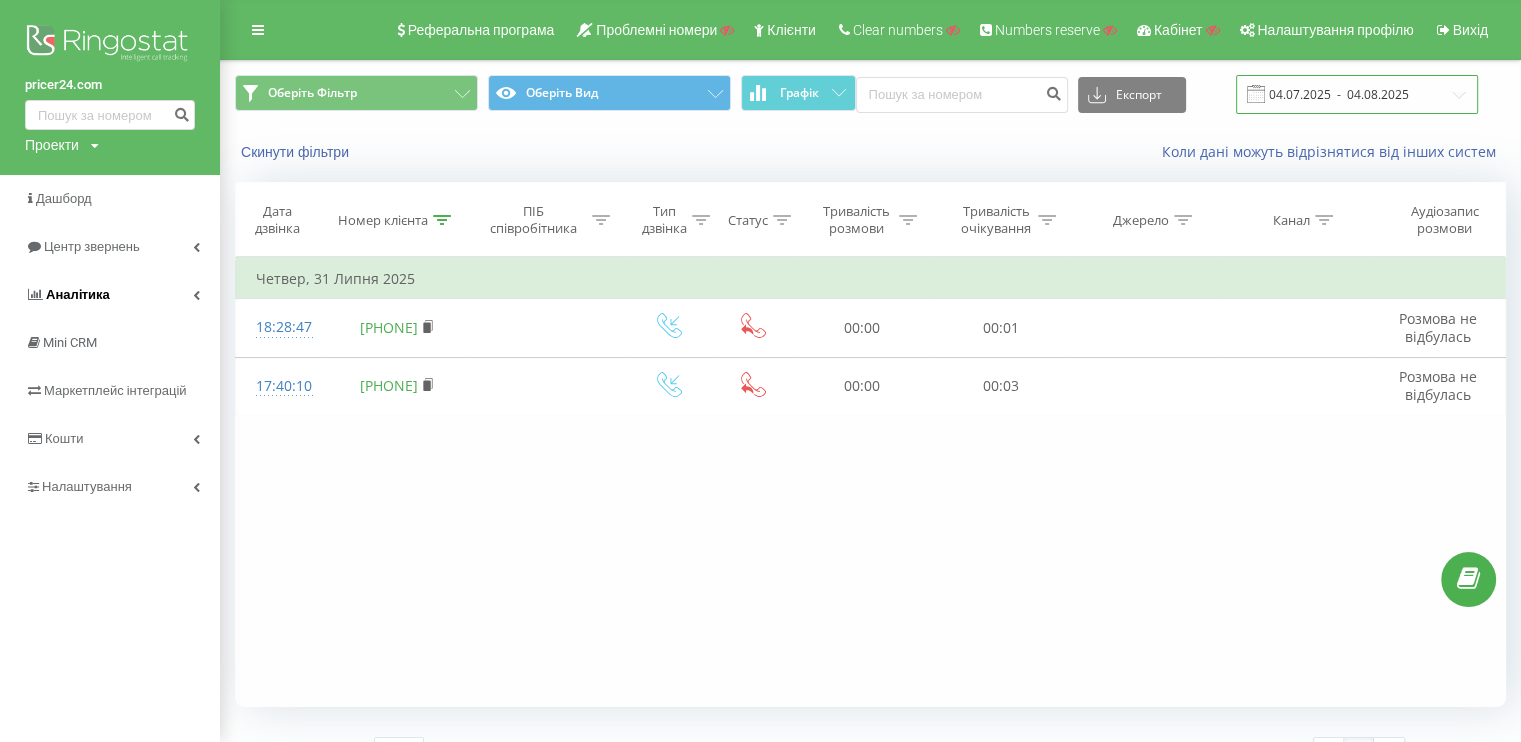 click on "04.07.2025  -  04.08.2025" at bounding box center (1357, 94) 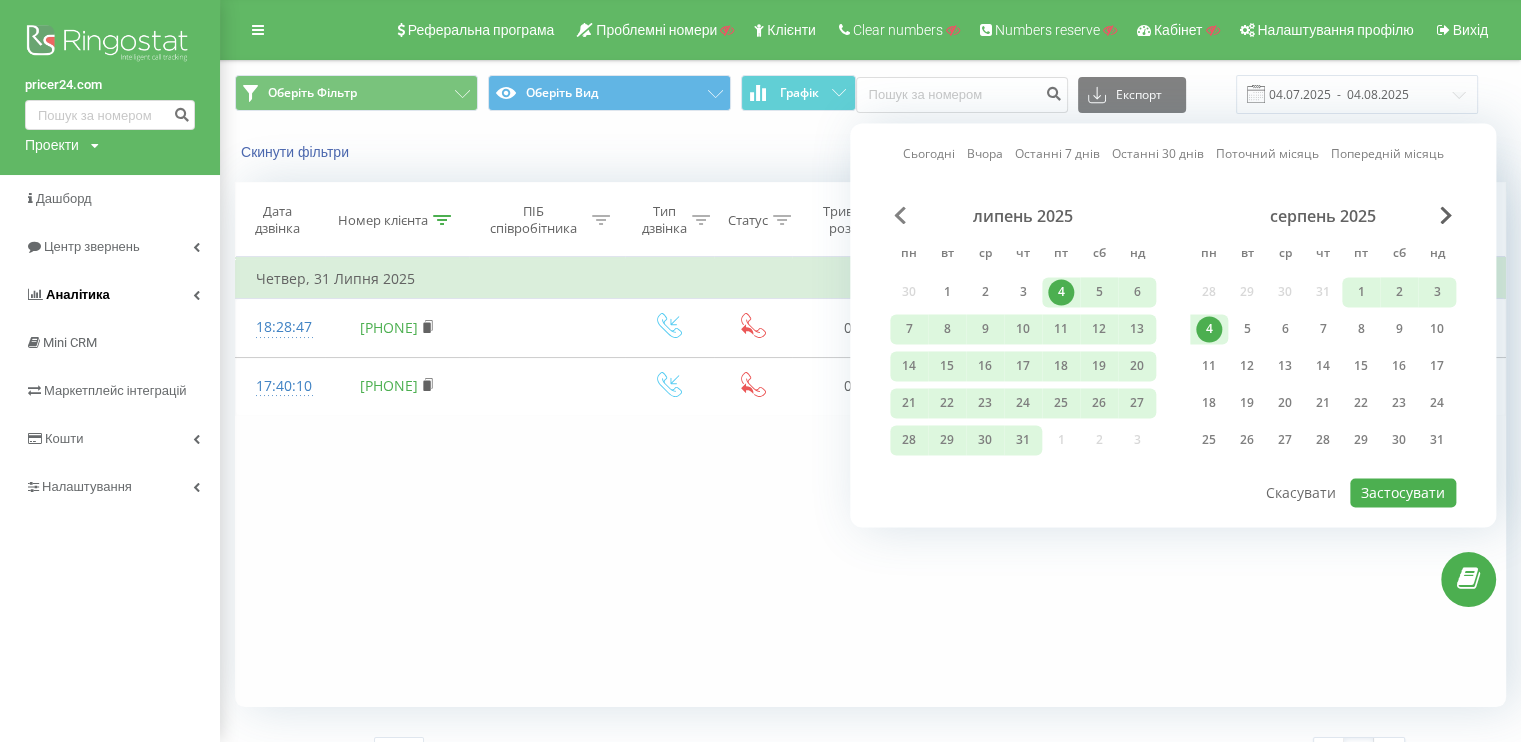 click at bounding box center [900, 215] 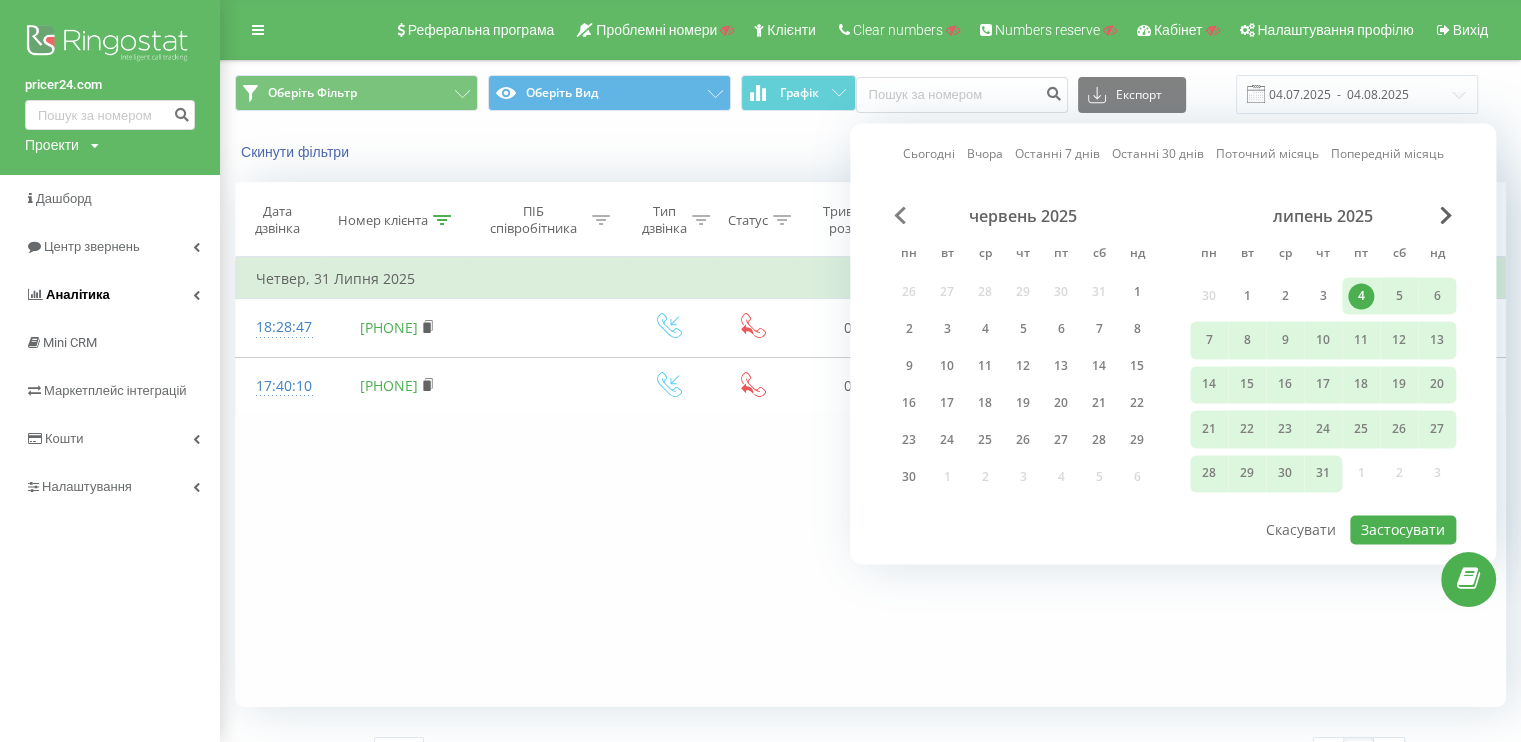 click at bounding box center (900, 215) 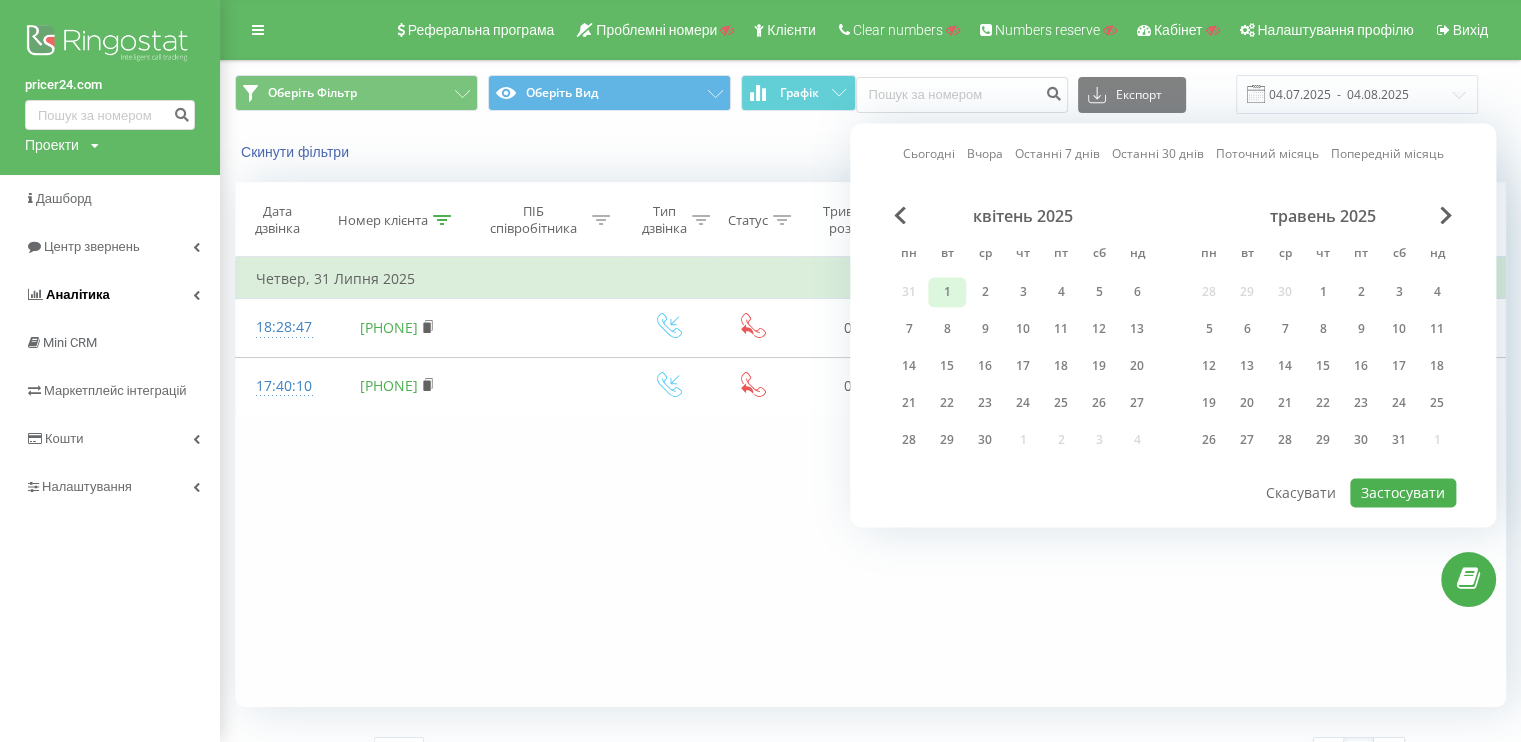 click on "1" at bounding box center [947, 292] 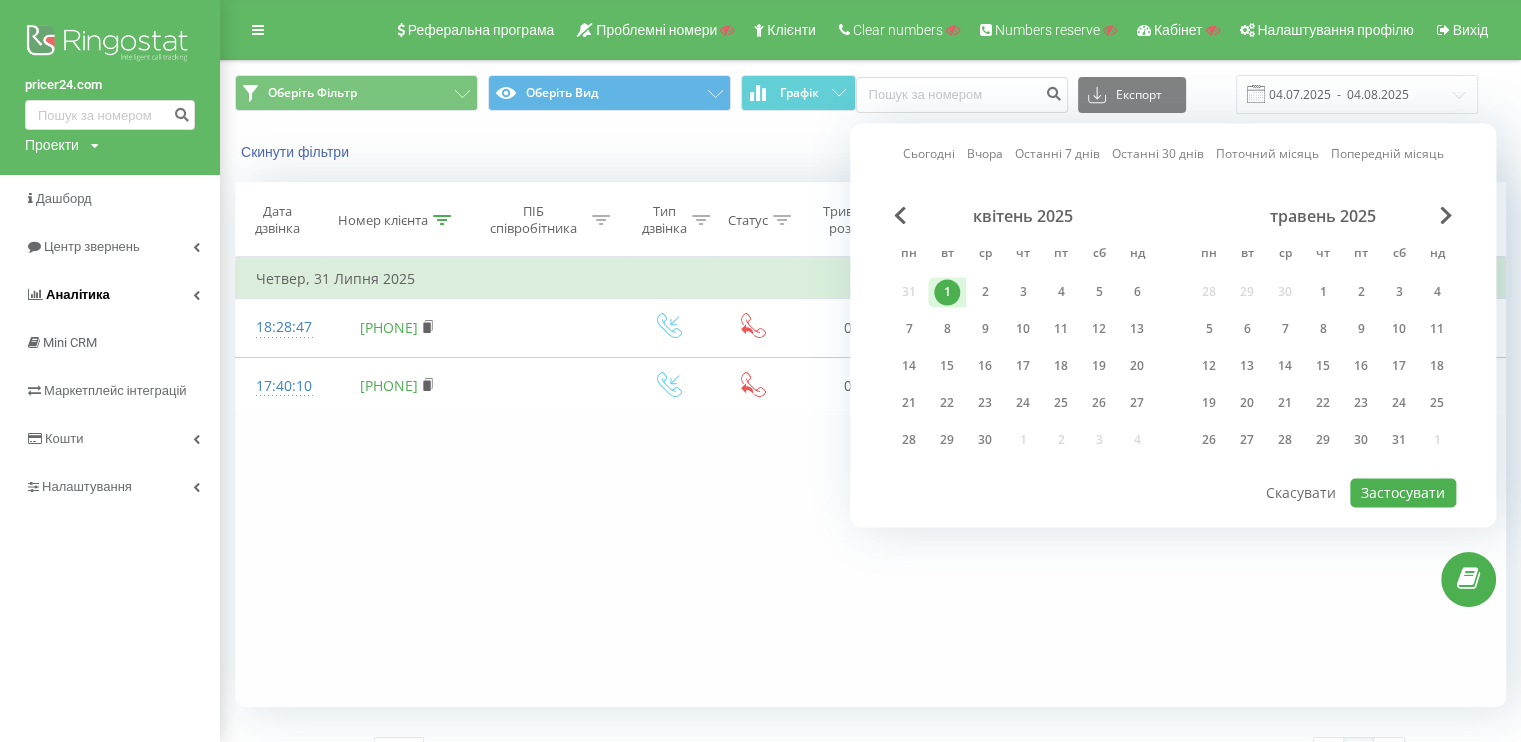 click on "травень 2025" at bounding box center [1323, 216] 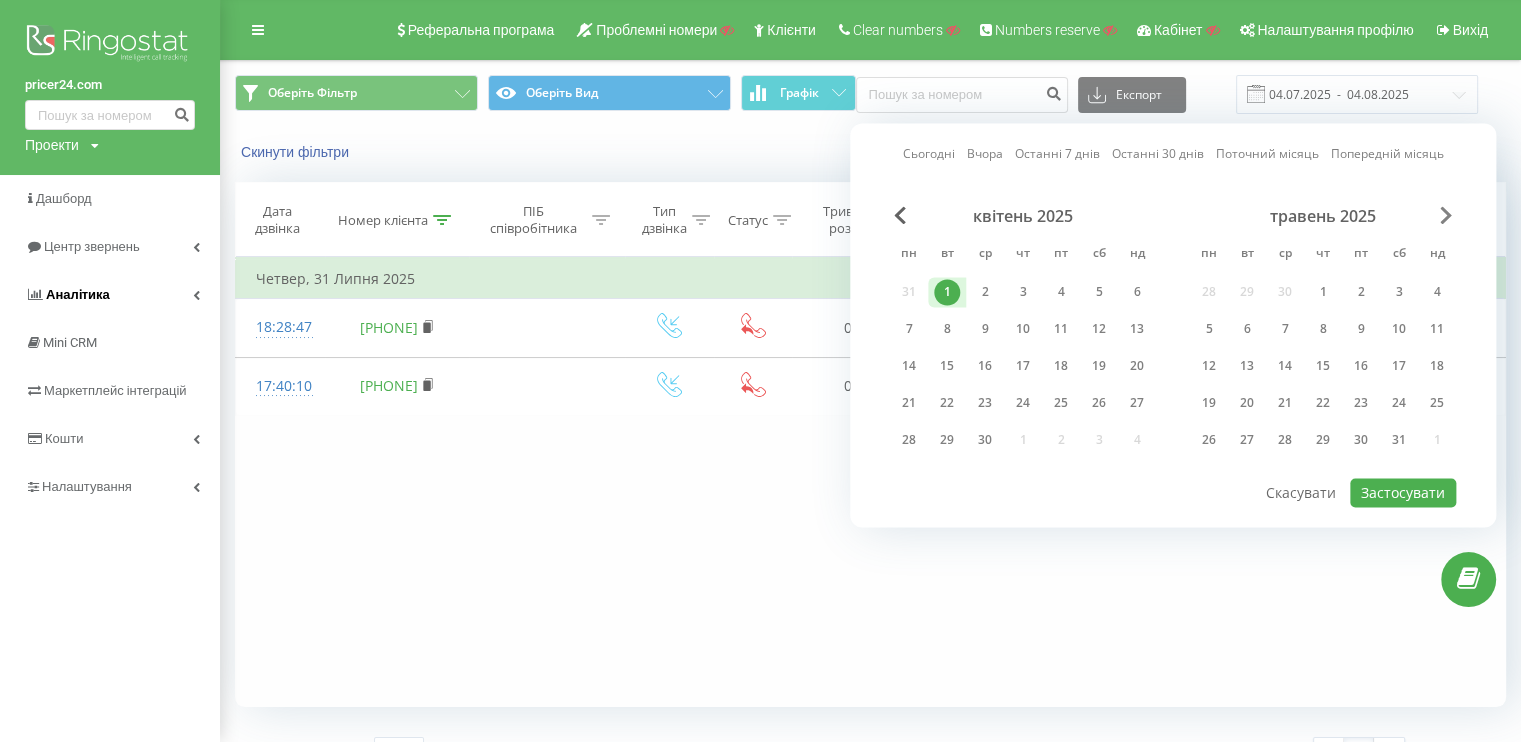 click at bounding box center [1446, 215] 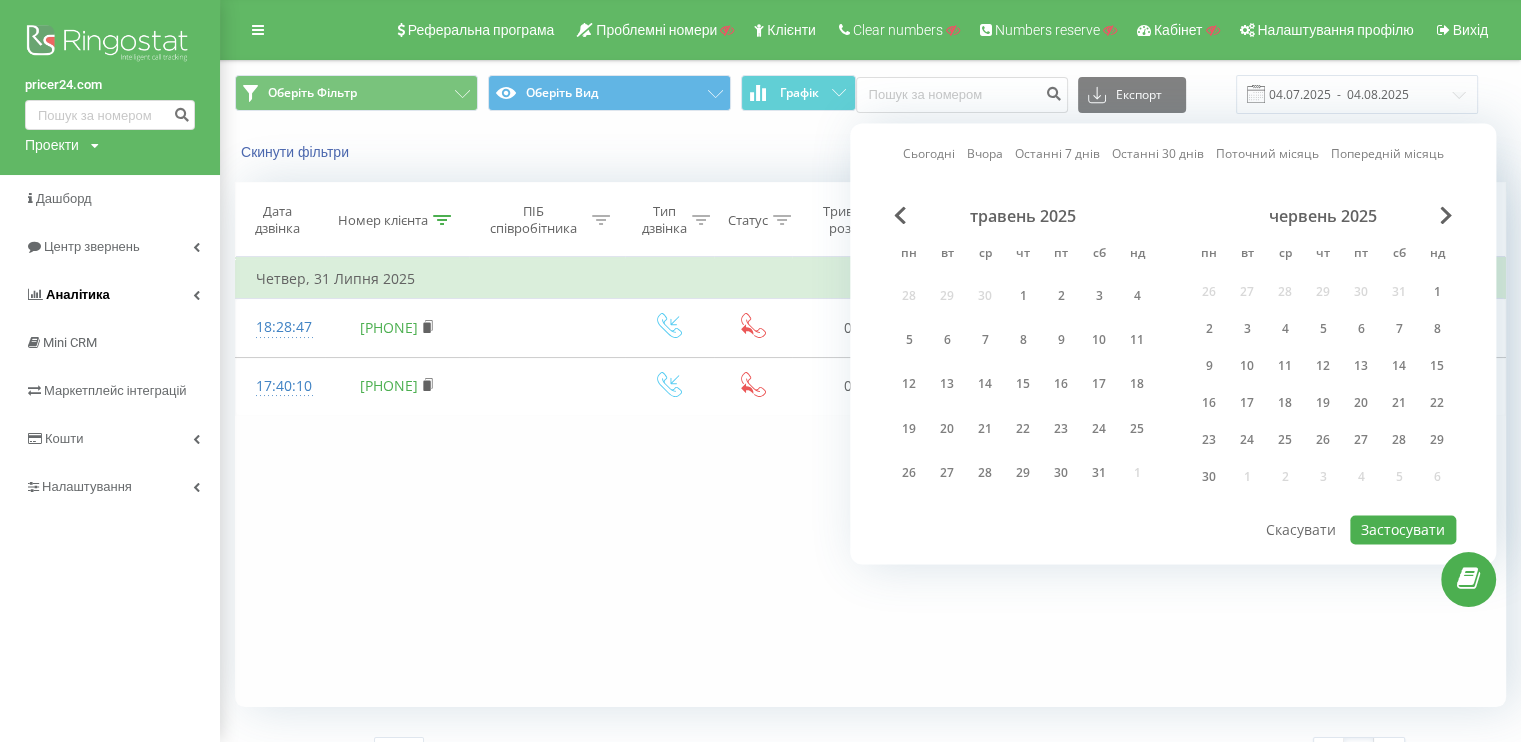 click on "червень 2025" at bounding box center [1323, 216] 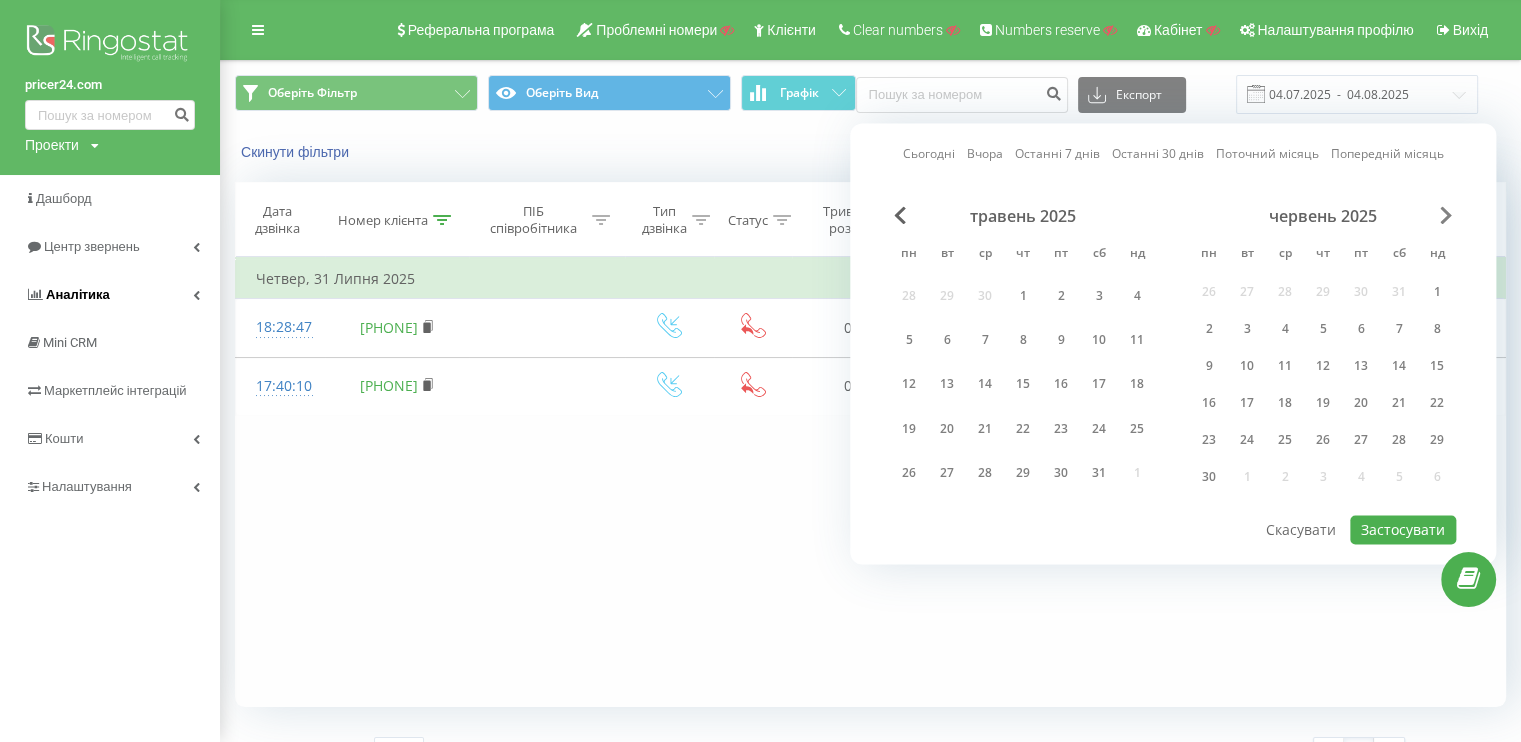 click at bounding box center (1446, 215) 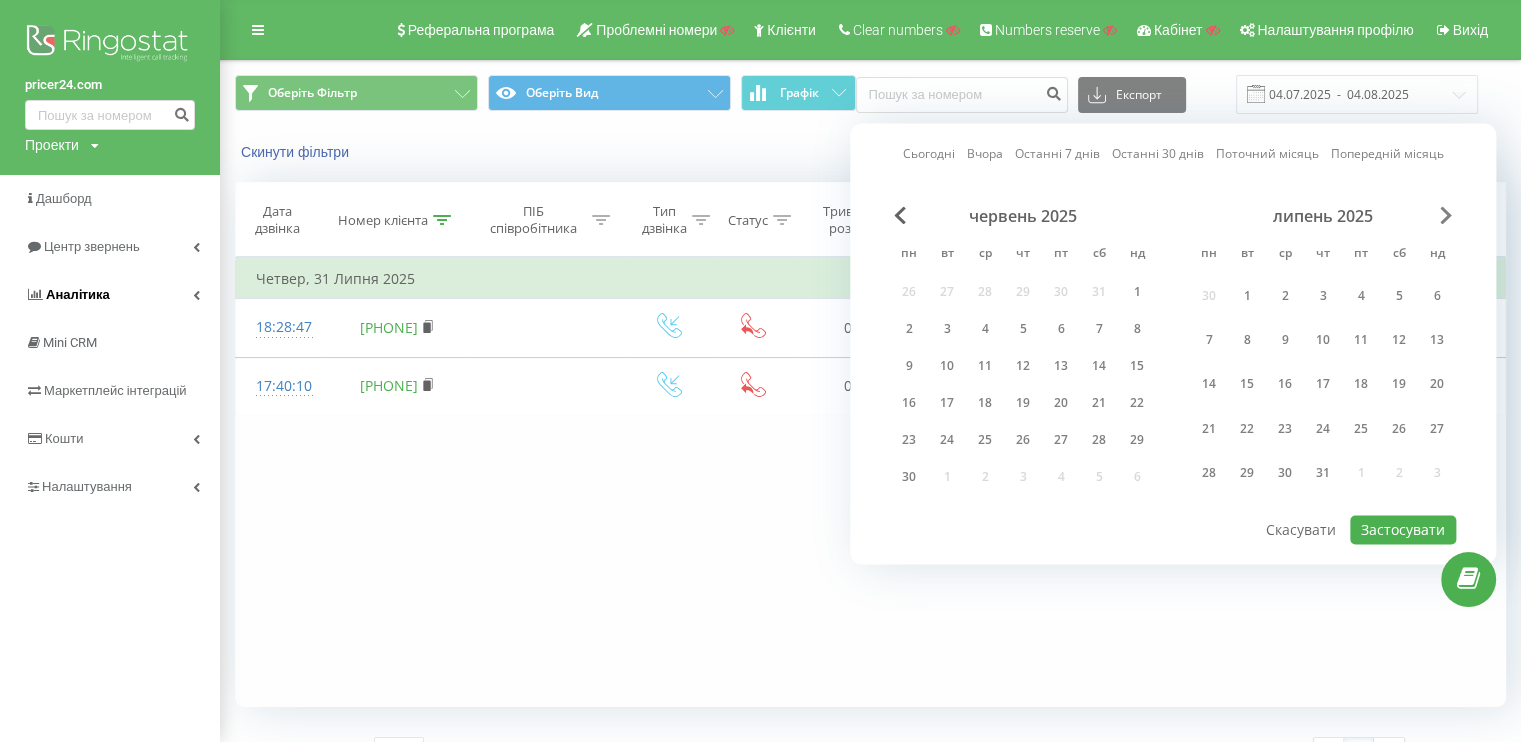 click at bounding box center (1446, 215) 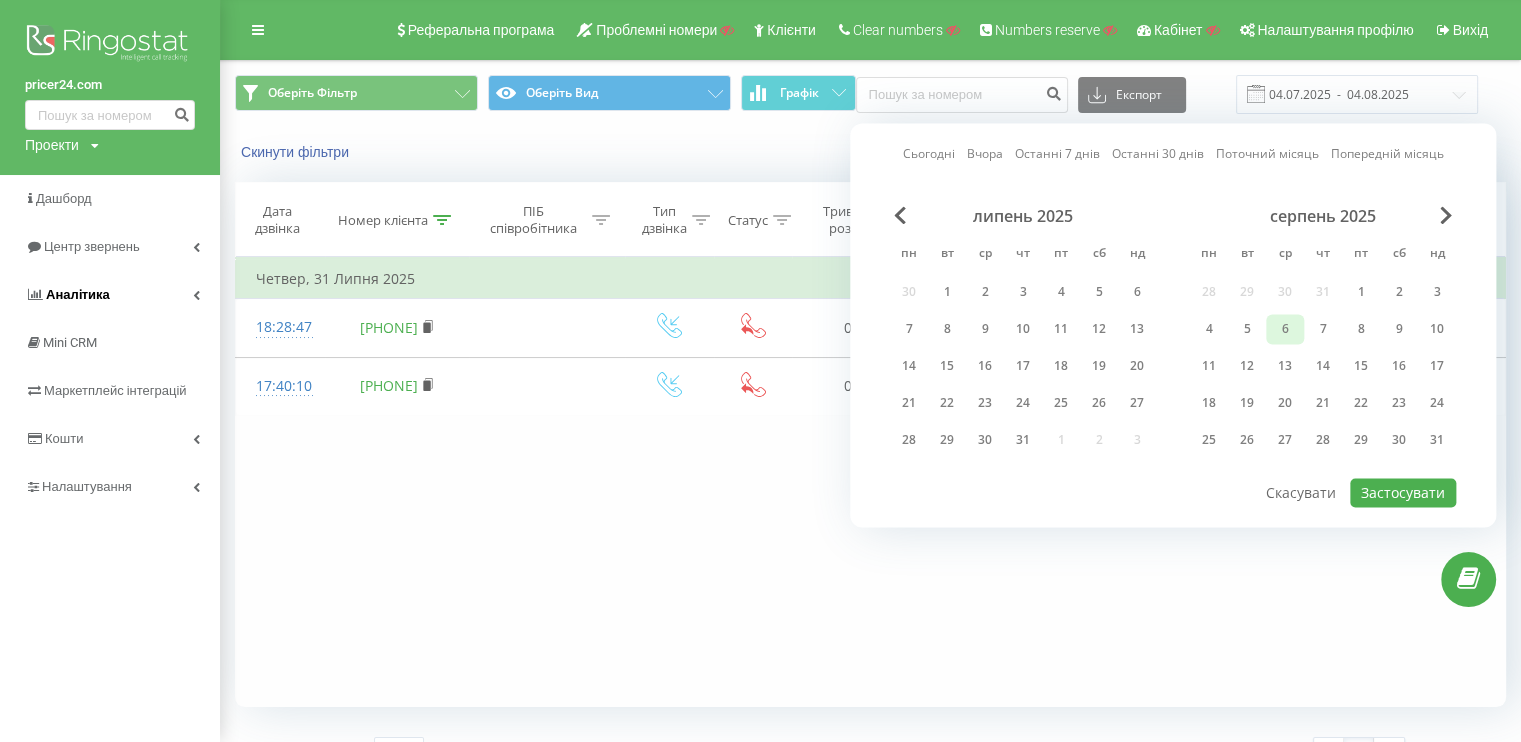 click on "6" at bounding box center (1285, 329) 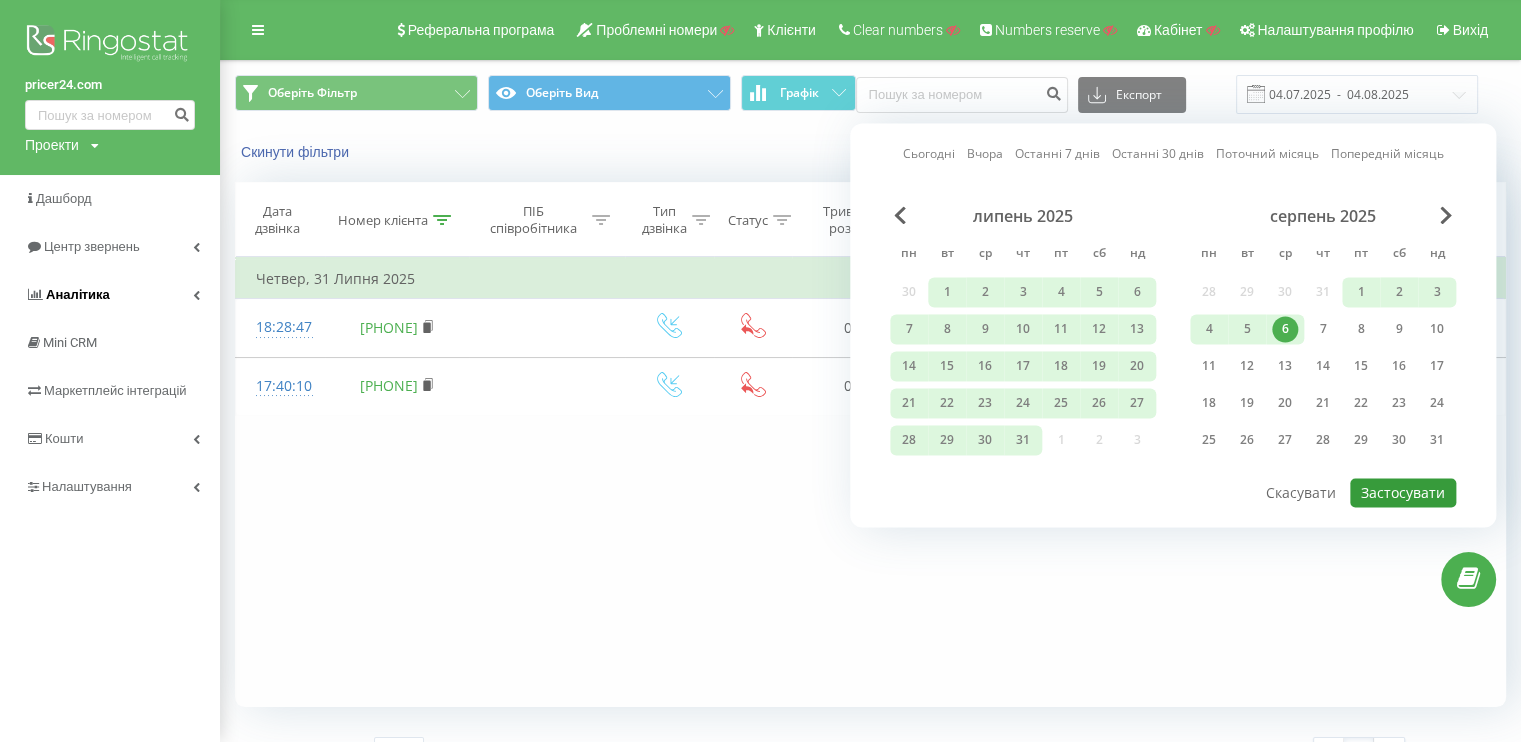 click on "Застосувати" at bounding box center [1403, 492] 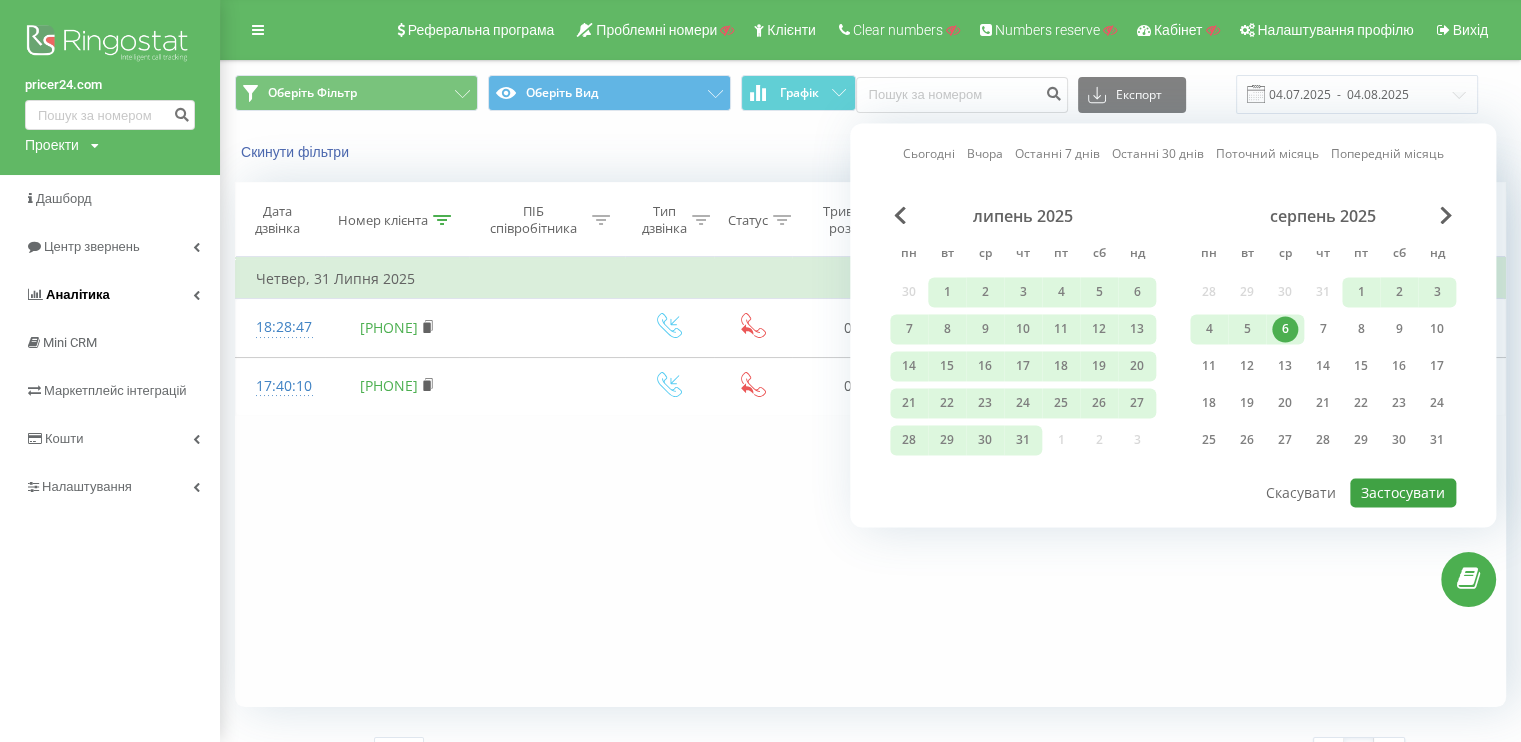 type on "01.04.2025  -  06.08.2025" 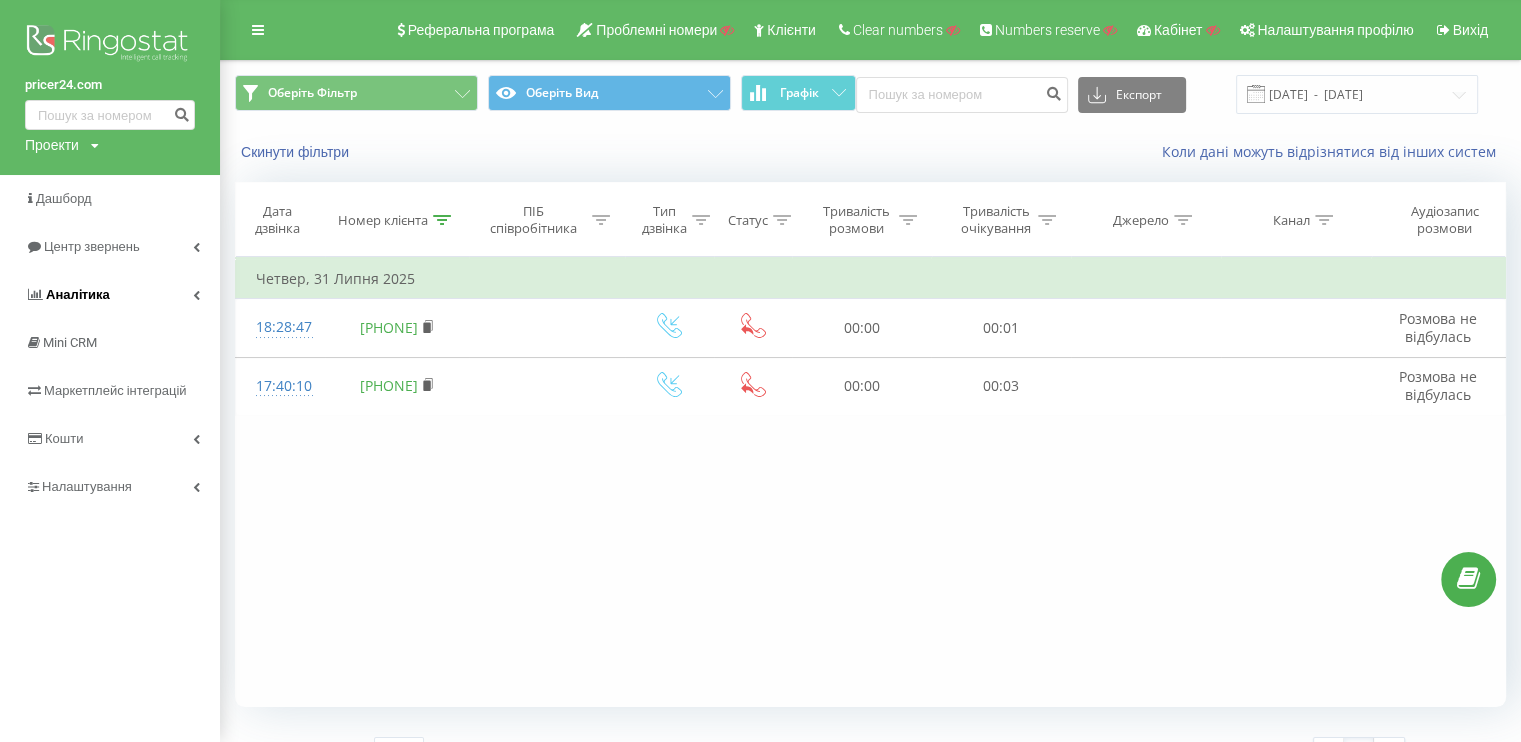 click 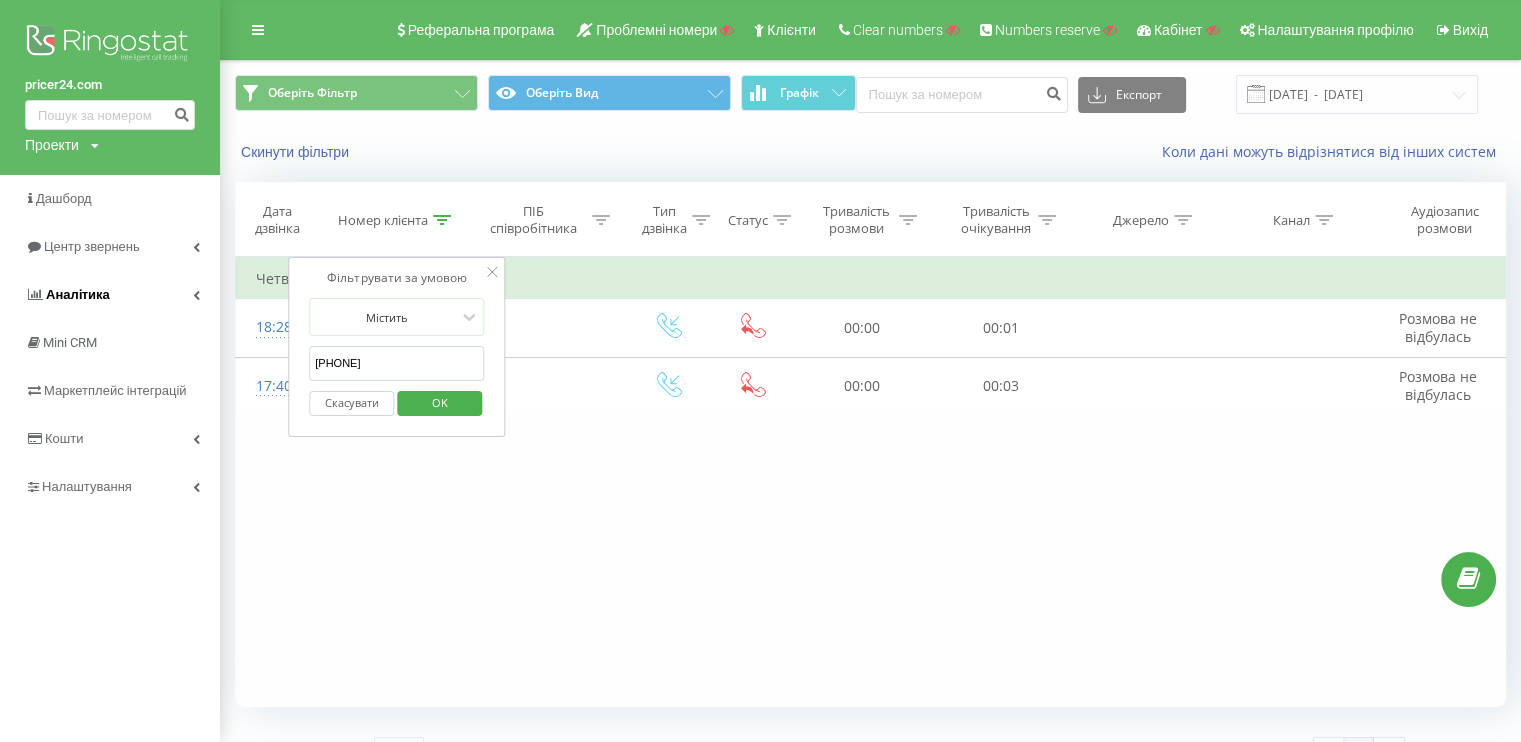 click on "Скасувати" at bounding box center [351, 403] 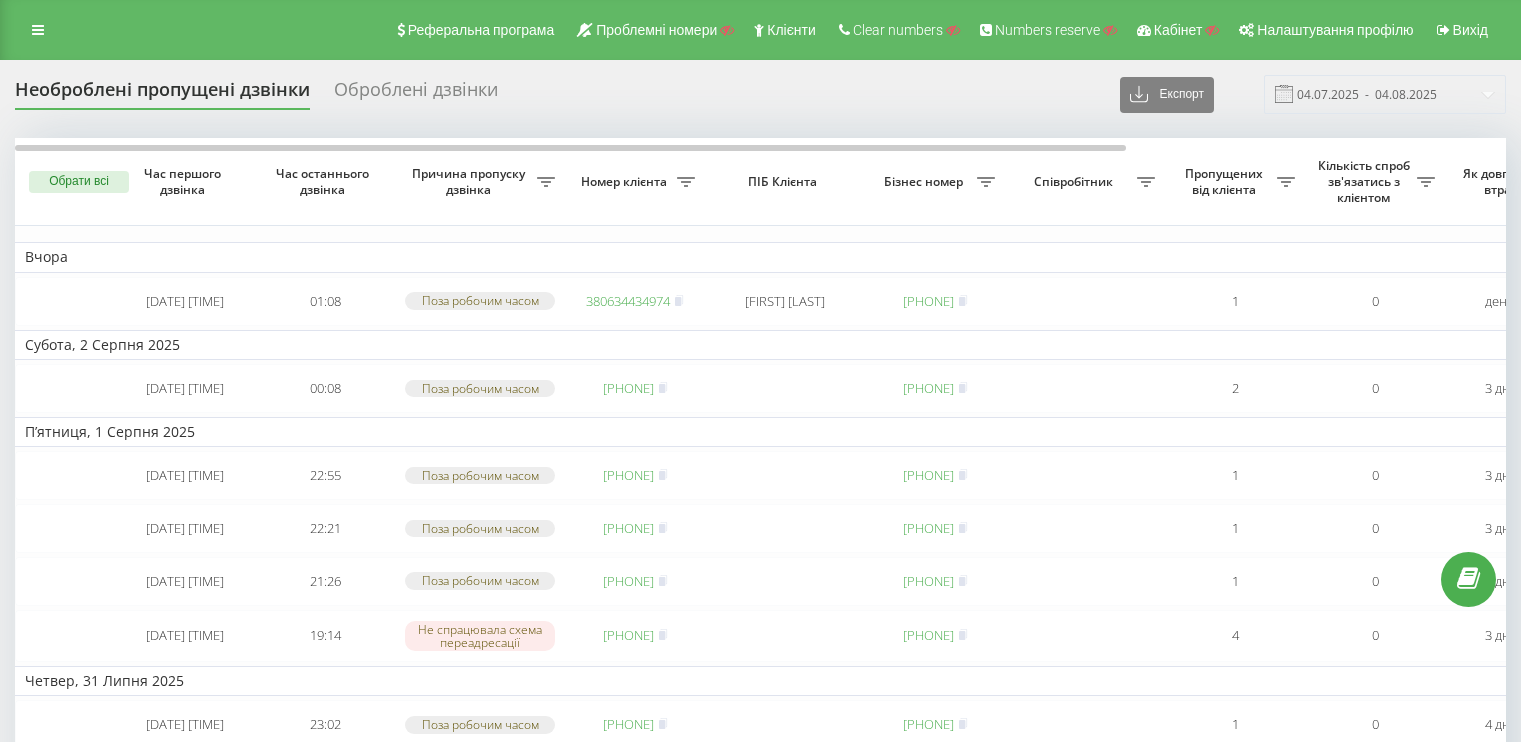 scroll, scrollTop: 0, scrollLeft: 0, axis: both 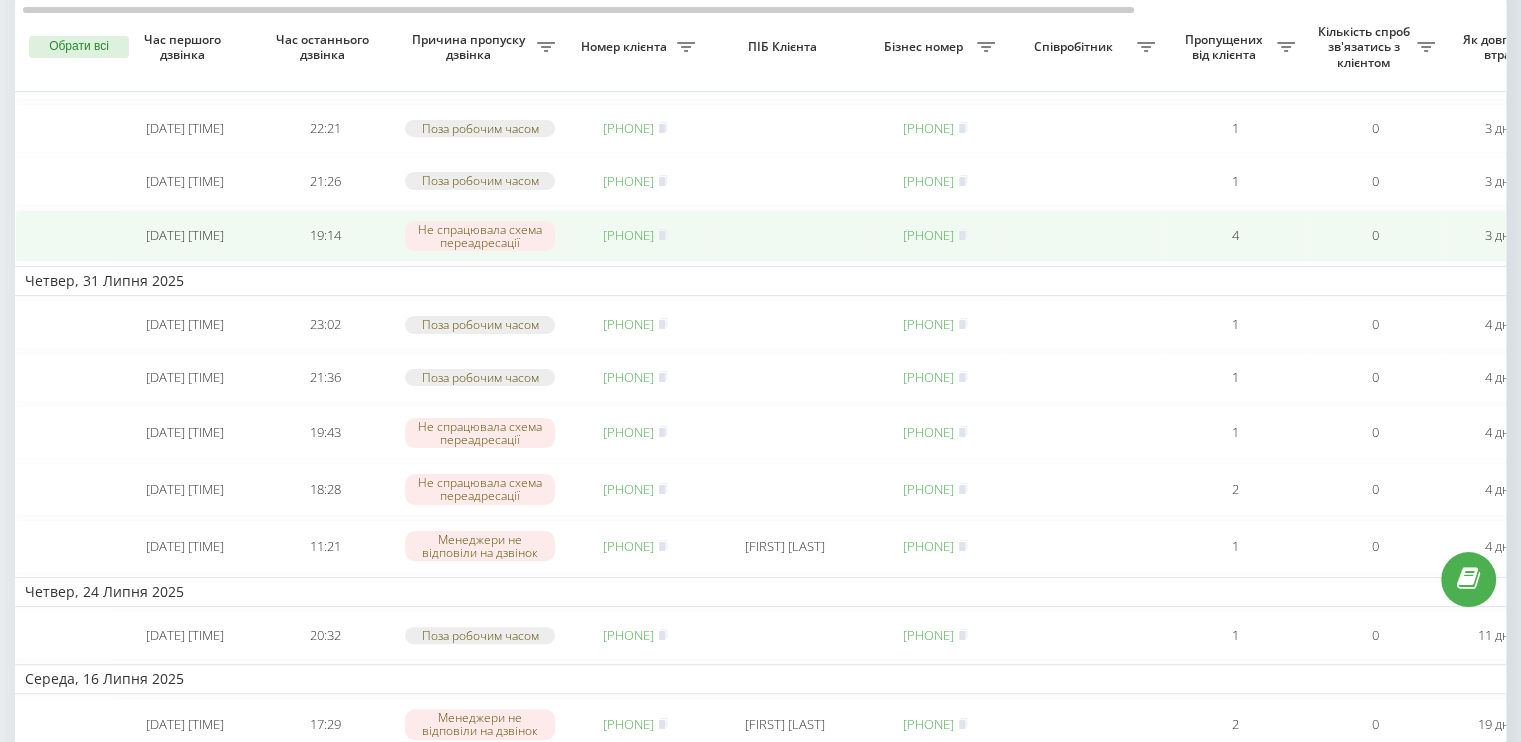 drag, startPoint x: 736, startPoint y: 271, endPoint x: 1220, endPoint y: 281, distance: 484.1033 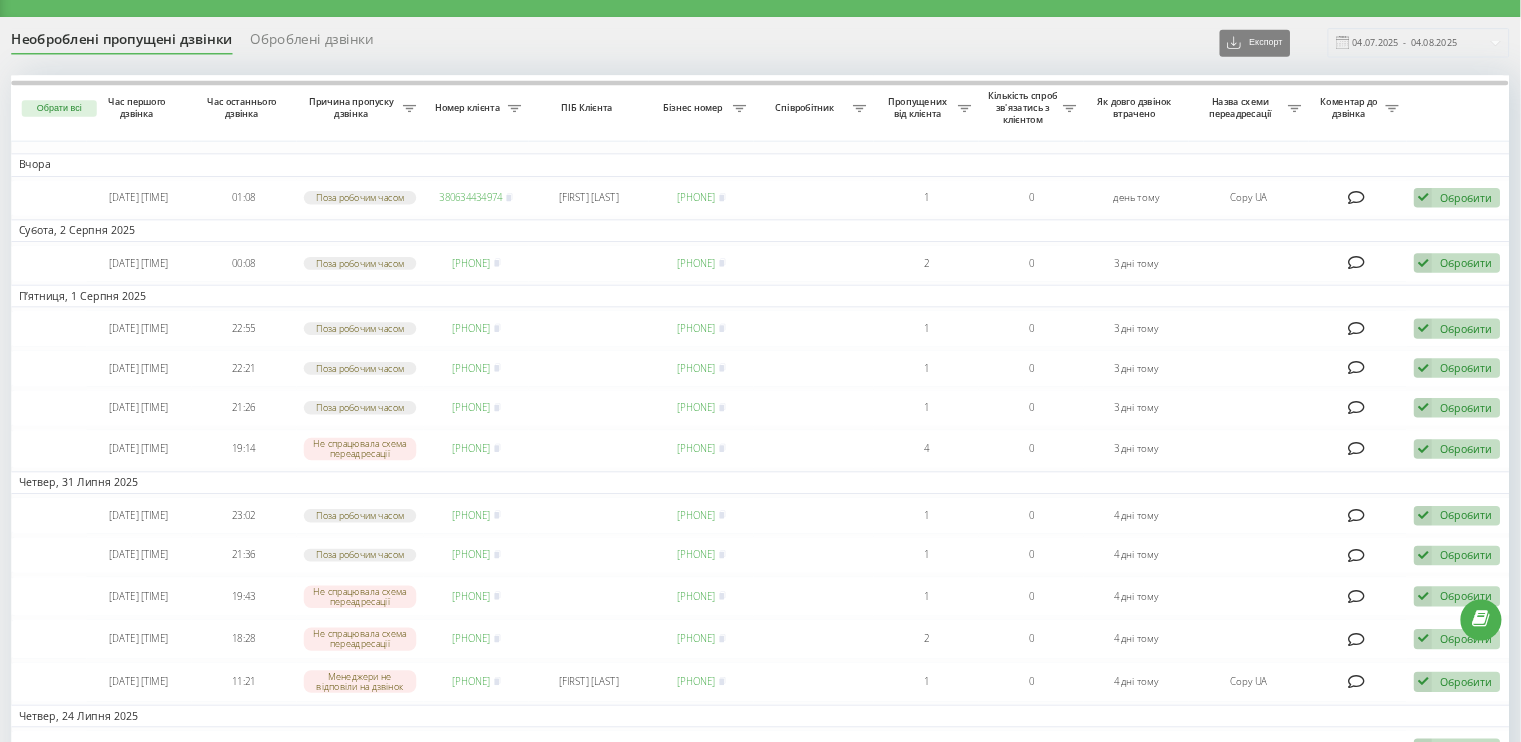 scroll, scrollTop: 22, scrollLeft: 0, axis: vertical 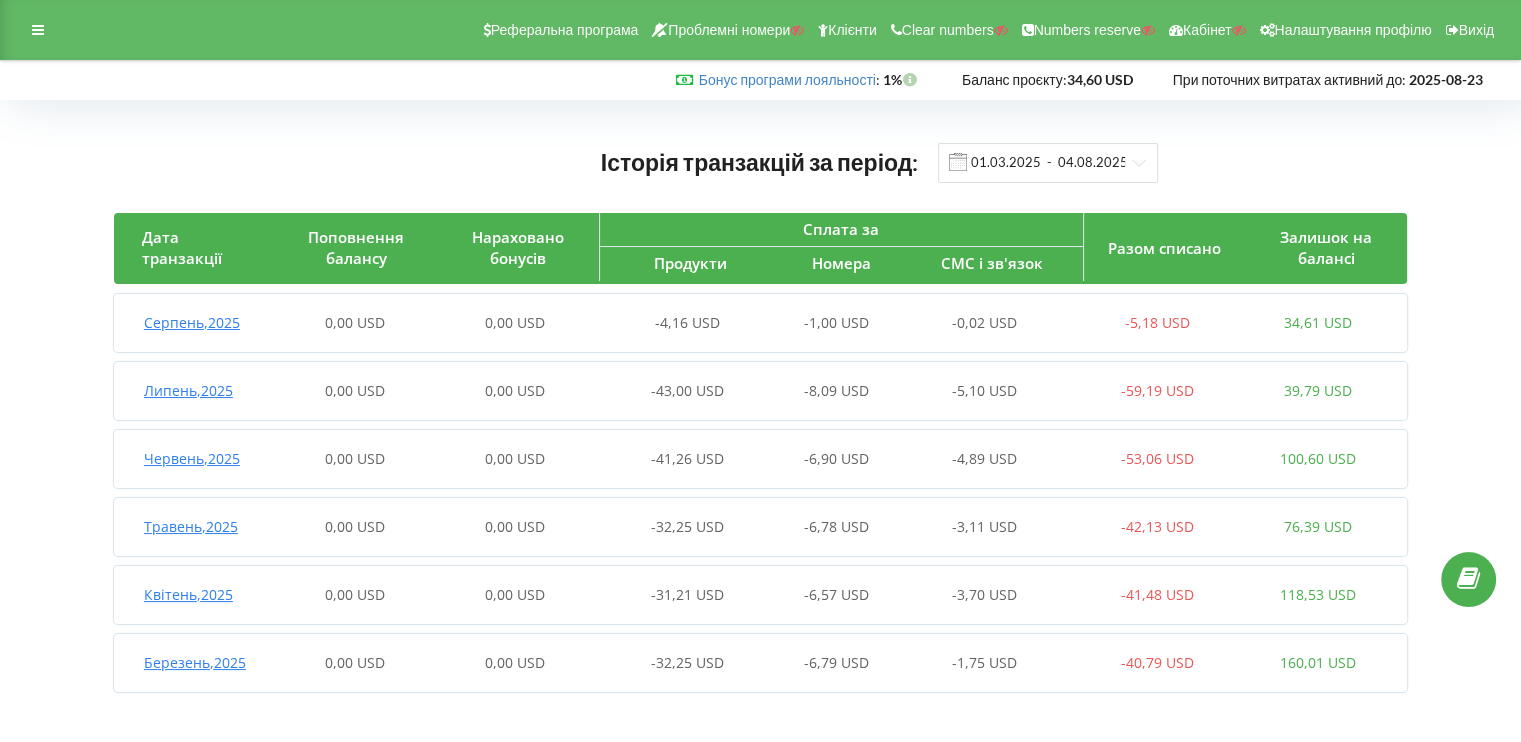 click on "-4,16 USD" at bounding box center (675, 323) 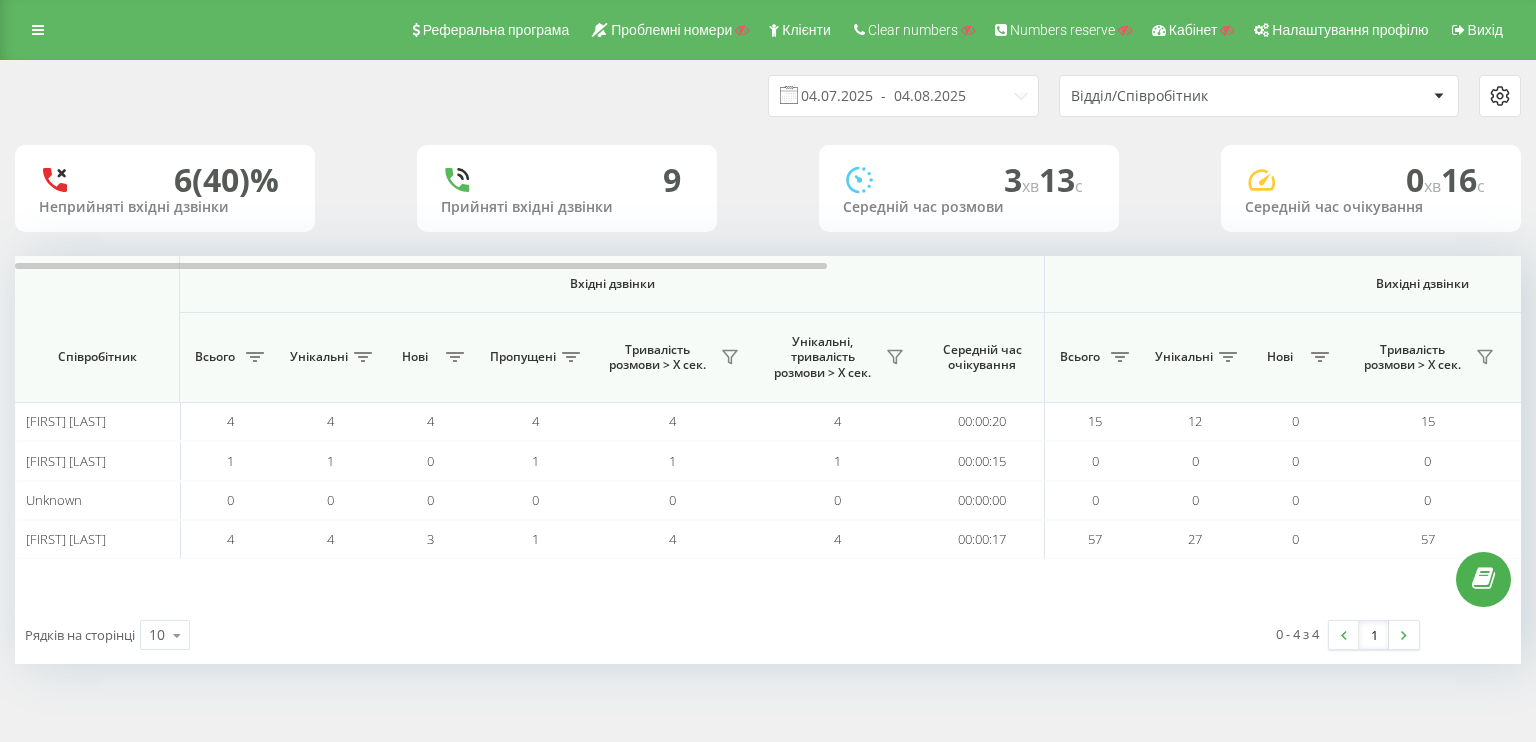 scroll, scrollTop: 0, scrollLeft: 0, axis: both 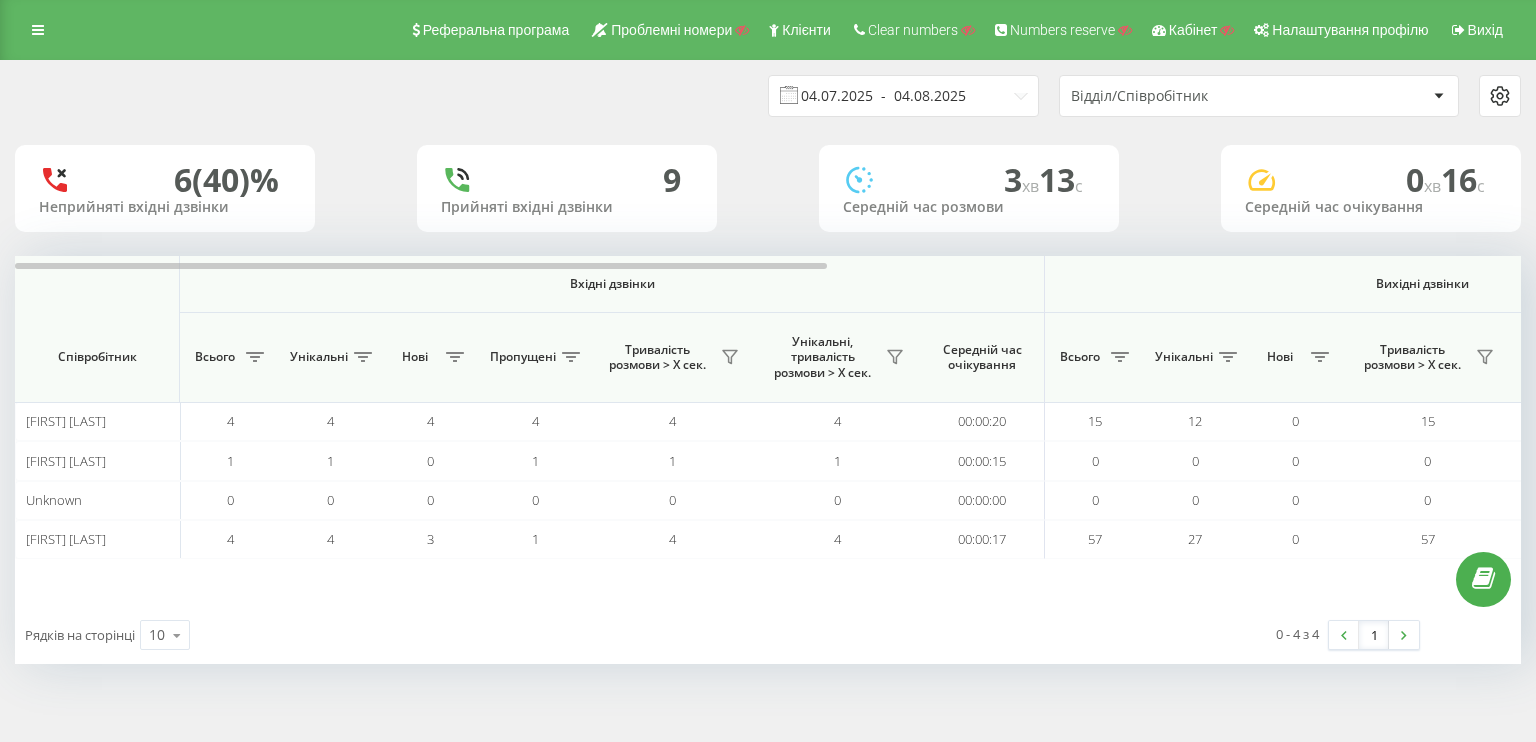 click on "04.07.2025  -  04.08.2025" at bounding box center [903, 96] 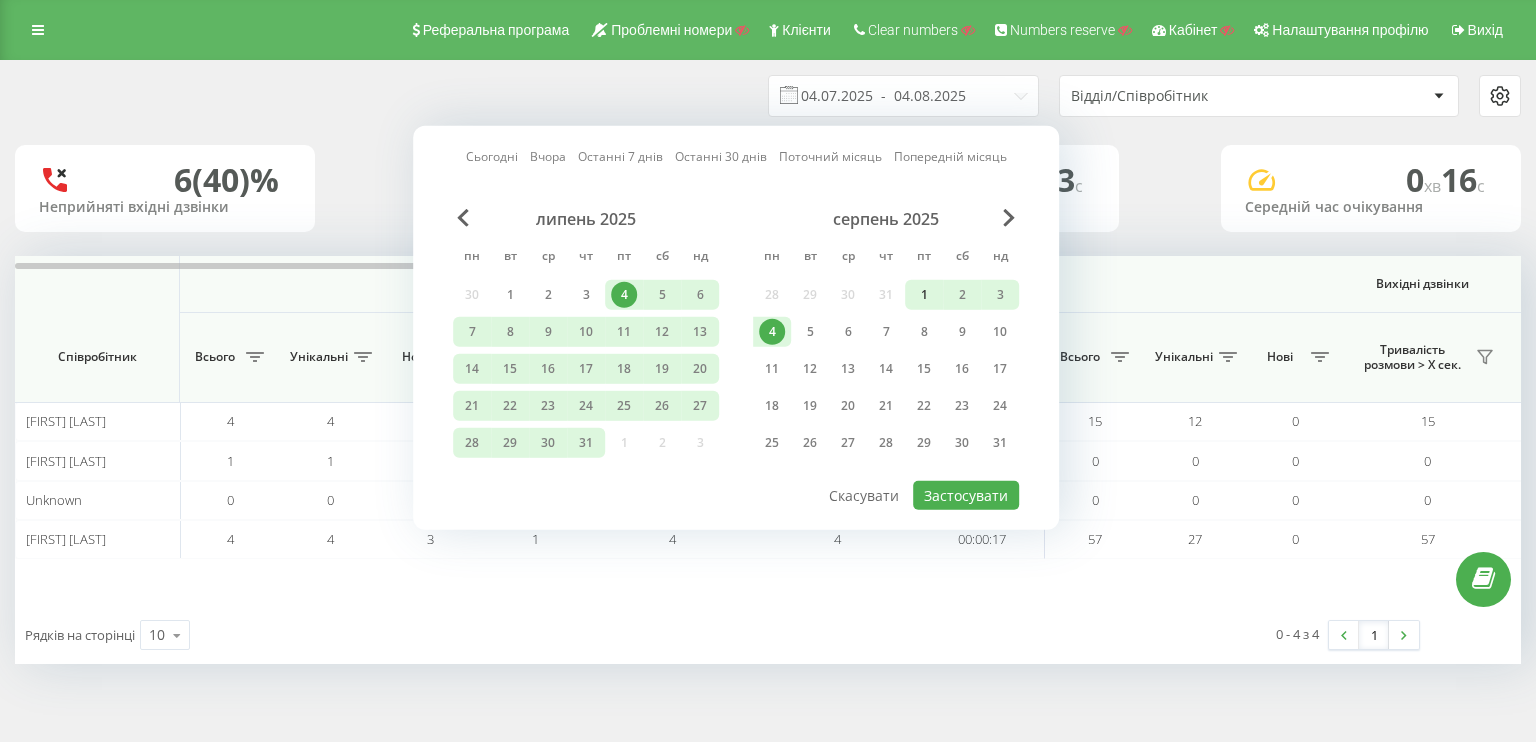 click on "1" at bounding box center (924, 295) 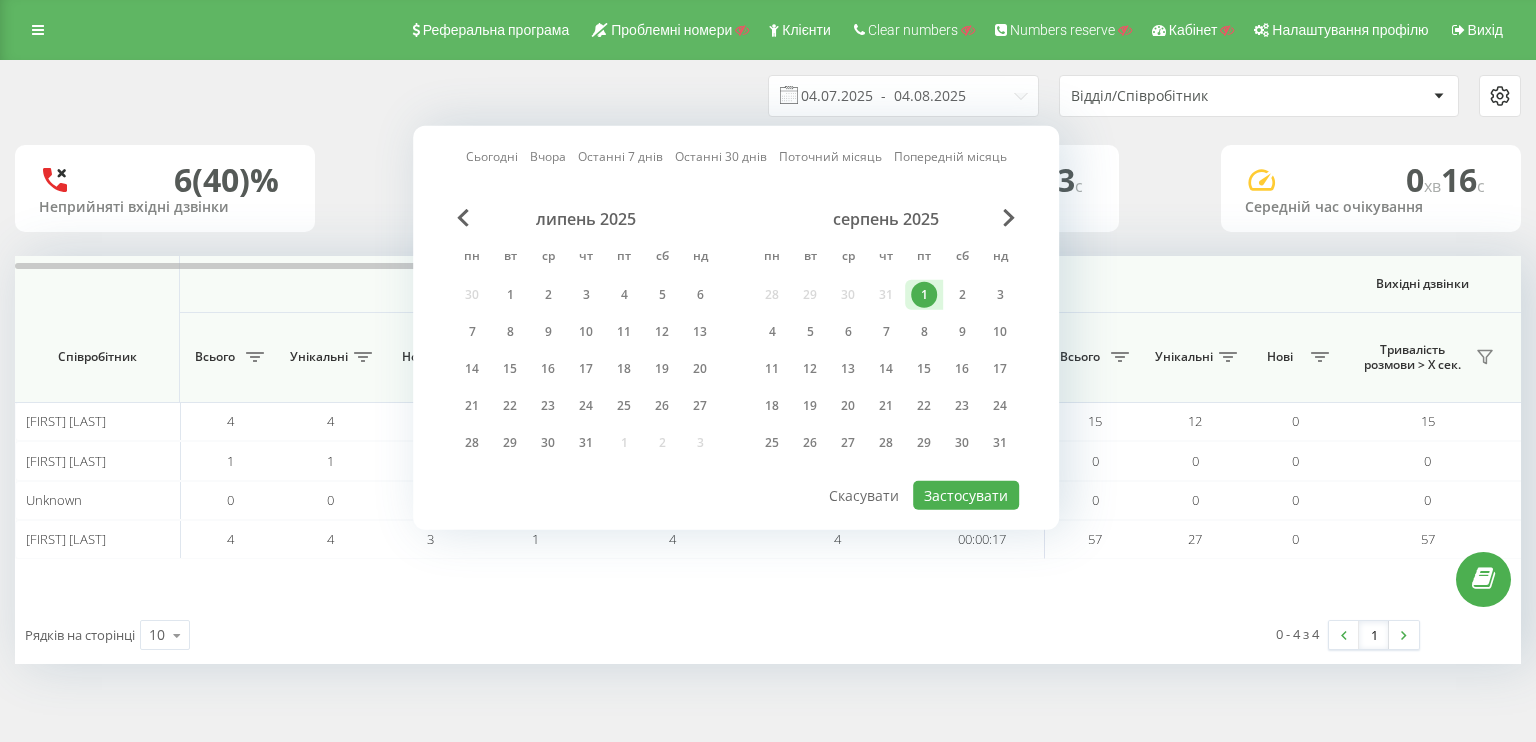 click on "1" at bounding box center [924, 295] 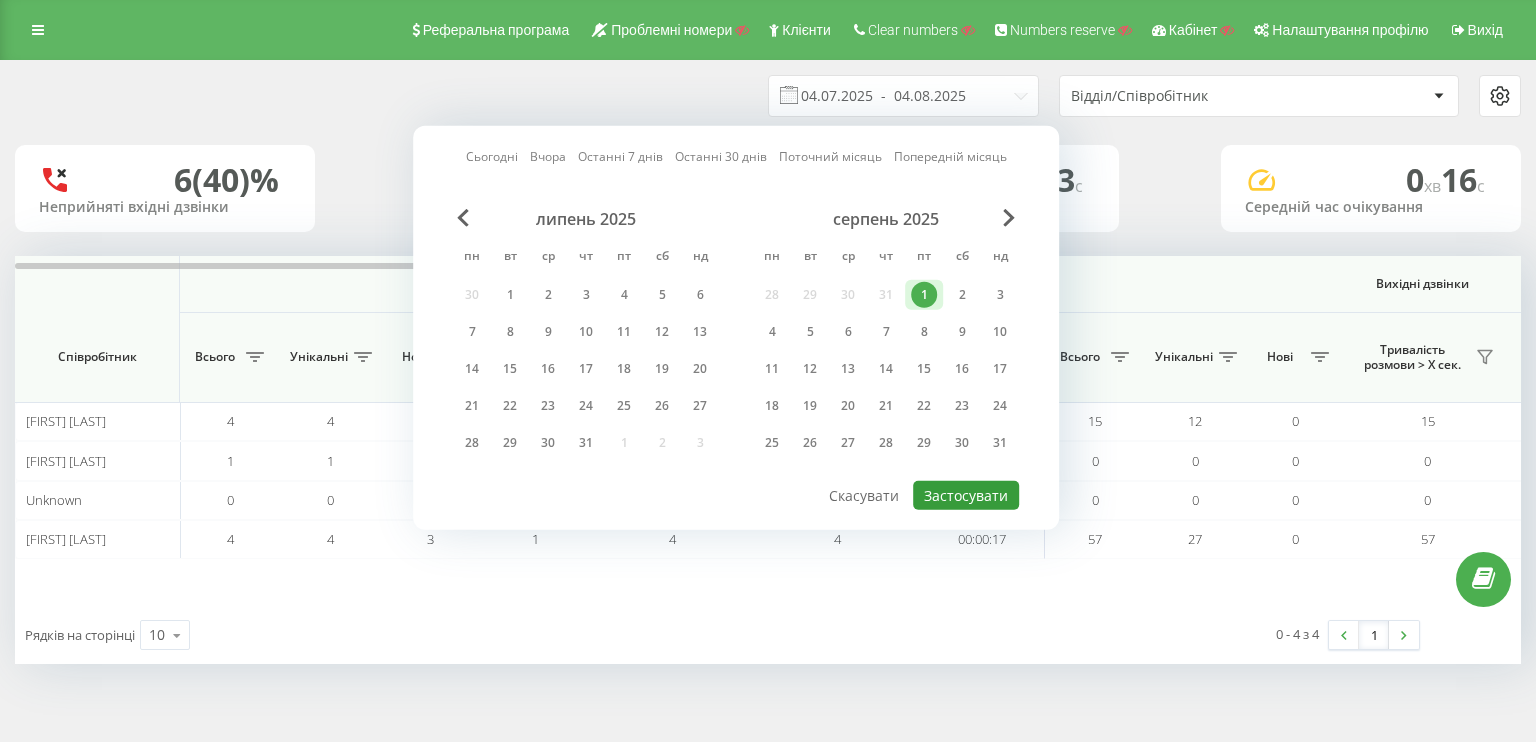click on "Застосувати" at bounding box center (966, 495) 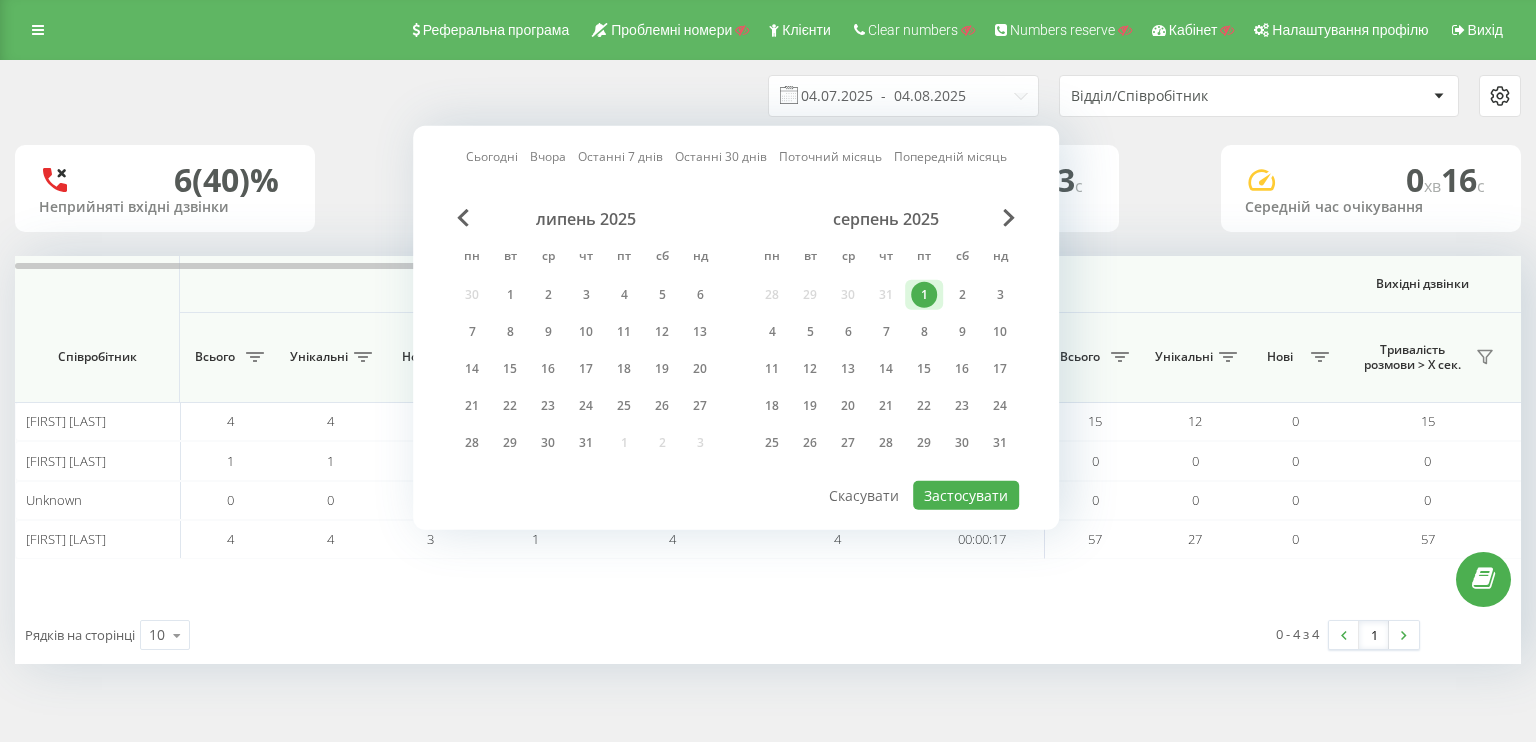 type on "01.08.2025  -  01.08.2025" 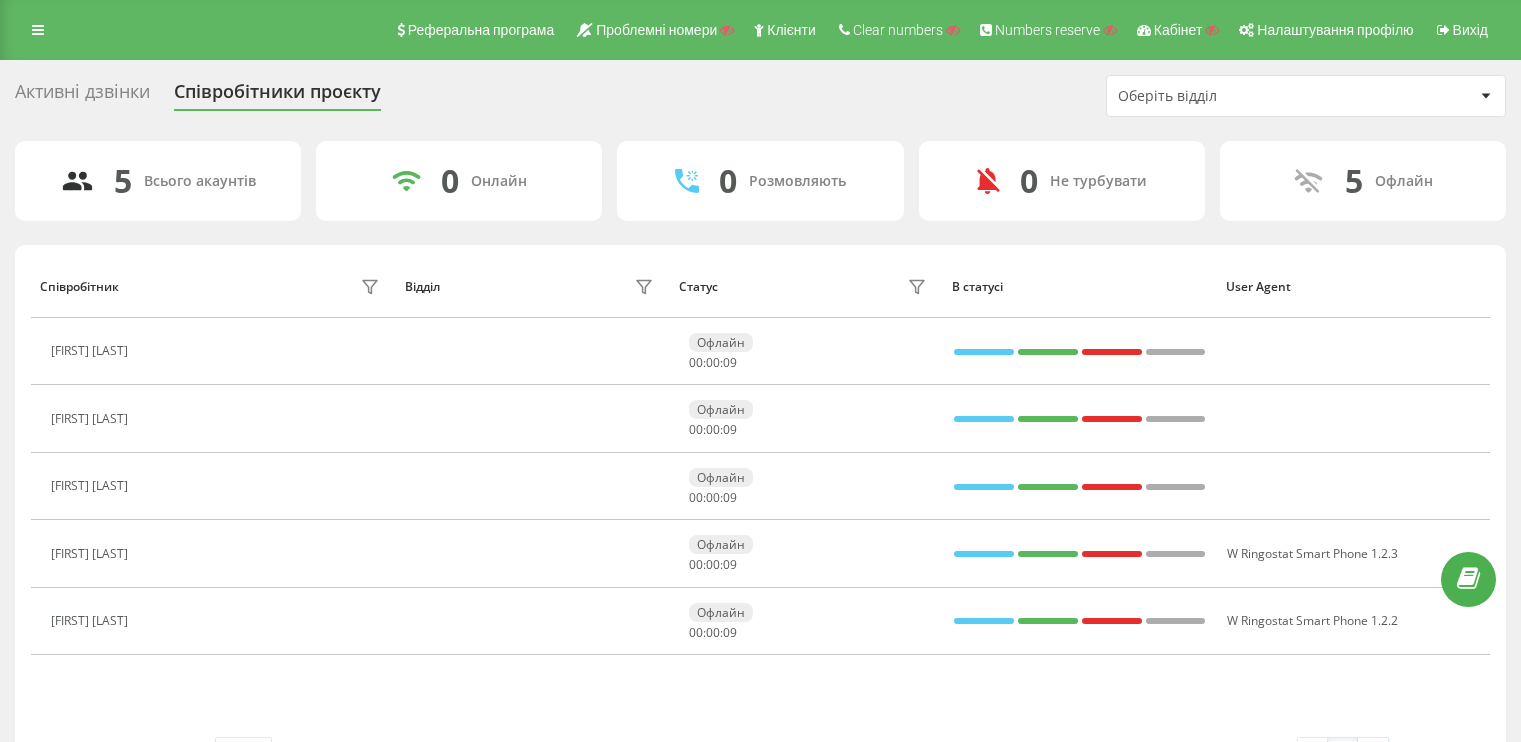 scroll, scrollTop: 0, scrollLeft: 0, axis: both 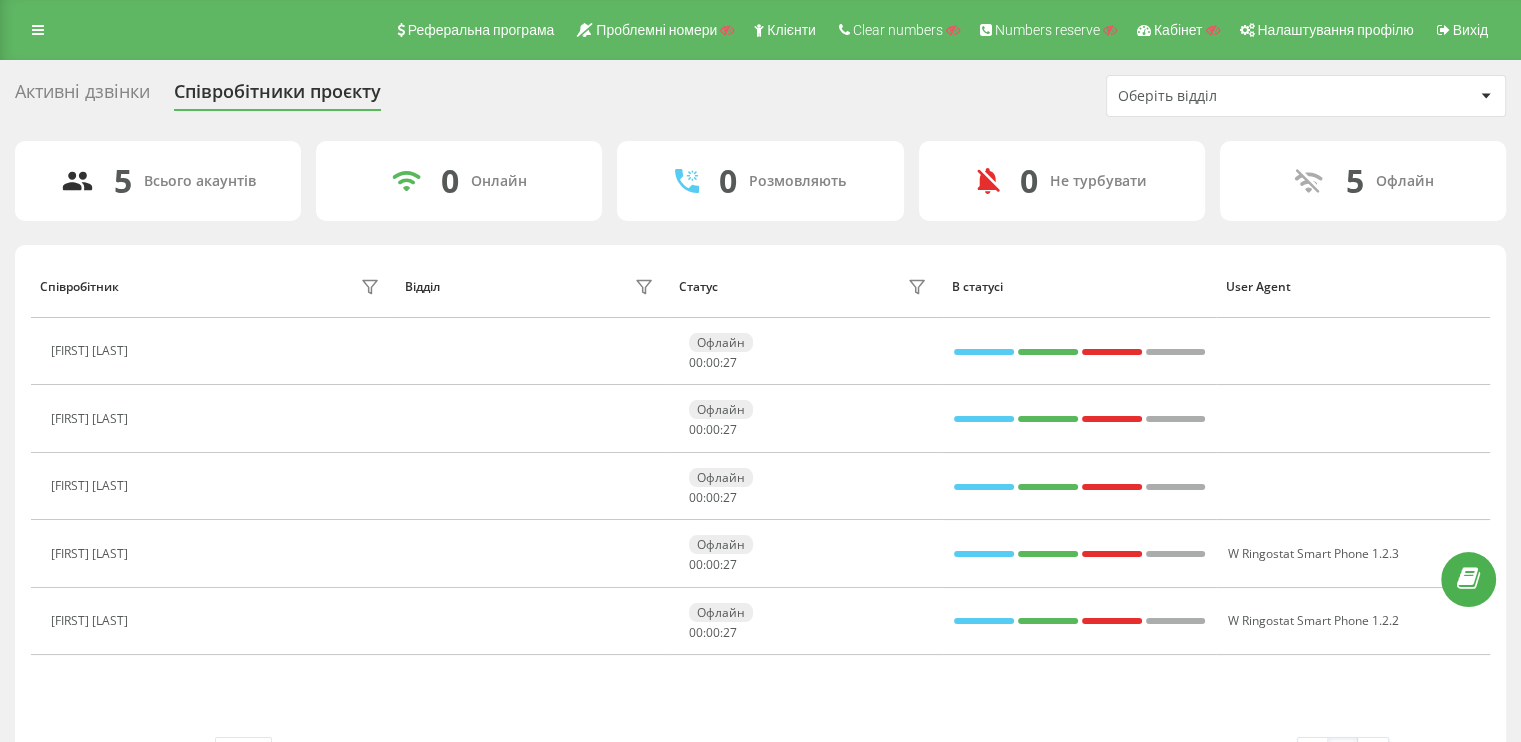 click on "Оберіть відділ" at bounding box center [1306, 96] 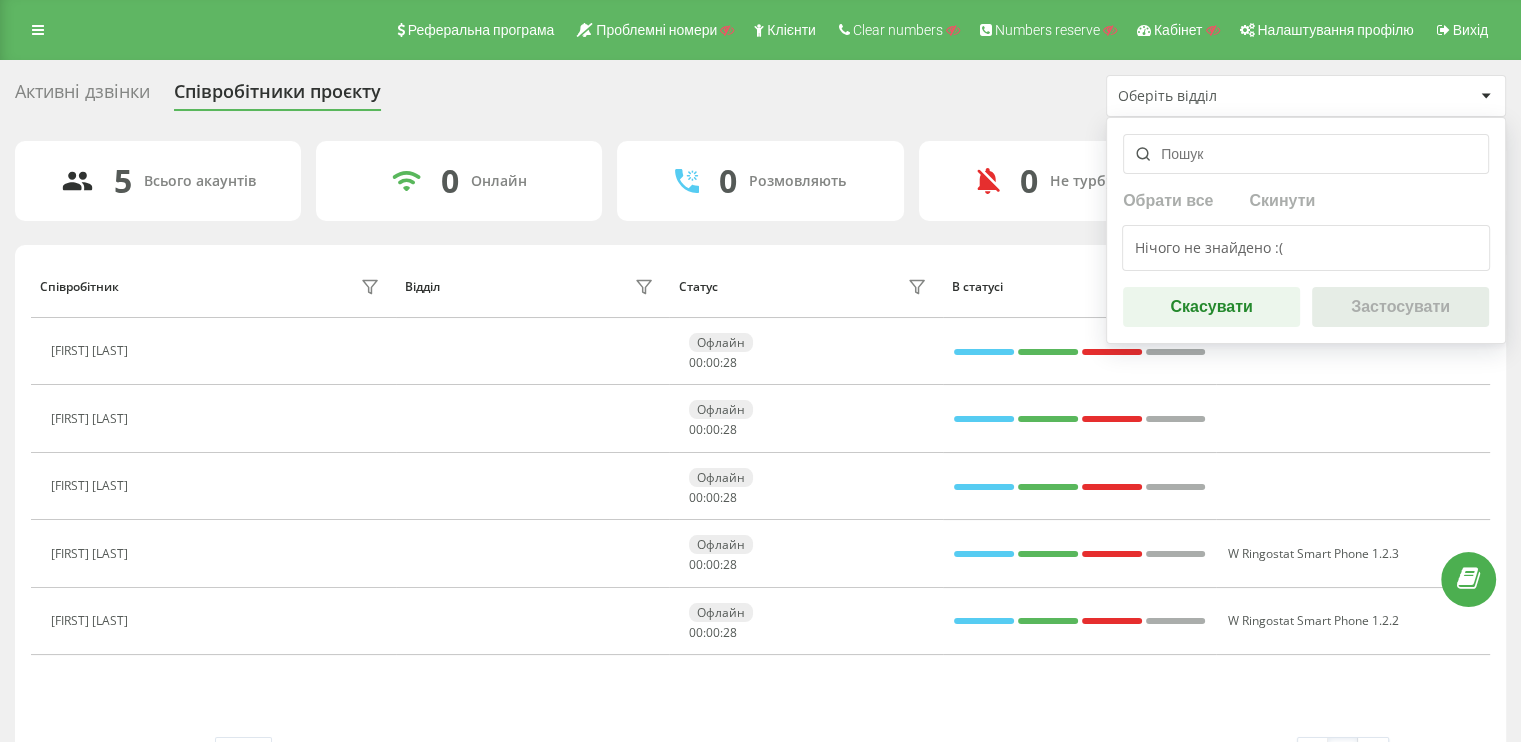 click on "Оберіть відділ" at bounding box center (1237, 96) 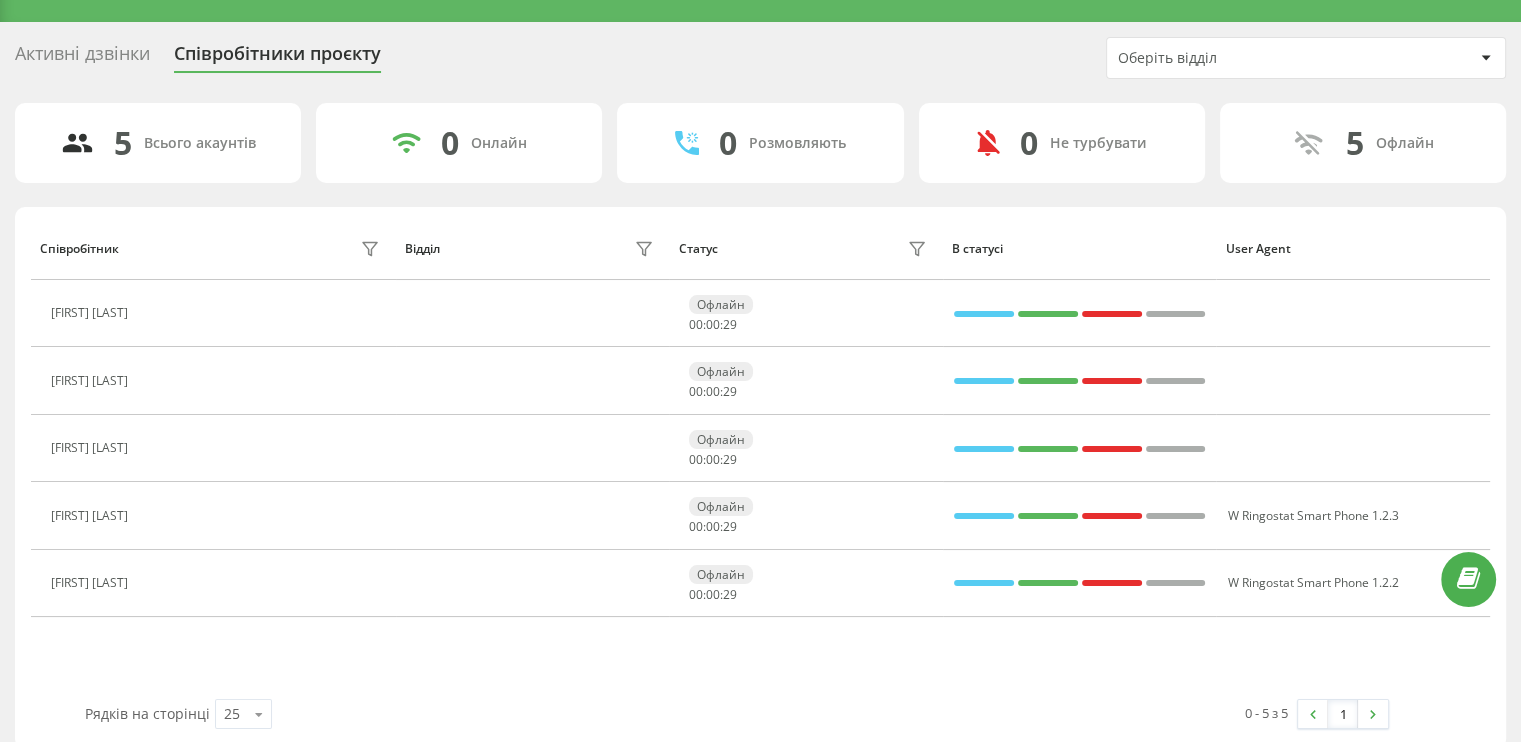 scroll, scrollTop: 60, scrollLeft: 0, axis: vertical 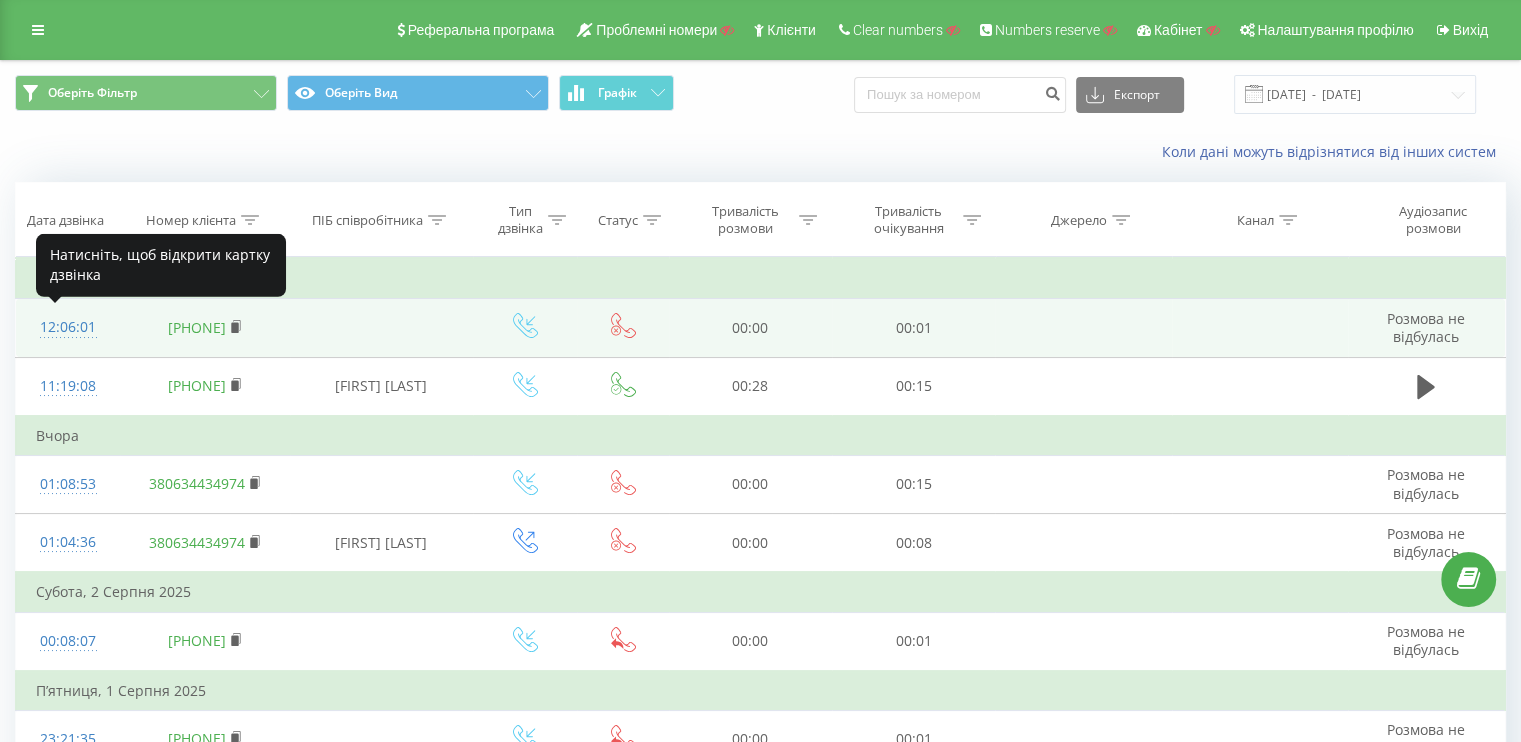click on "12:06:01" at bounding box center [68, 327] 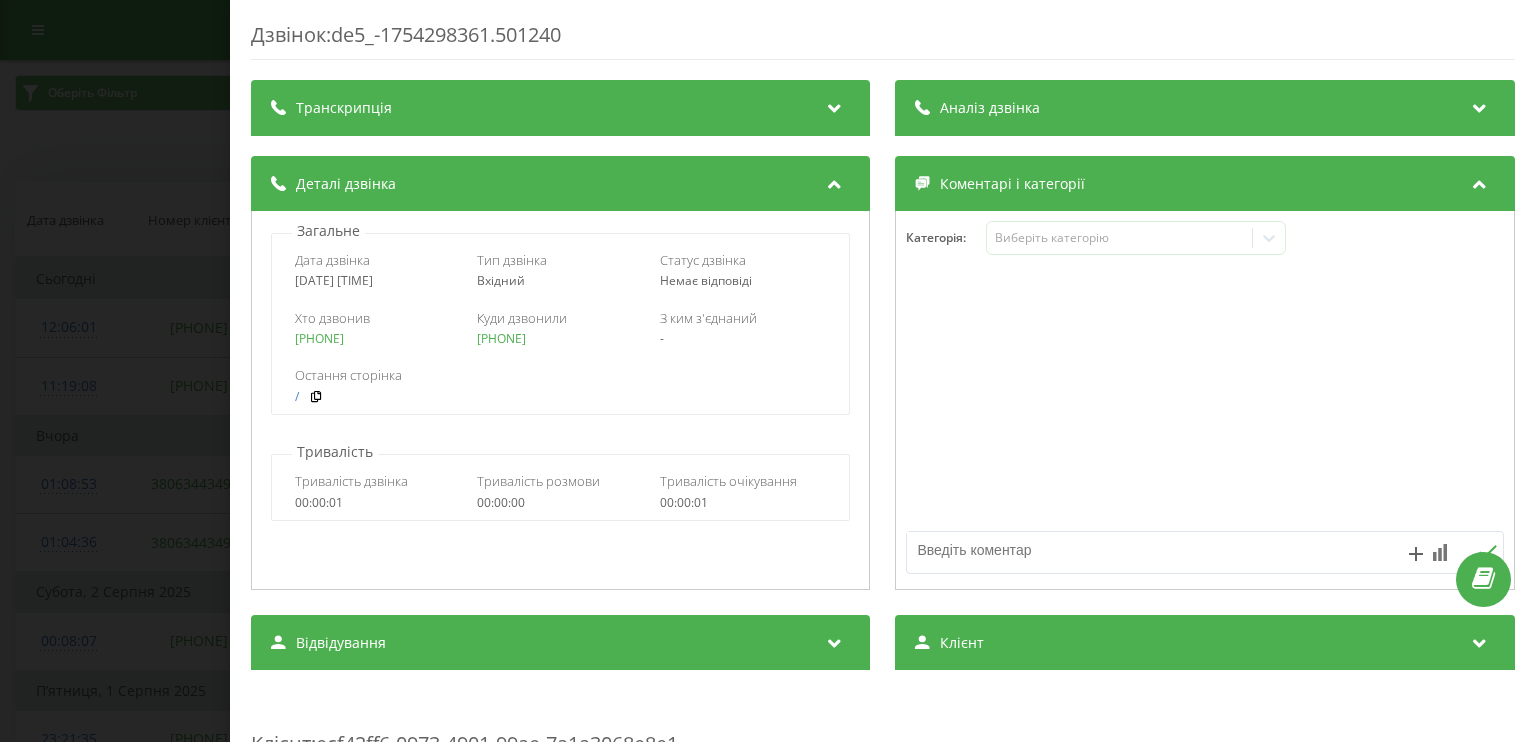 click on "Дзвінок :  de5_-1754298361.501240 Транскрипція Для AI-аналізу майбутніх дзвінків  налаштуйте та активуйте профіль на сторінці . Якщо профіль вже є і дзвінок відповідає його умовам, оновіть сторінку через 10 хвилин - AI аналізує поточний дзвінок. Аналіз дзвінка Для AI-аналізу майбутніх дзвінків  налаштуйте та активуйте профіль на сторінці . Якщо профіль вже є і дзвінок відповідає його умовам, оновіть сторінку через 10 хвилин - AI аналізує поточний дзвінок. Деталі дзвінка Загальне Дата дзвінка [DATE] [TIME] Тип дзвінка Вхідний Статус дзвінка Немає відповіді Хто дзвонив [PHONE]" at bounding box center [768, 371] 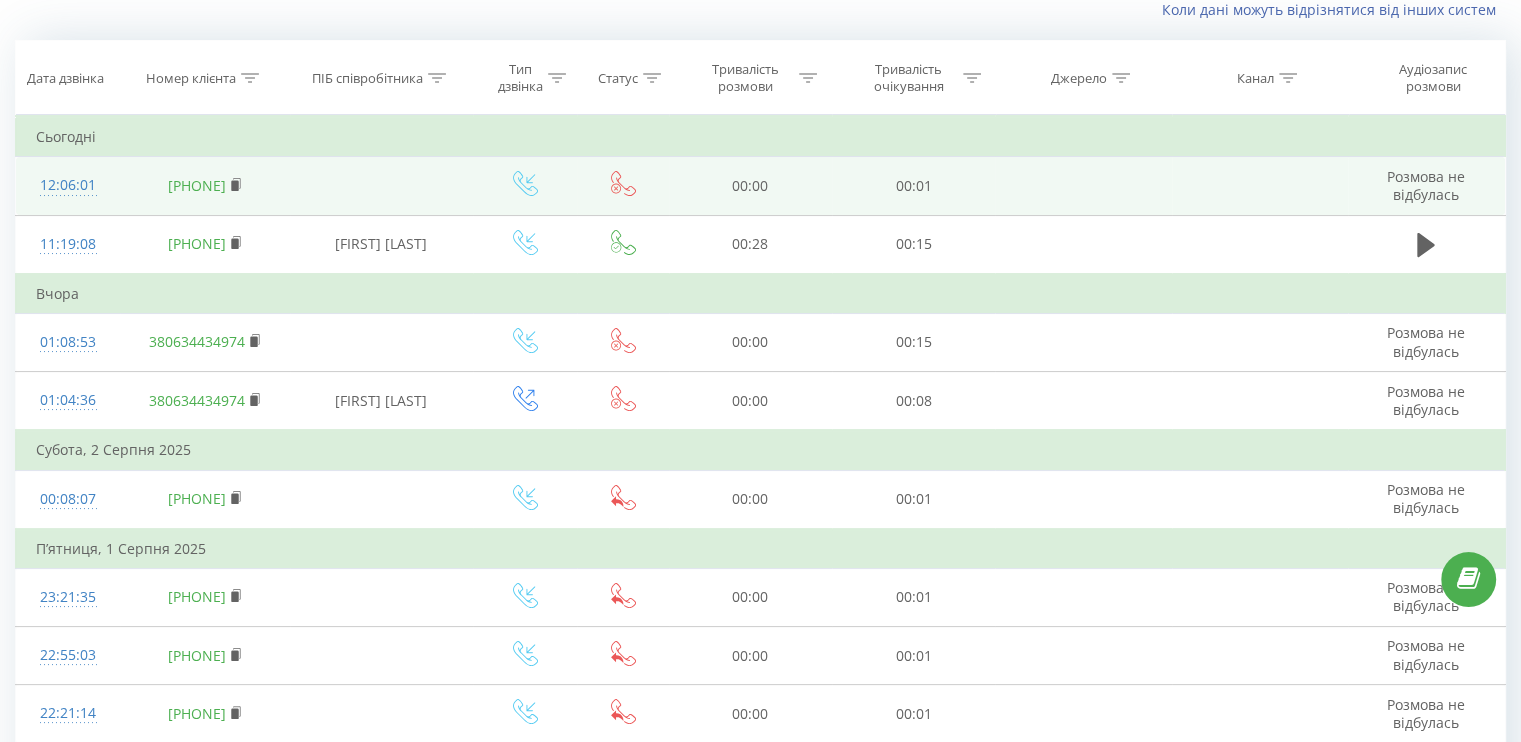 scroll, scrollTop: 100, scrollLeft: 0, axis: vertical 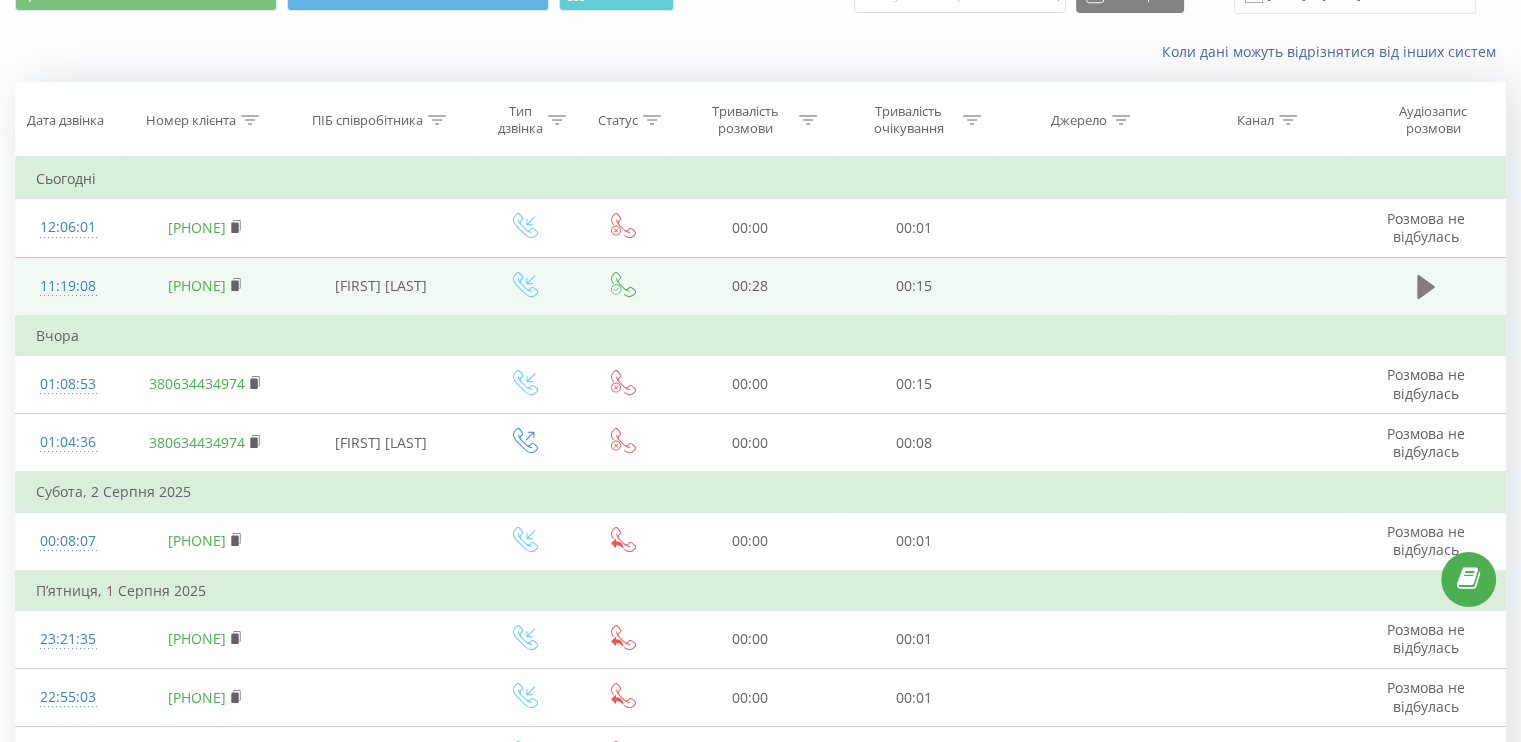 click 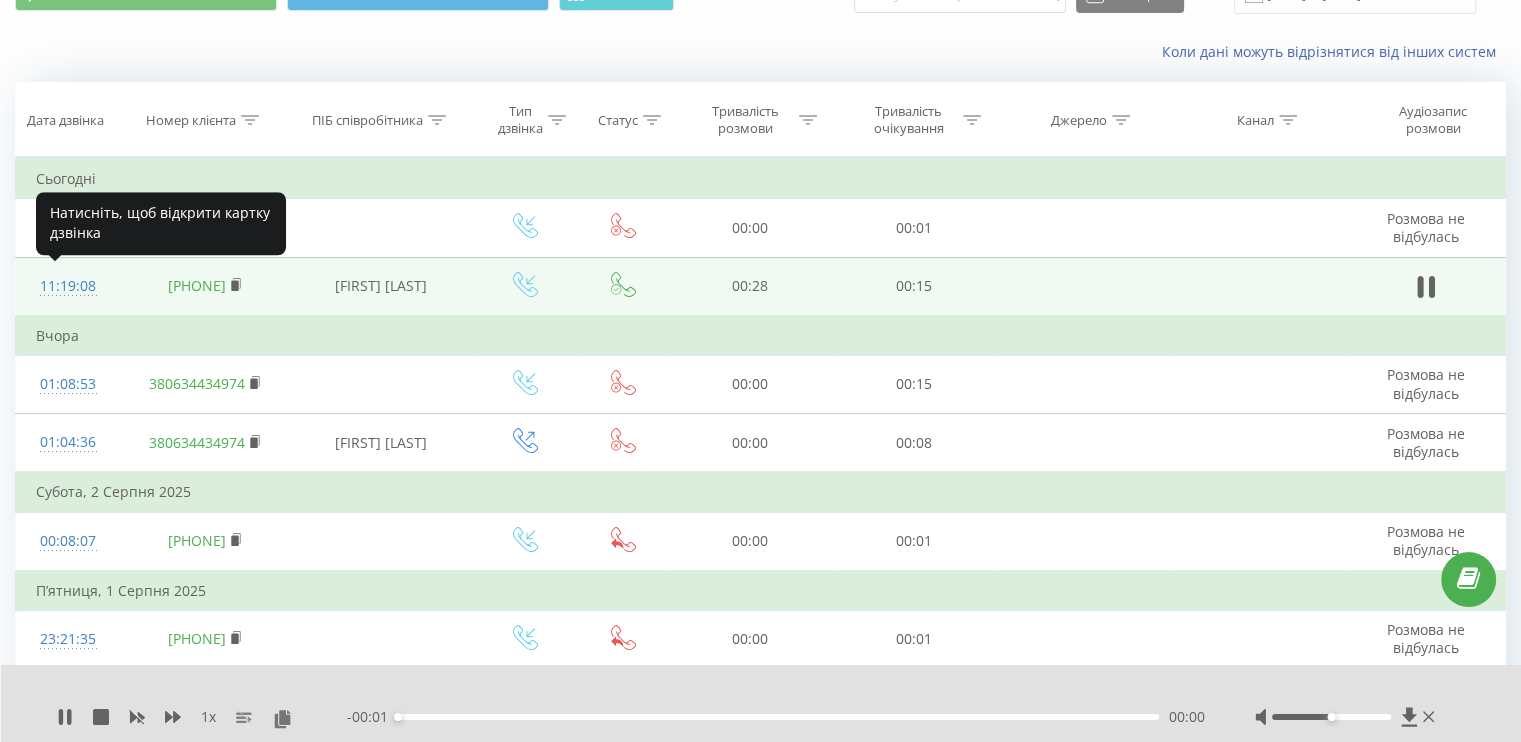 click on "11:19:08" at bounding box center [68, 286] 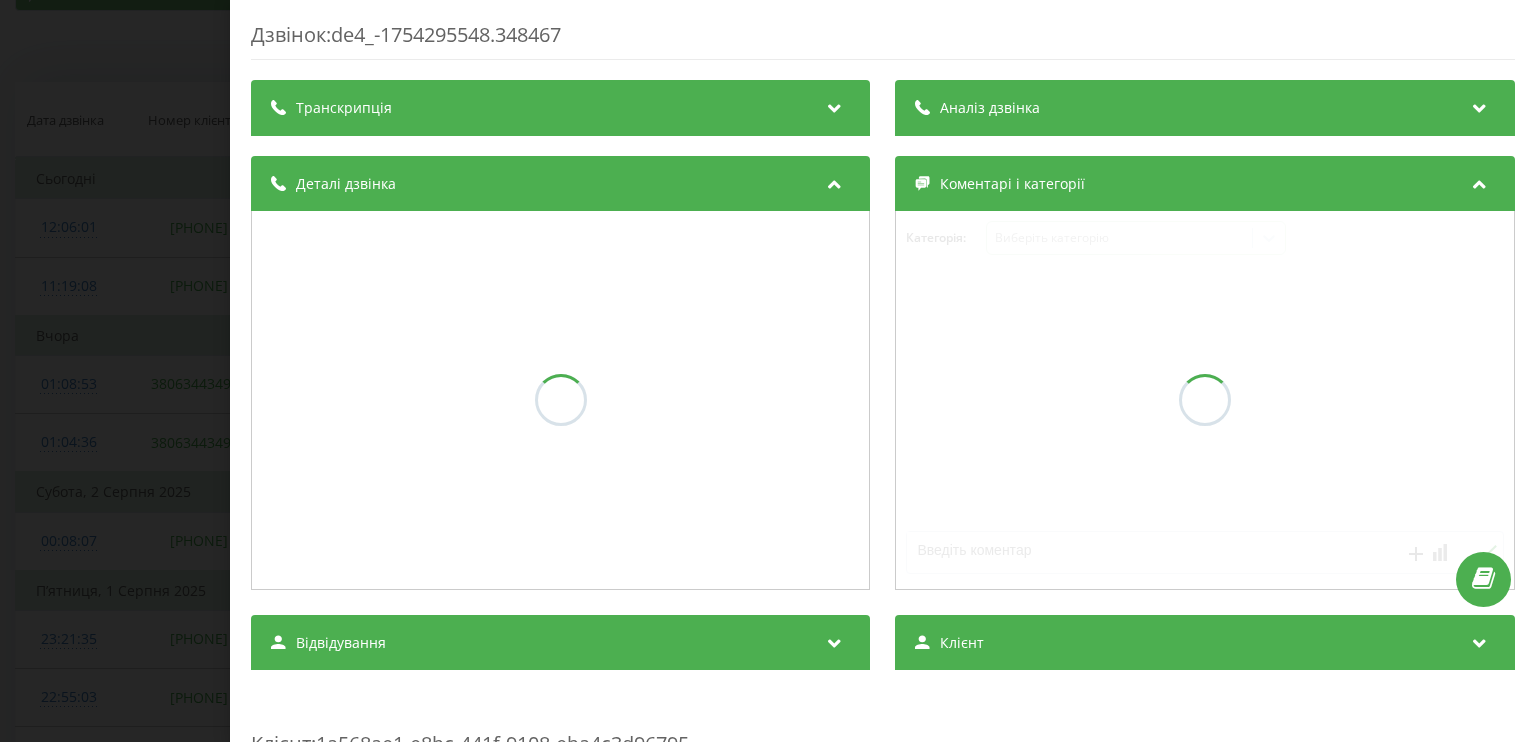 click on "Дзвінок :  de4_-1754295548.348467 Транскрипція Аналіз дзвінка Деталі дзвінка Коментарі і категорії Категорія : Виберіть категорію Відвідування Клієнт Клієнт :  1a568ae1-e8bc-441f-9108-eba4c3d96795 Статистика Всього Днів з першого візиту 0 Днів з останнього візиту 0 Всього дзвінків 1 За останні 30 днів Перегляди сторінок 0 Сеансів 1 Дзвінків за період 1 Останній сеанс Операційна система unknown Тип пристрою n/a Геопозиція no geolocation Джерело n/a Канал n/a Кампанія n/a Група оголошень n/a Ключове слово n/a Джерело переходу n/a Топ 5 сторінок за останні 30 днів Title Views Total interaction time Last session n/a 1 15 секунд no geolocation" at bounding box center (768, 371) 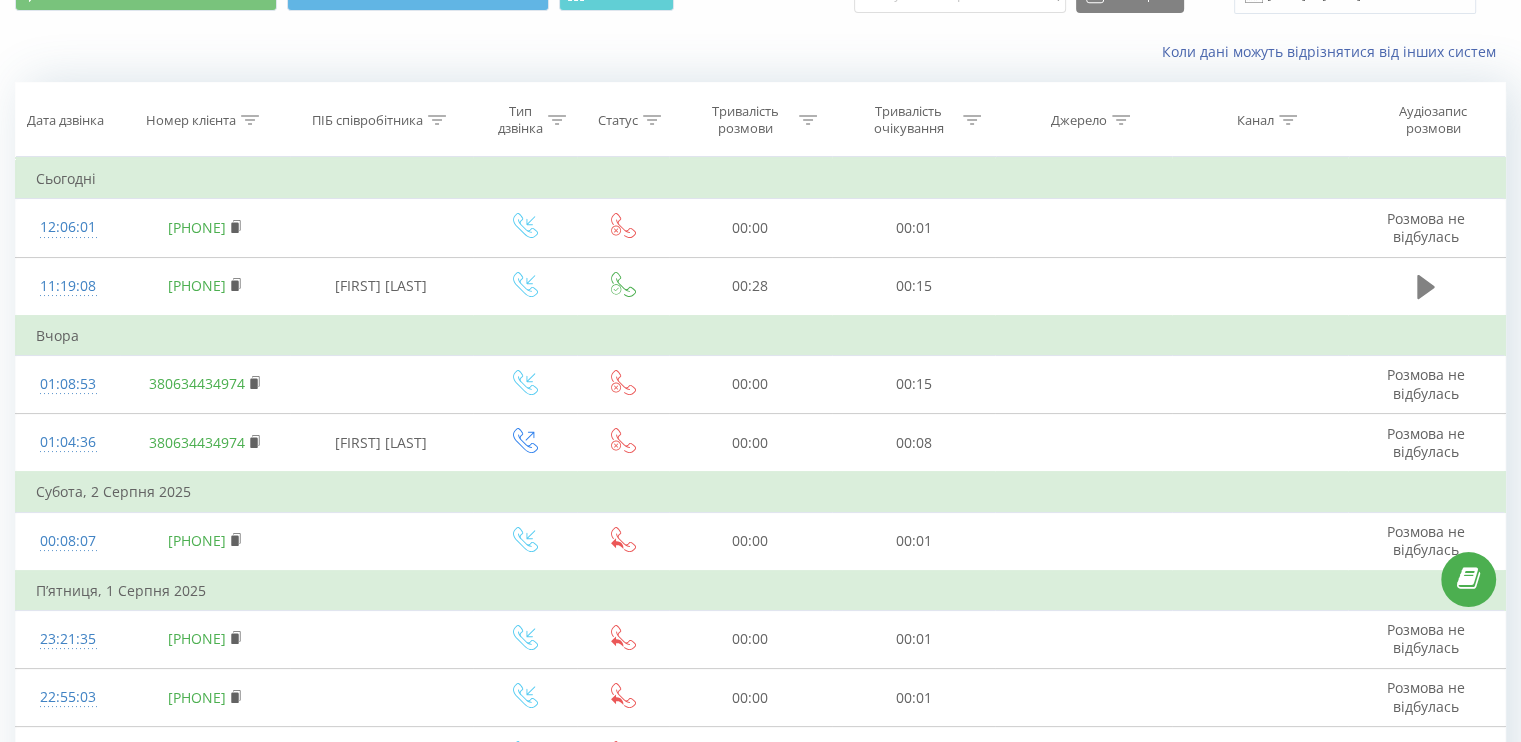click 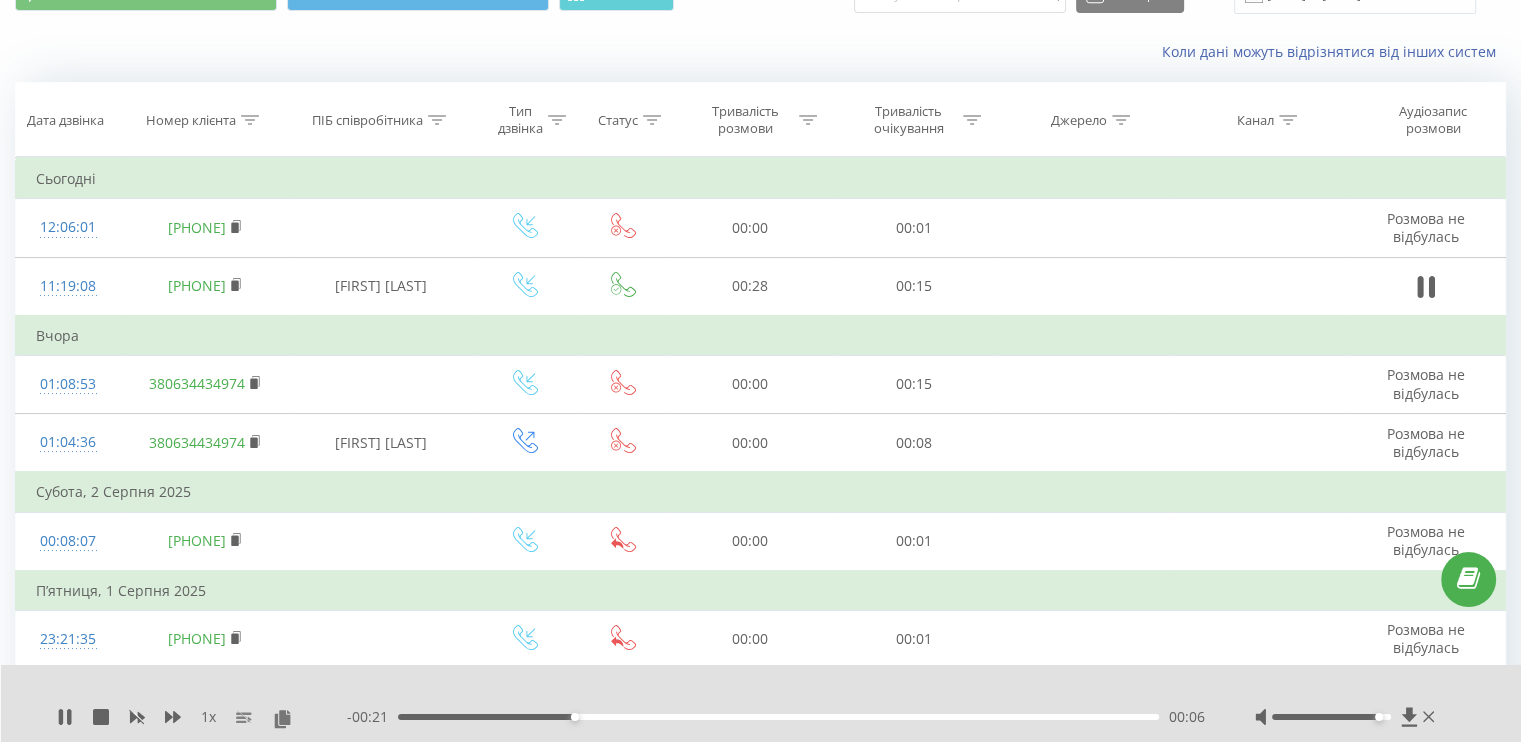 drag, startPoint x: 1332, startPoint y: 720, endPoint x: 1384, endPoint y: 715, distance: 52.23983 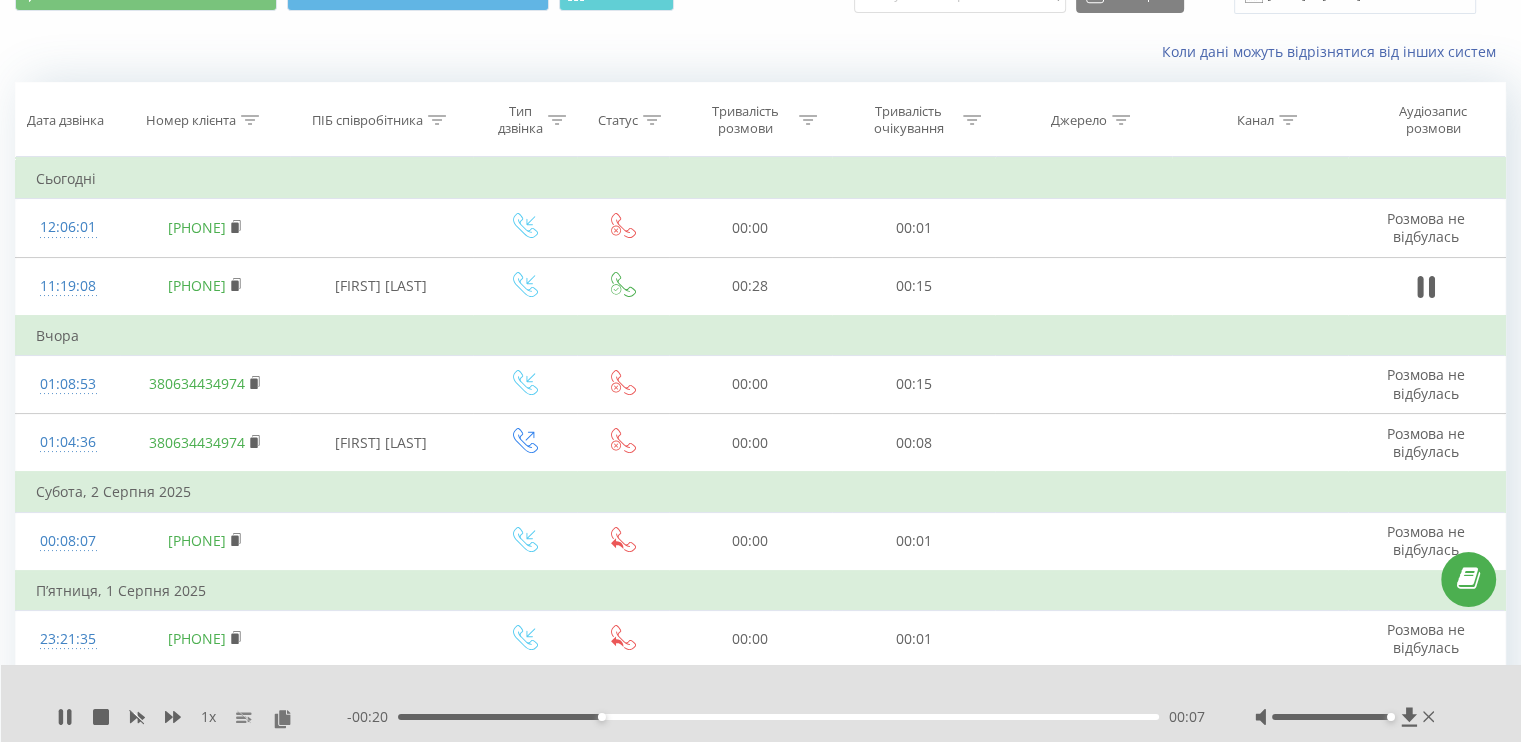 drag, startPoint x: 1380, startPoint y: 717, endPoint x: 1397, endPoint y: 717, distance: 17 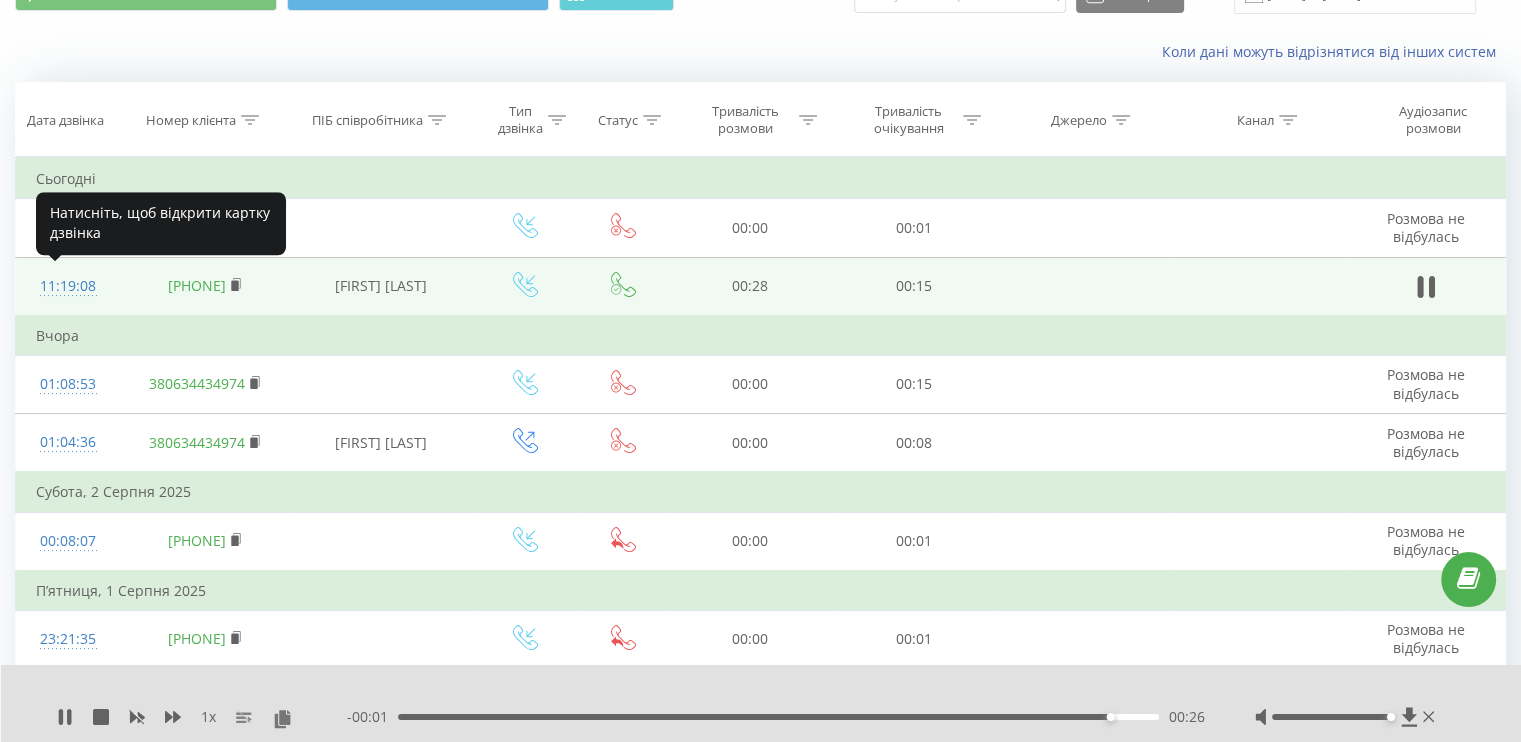 click on "11:19:08" at bounding box center (68, 286) 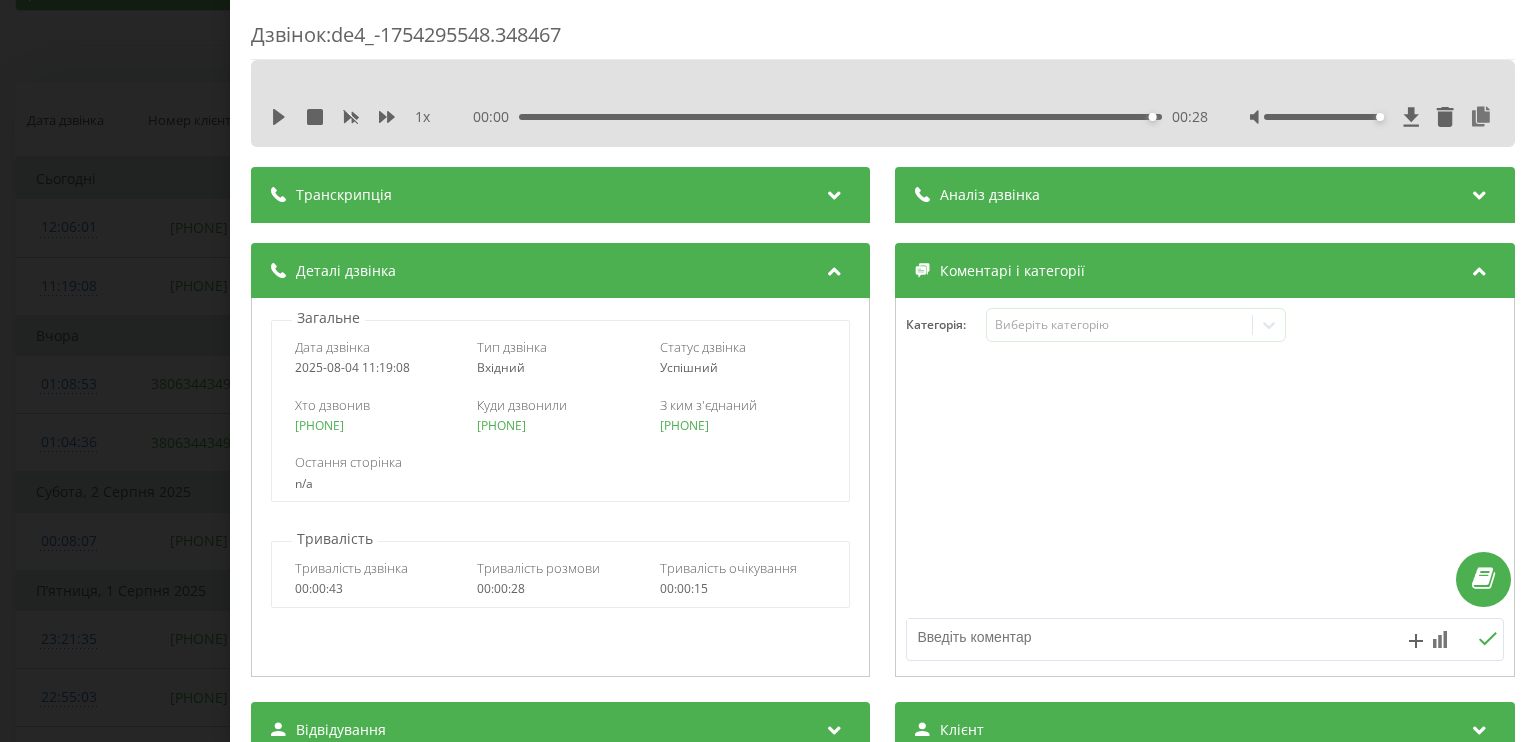 click on "Дзвінок :  de4_-1754295548.348467   1 x  00:00 00:28   00:28   Транскрипція Для AI-аналізу майбутніх дзвінків  налаштуйте та активуйте профіль на сторінці . Якщо профіль вже є і дзвінок відповідає його умовам, оновіть сторінку через 10 хвилин - AI аналізує поточний дзвінок. Аналіз дзвінка Для AI-аналізу майбутніх дзвінків  налаштуйте та активуйте профіль на сторінці . Якщо профіль вже є і дзвінок відповідає його умовам, оновіть сторінку через 10 хвилин - AI аналізує поточний дзвінок. Деталі дзвінка Загальне Дата дзвінка 2025-08-04 11:19:08 Тип дзвінка Вхідний Статус дзвінка Успішний 380933434185 n/a :" at bounding box center (768, 371) 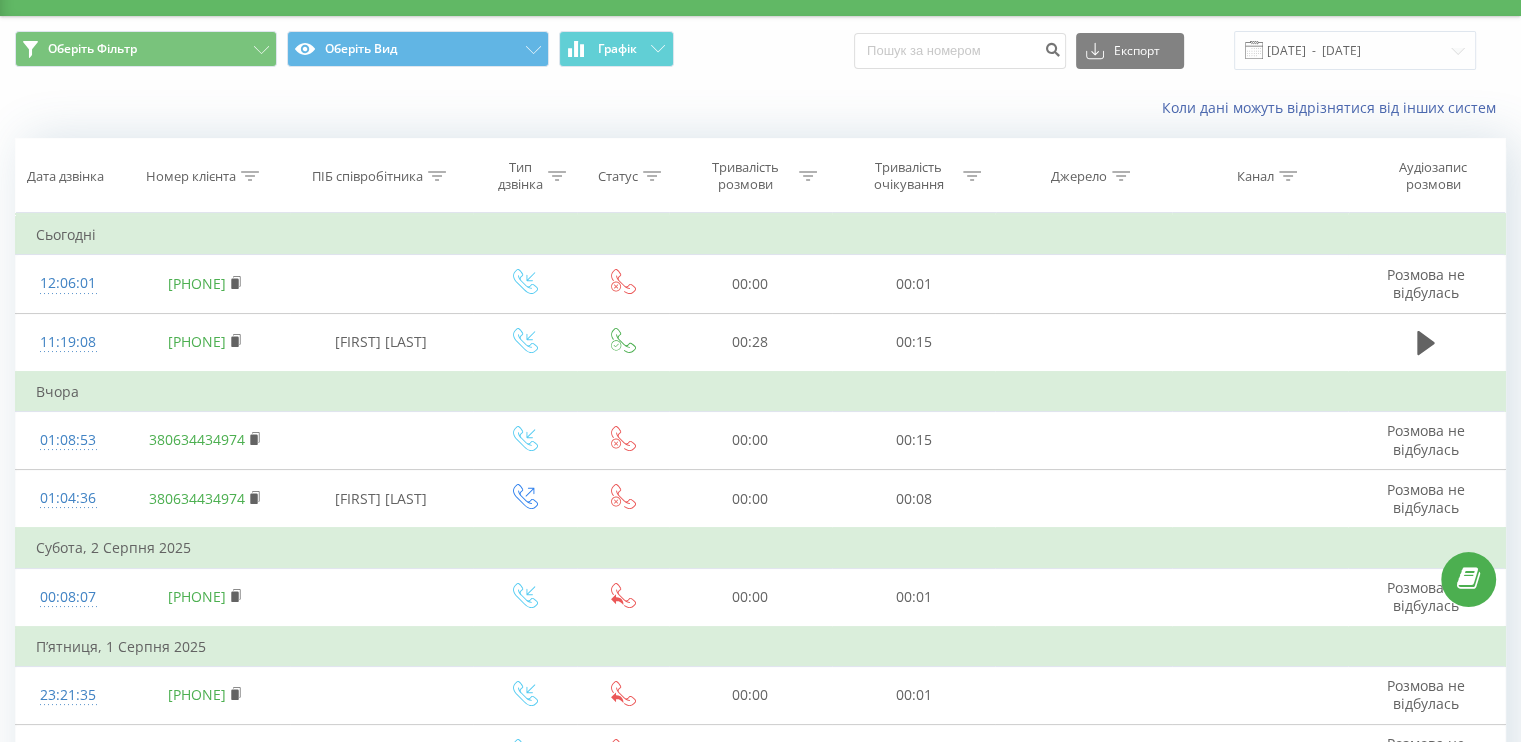 scroll, scrollTop: 0, scrollLeft: 0, axis: both 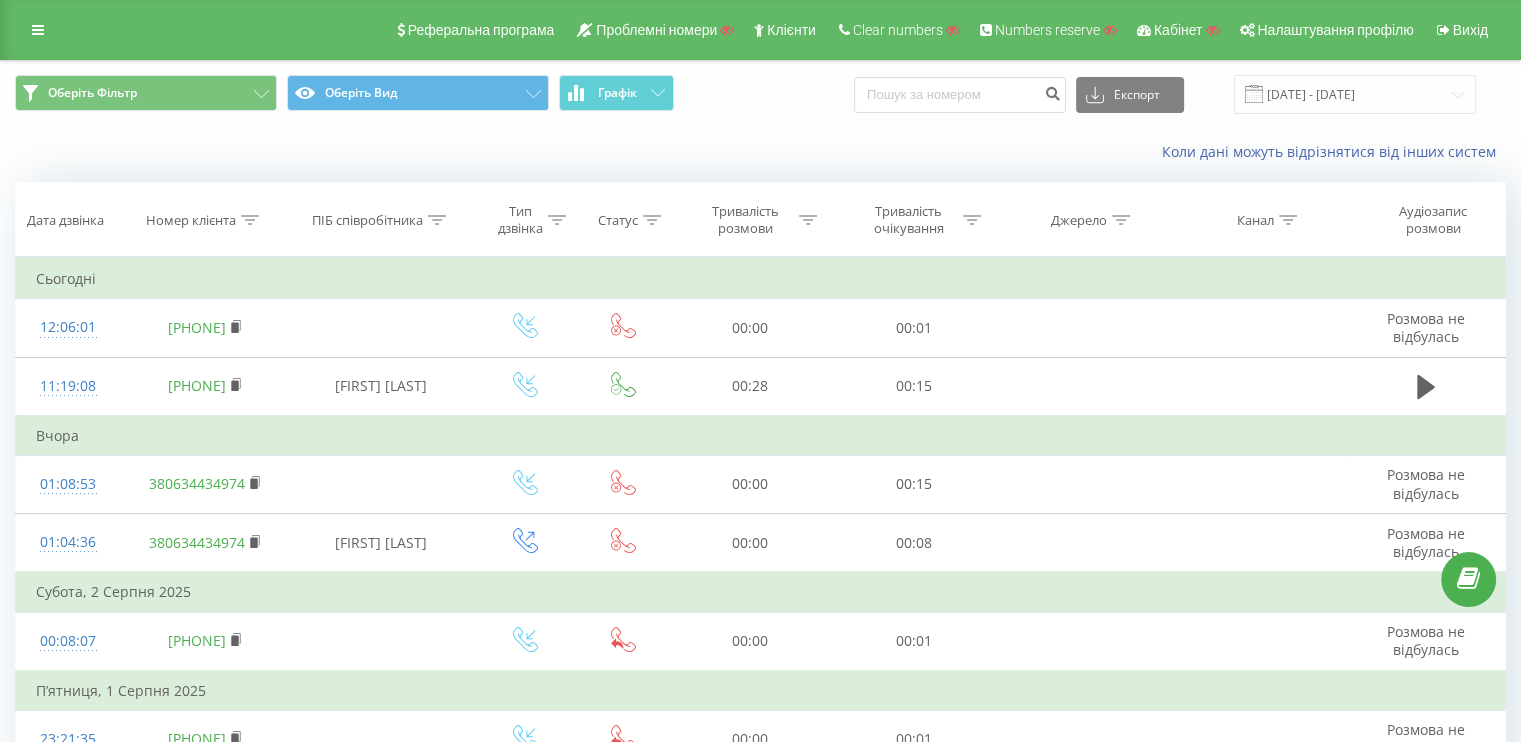 click 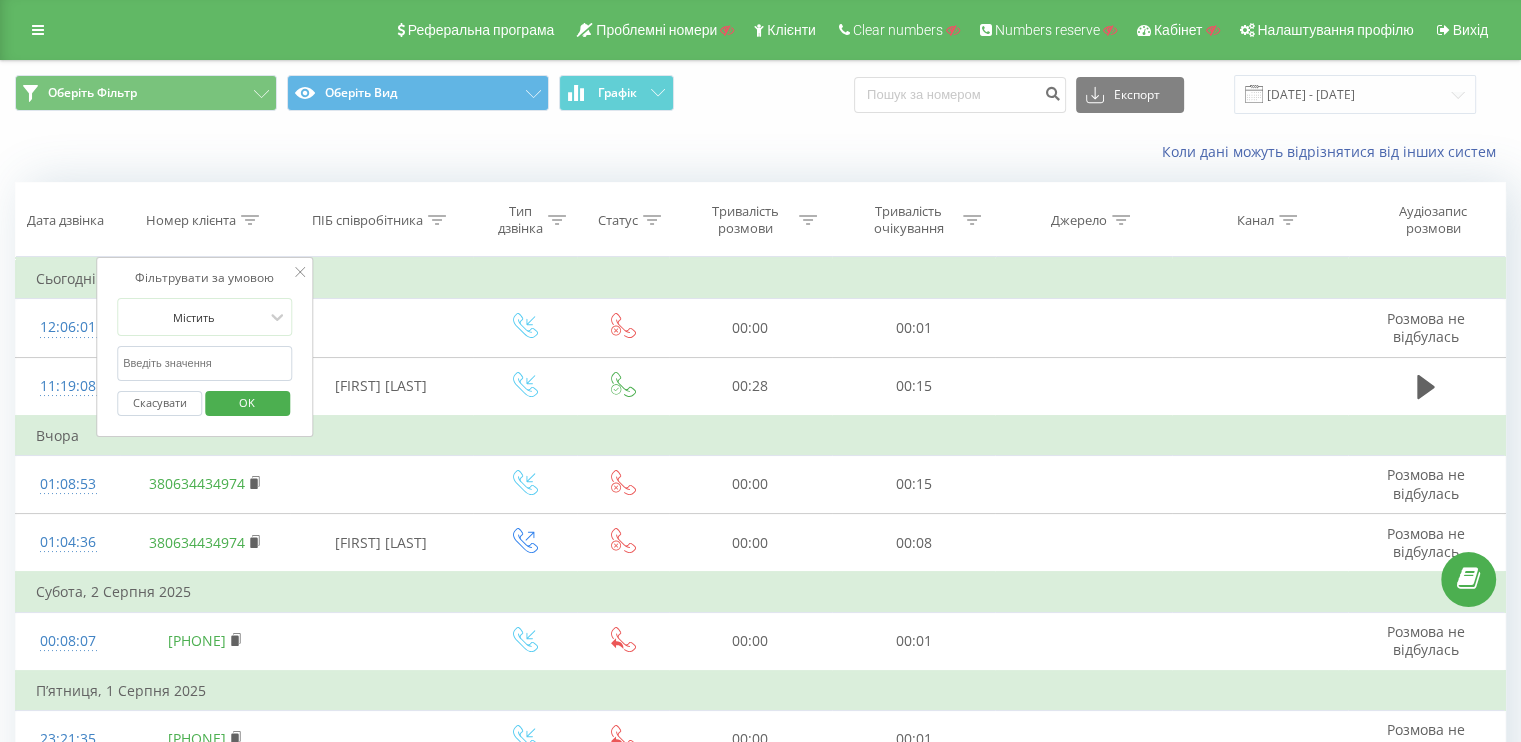click at bounding box center (205, 363) 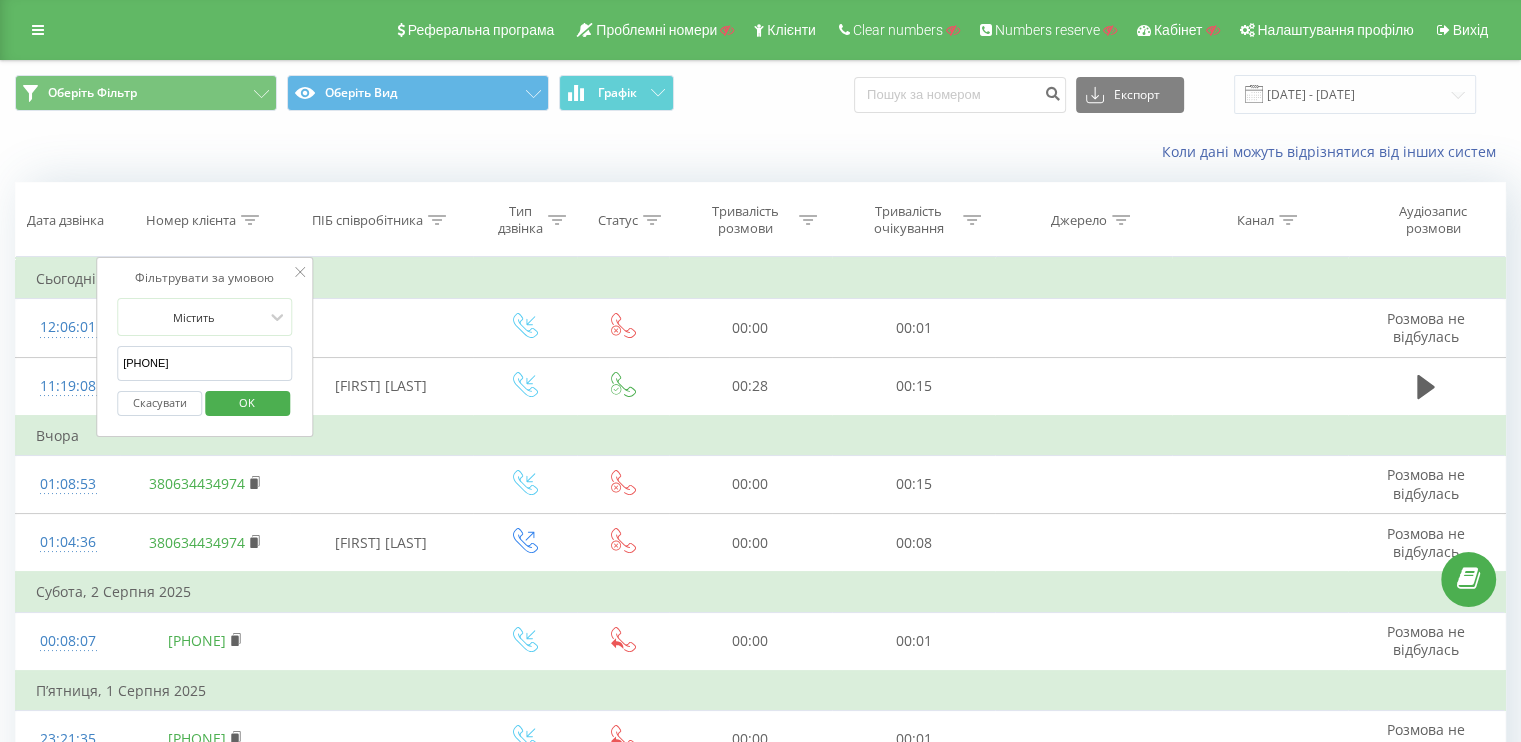 type on "[PHONE]" 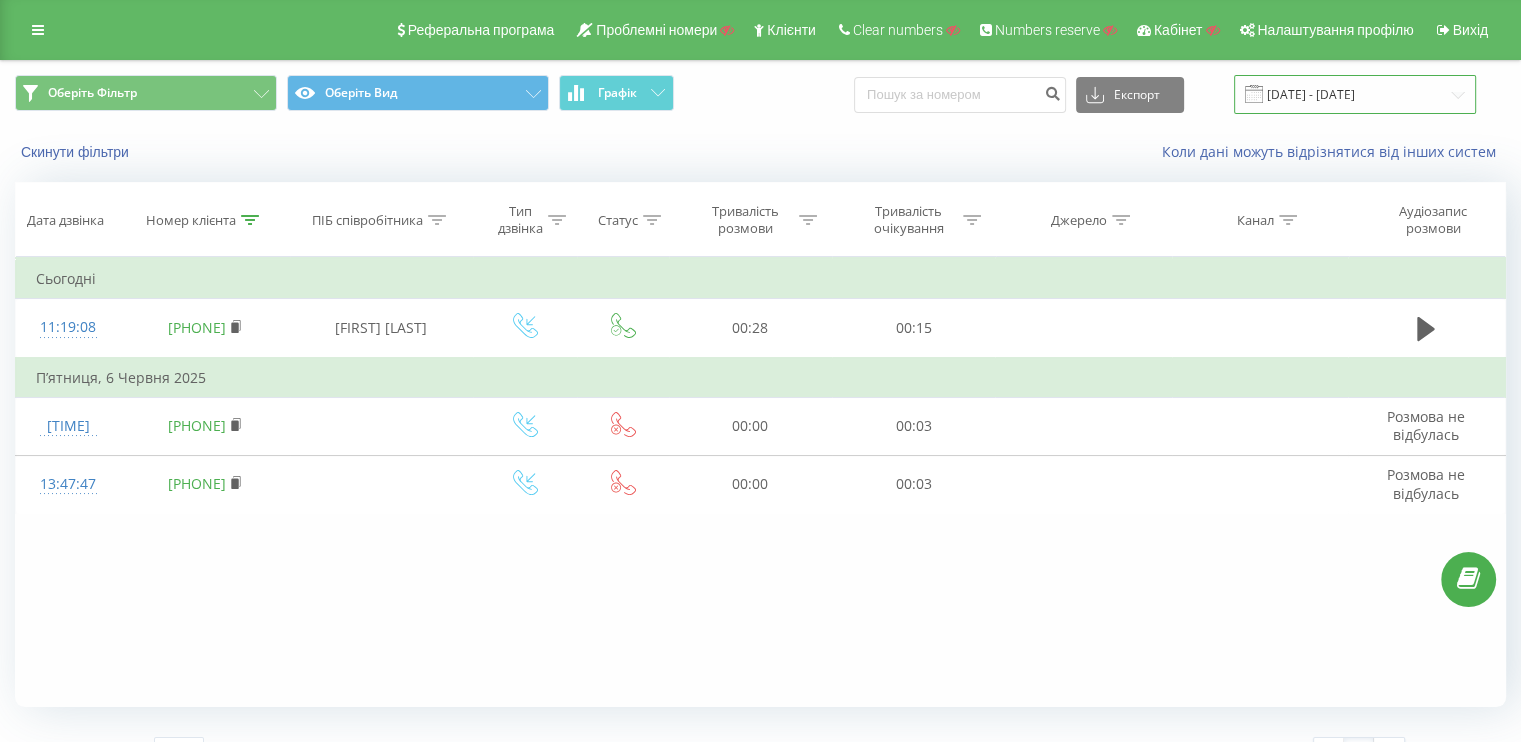 click on "01.04.2025  -  06.08.2025" at bounding box center [1355, 94] 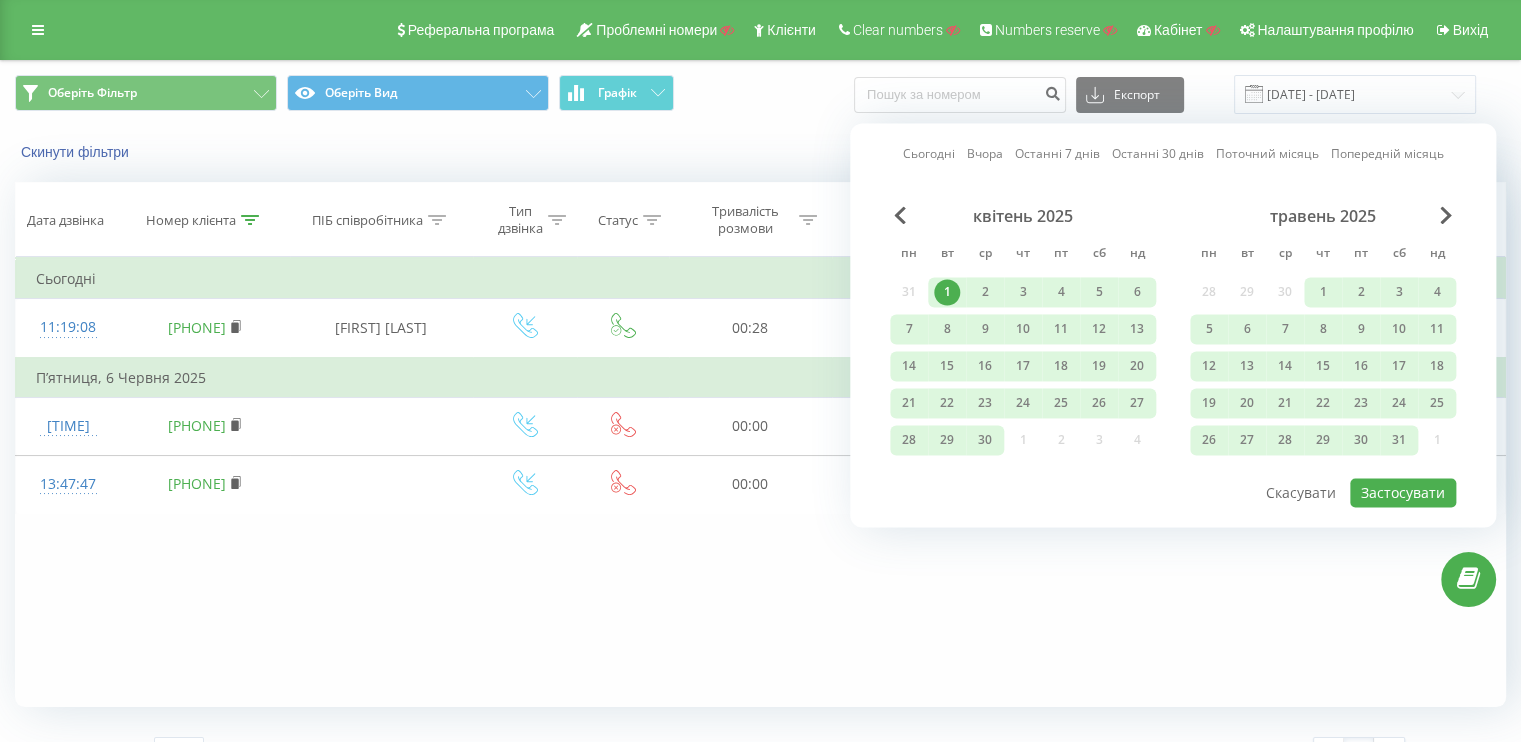 click on "квітень 2025" at bounding box center (1023, 216) 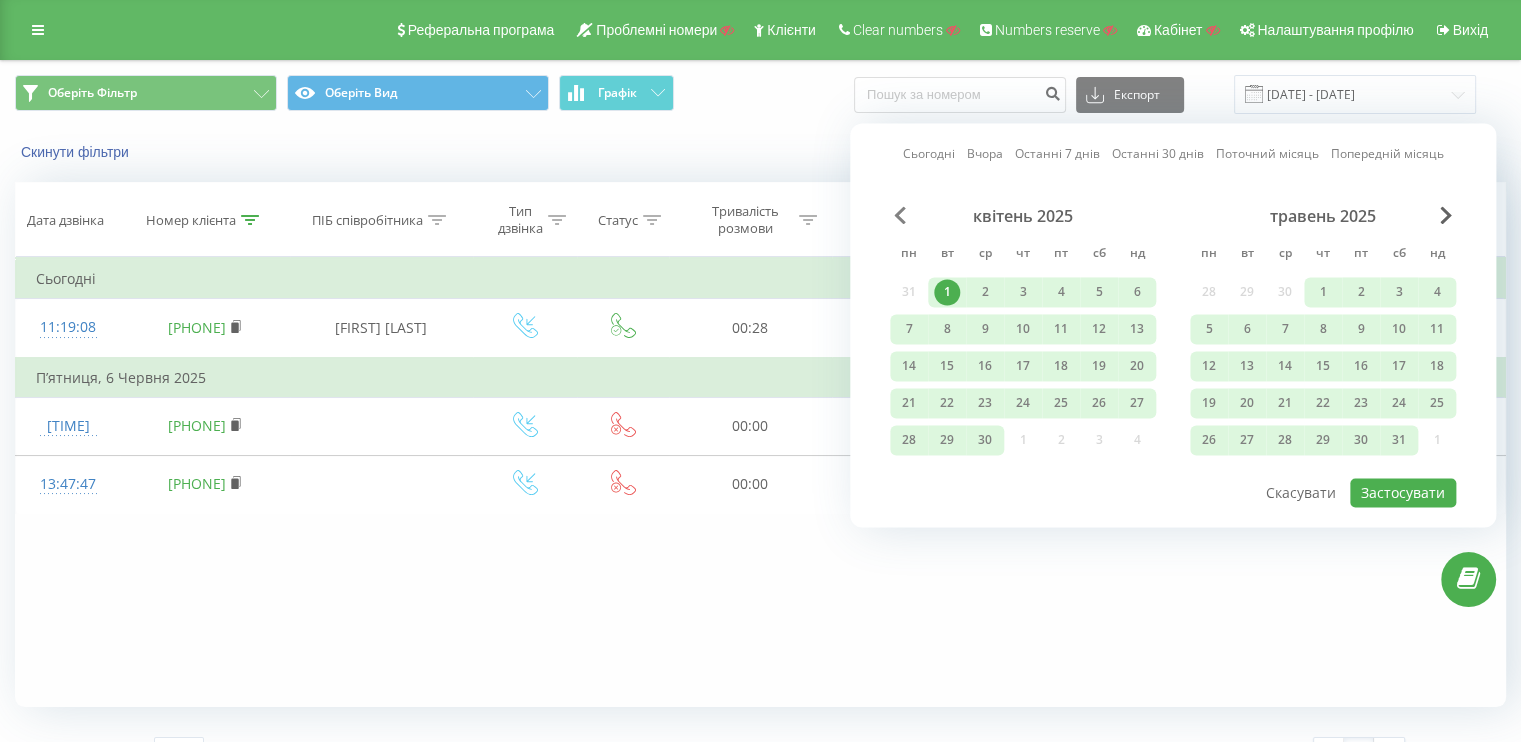 click at bounding box center (900, 215) 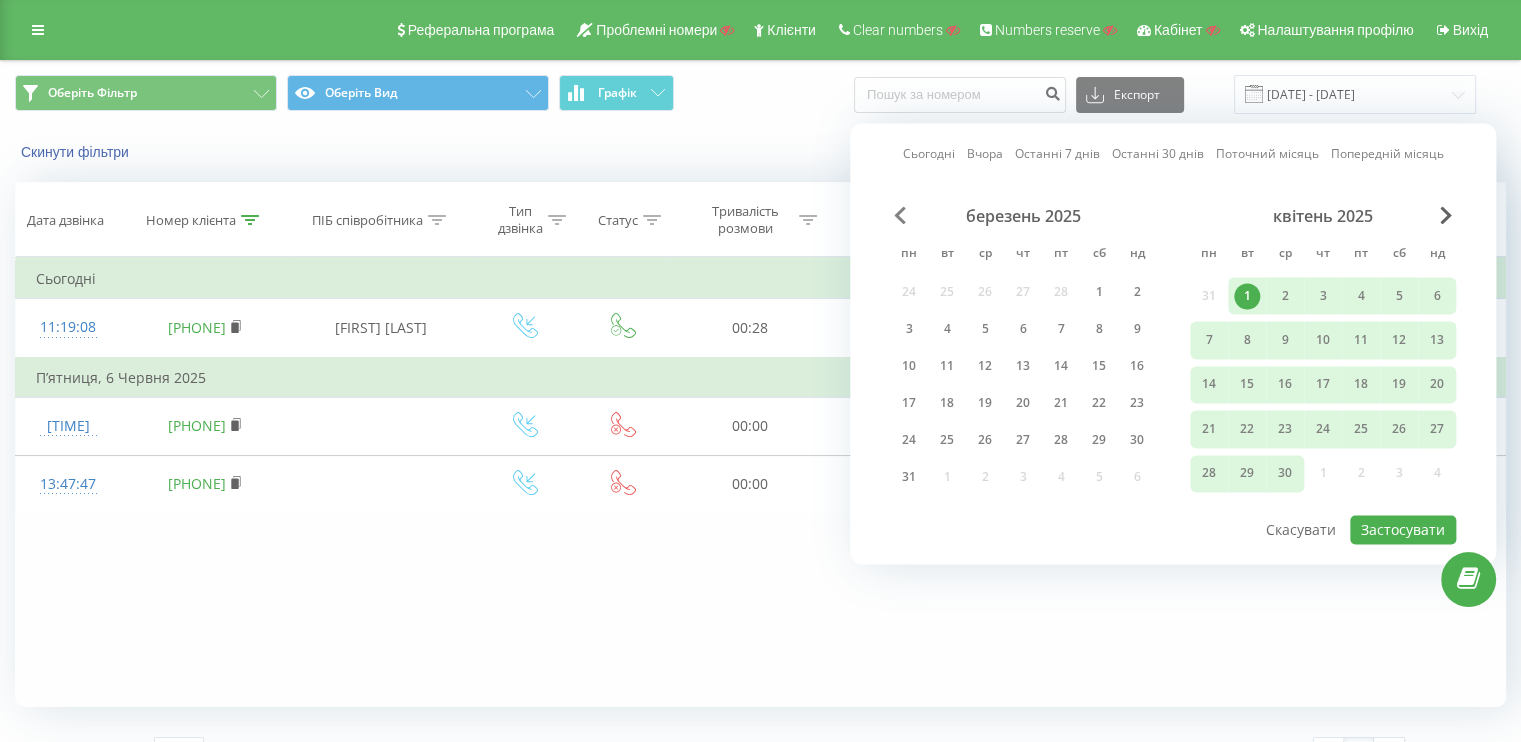 click at bounding box center (900, 215) 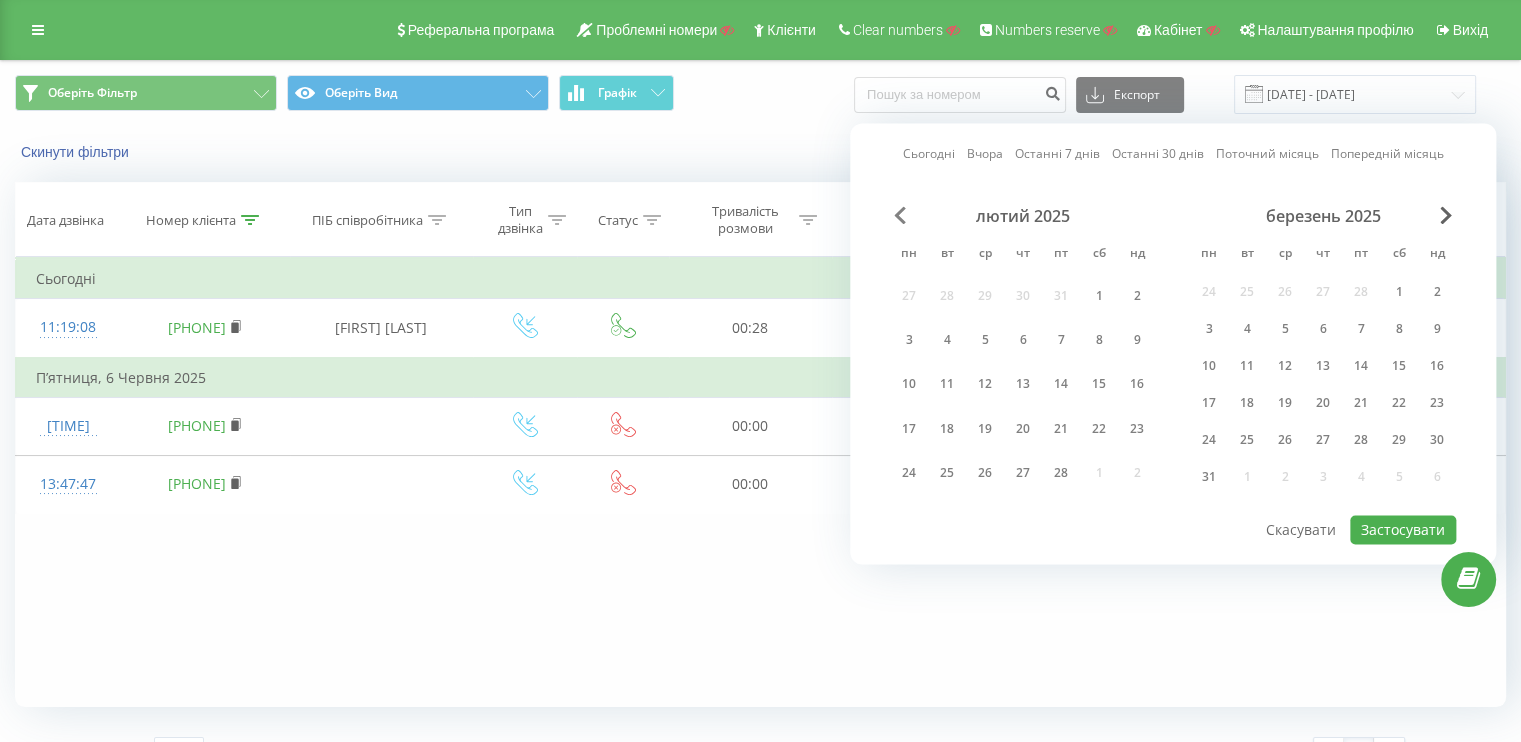 click at bounding box center (900, 215) 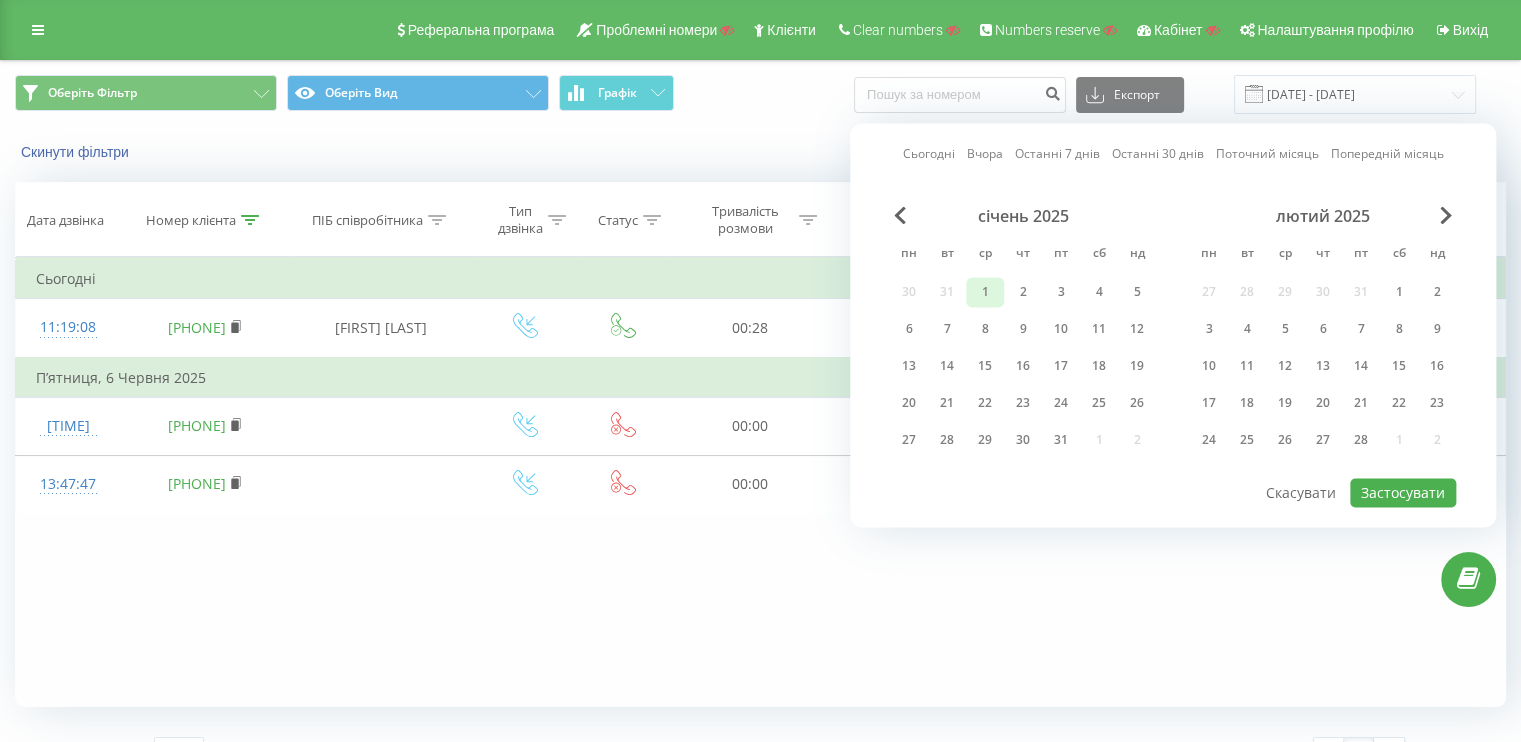 click on "1" at bounding box center (985, 292) 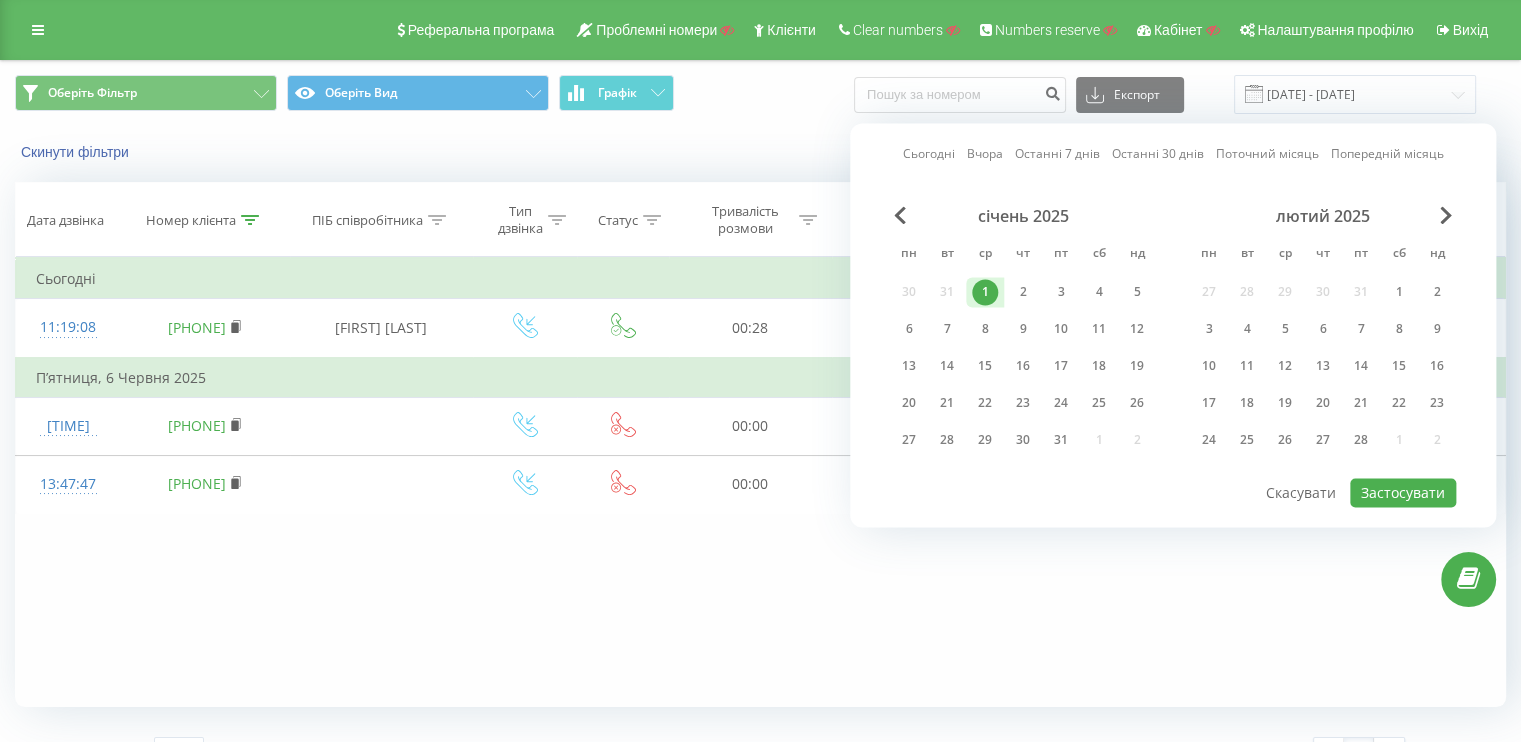 click on "лютий 2025" at bounding box center [1323, 216] 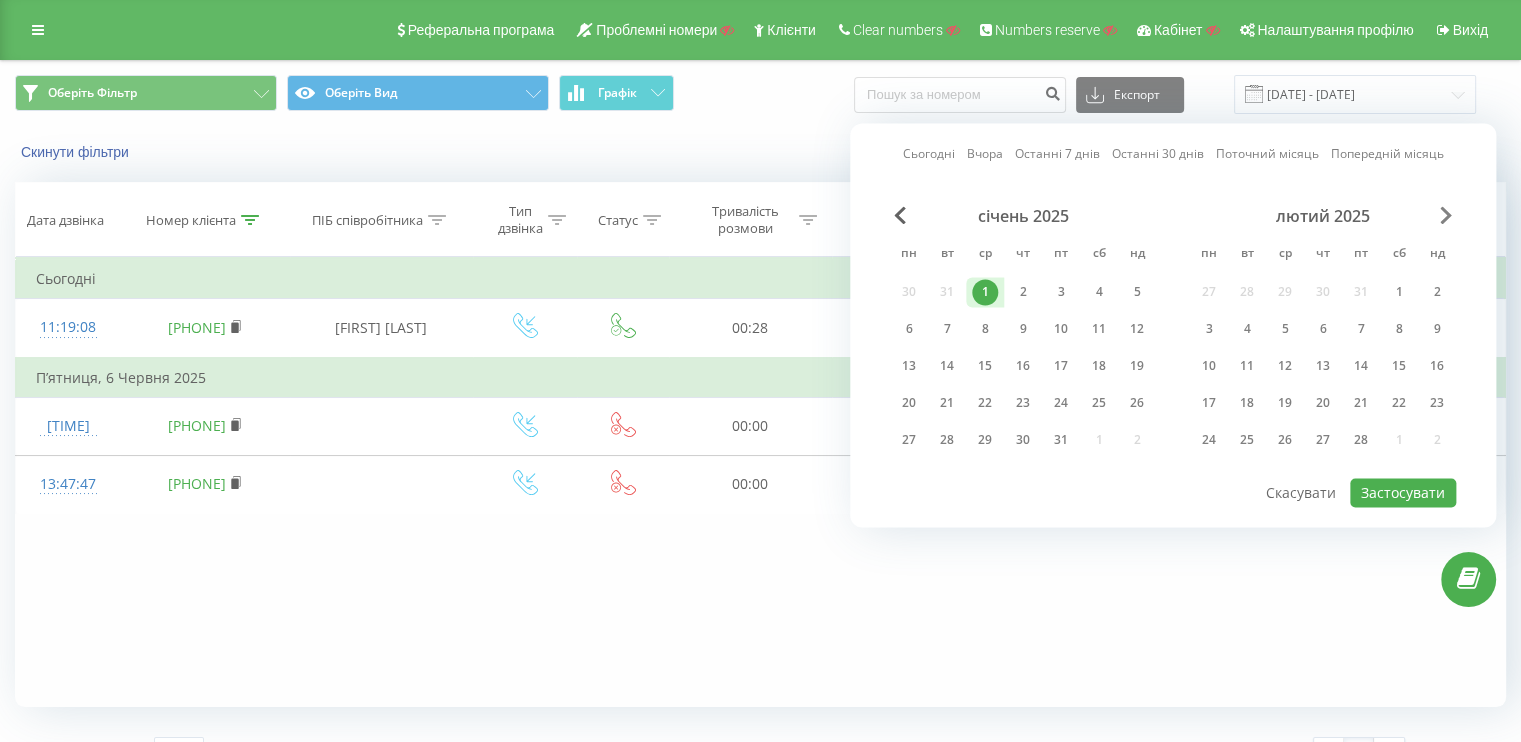 click at bounding box center (1446, 215) 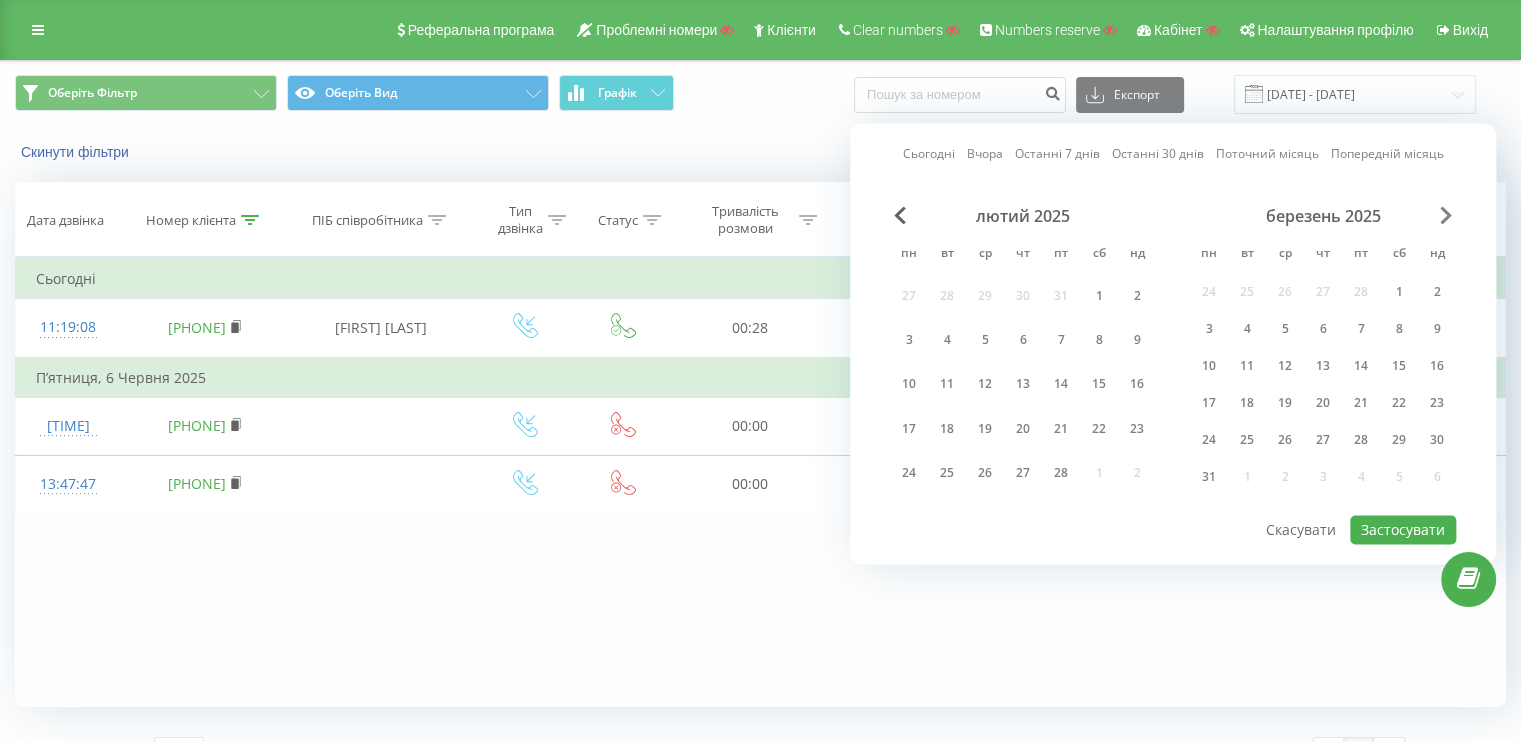 click at bounding box center [1446, 215] 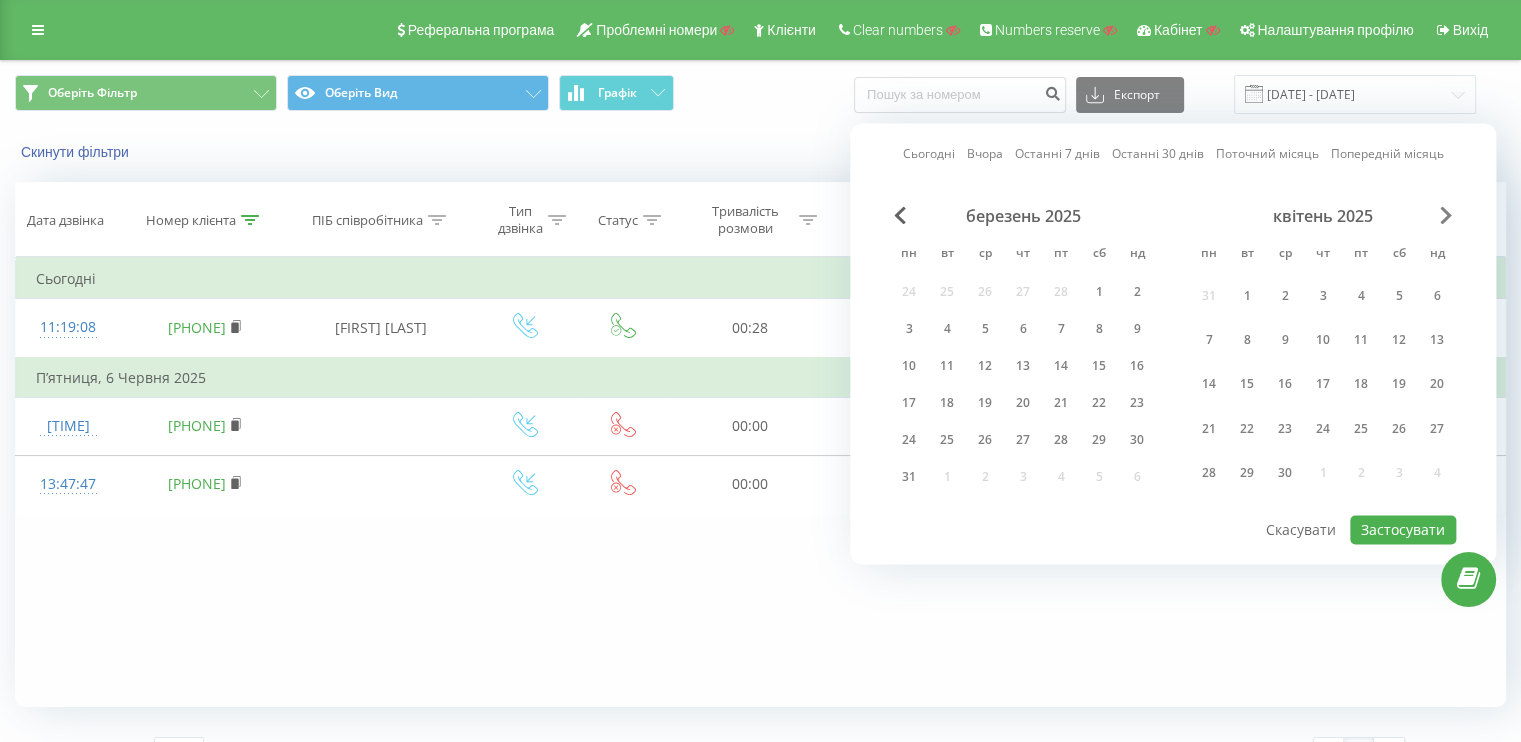 click at bounding box center (1446, 215) 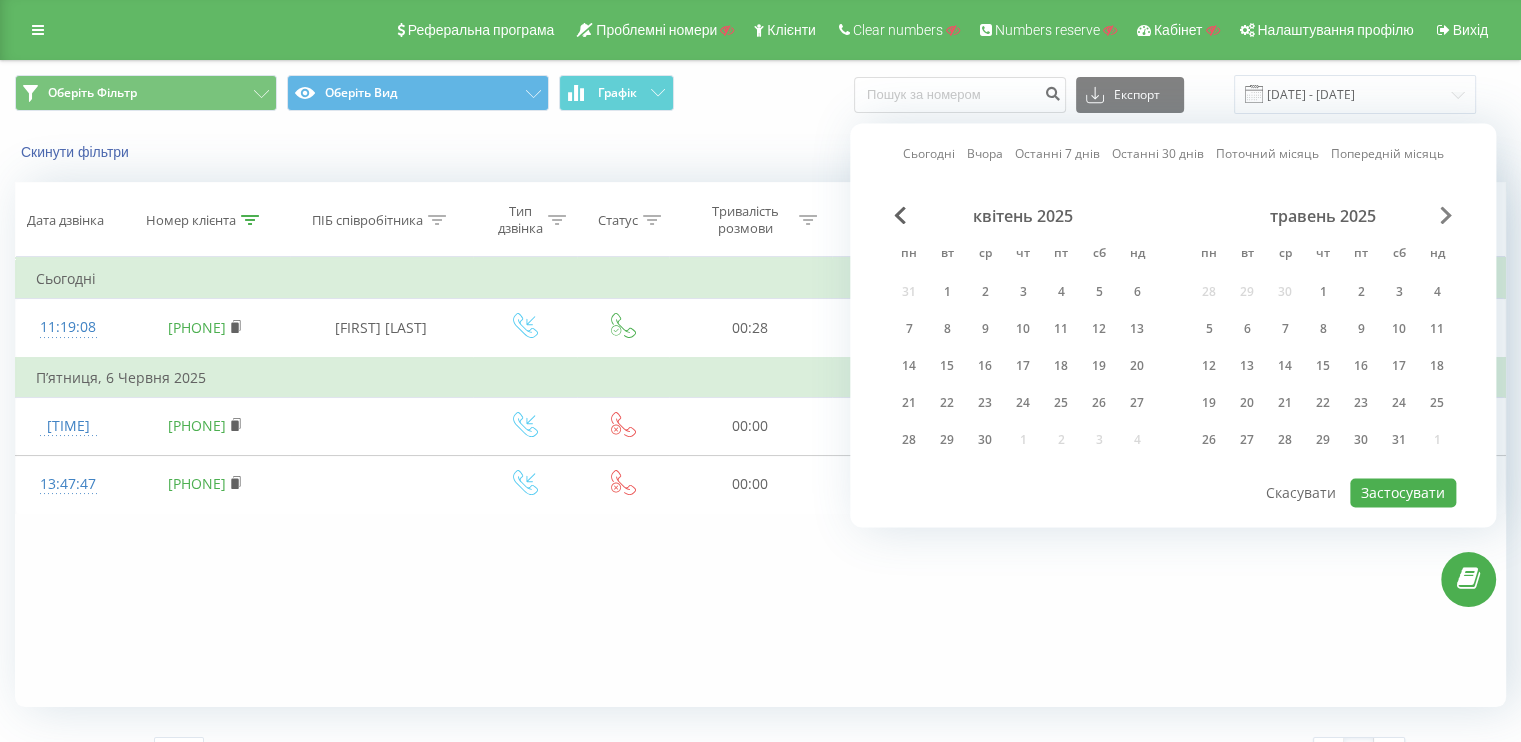 click at bounding box center (1446, 215) 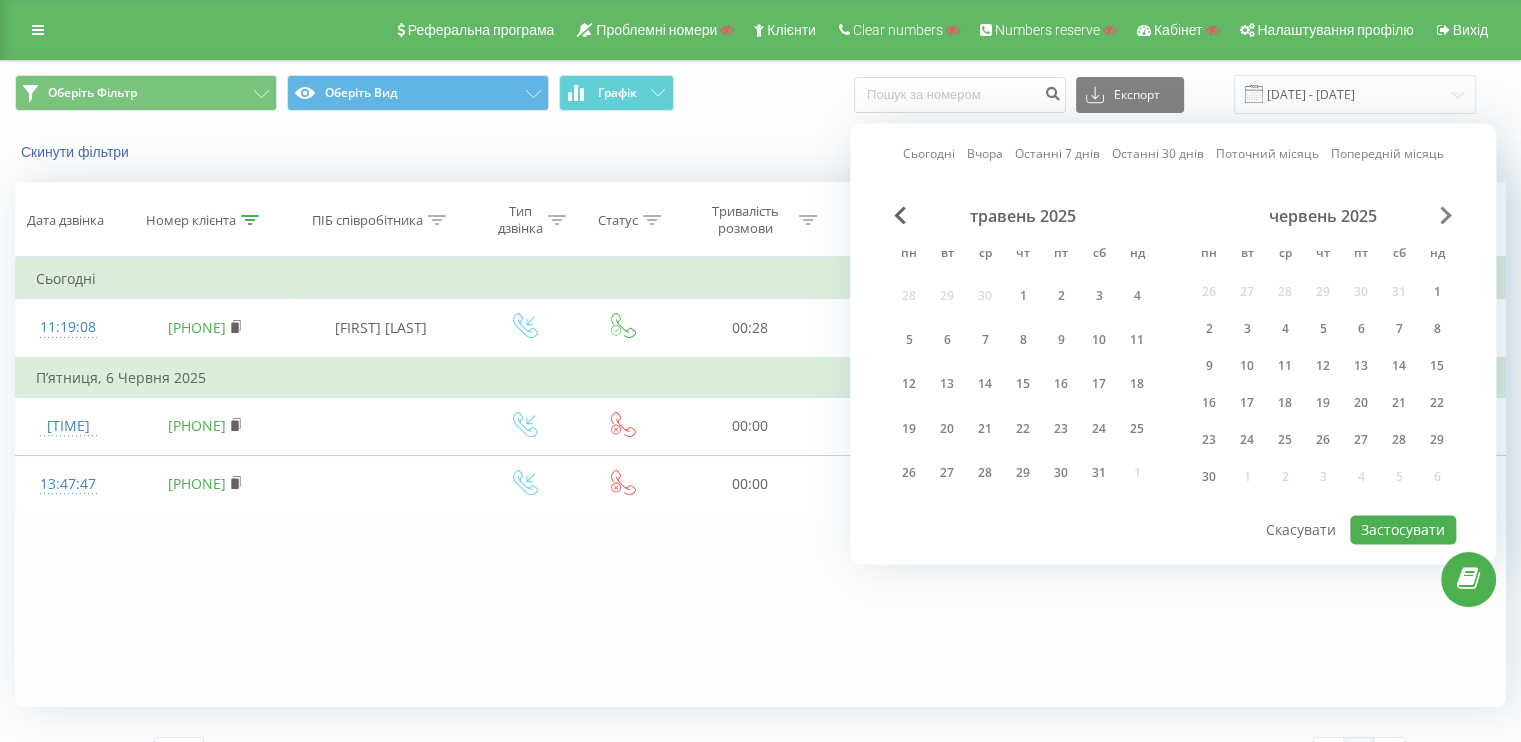 click at bounding box center (1446, 215) 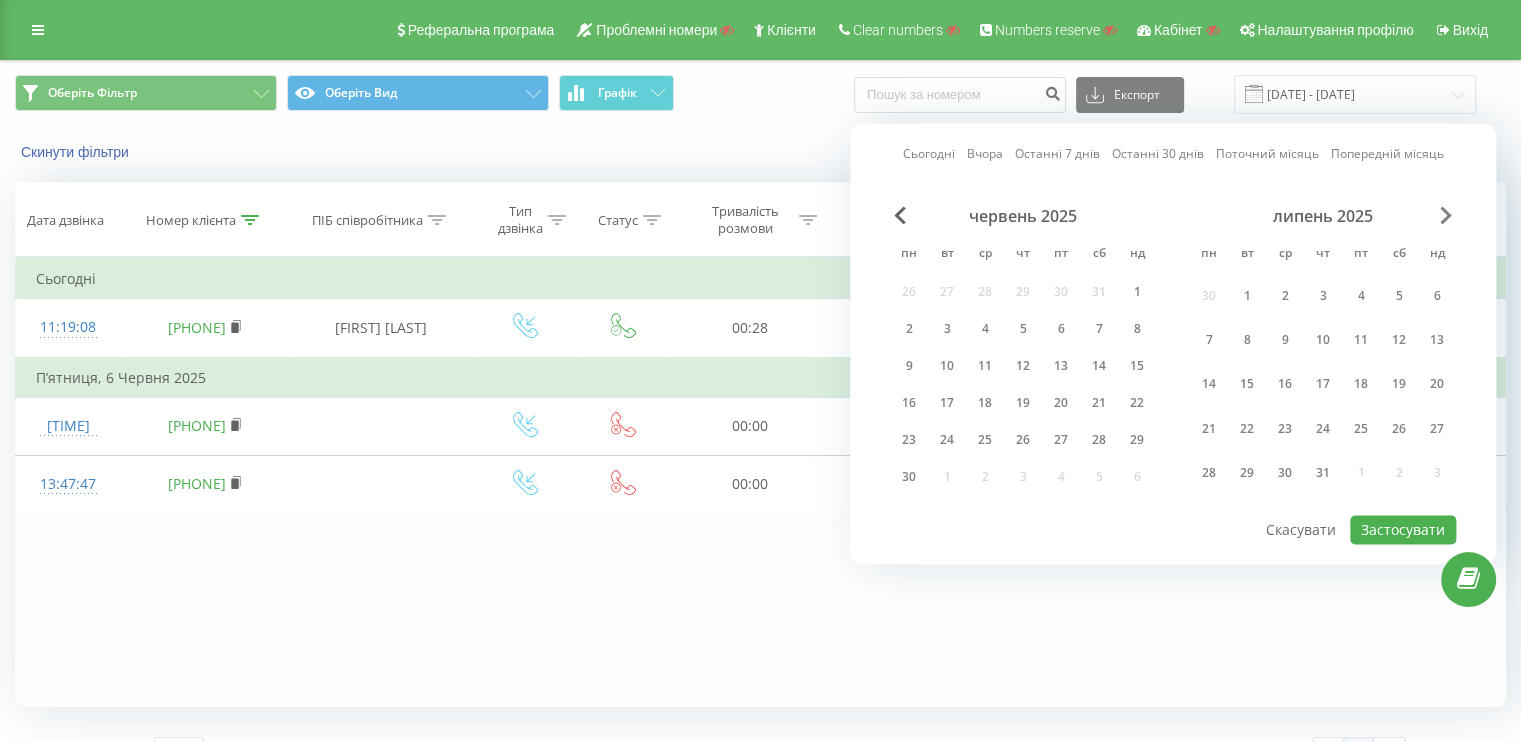 click at bounding box center (1446, 215) 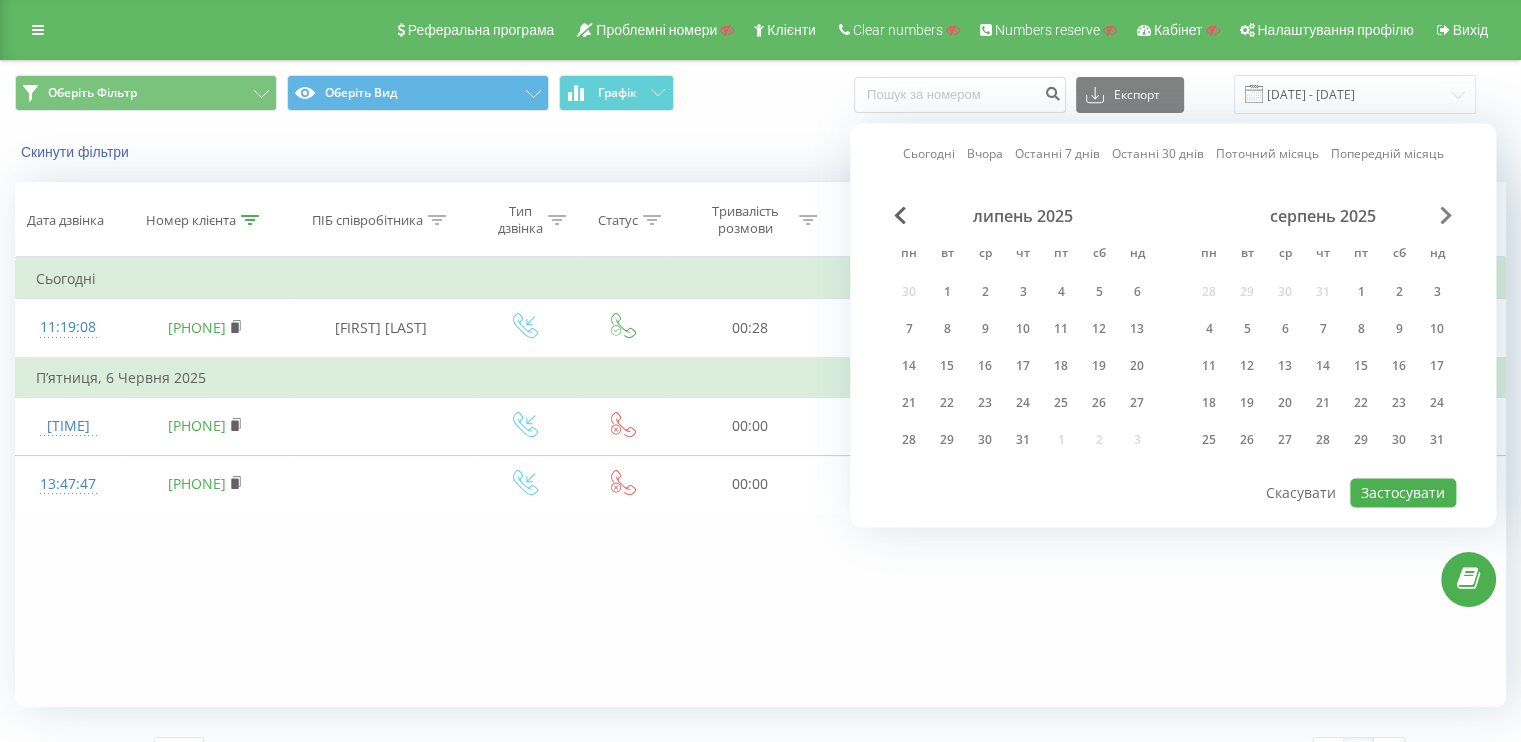 click at bounding box center [1446, 215] 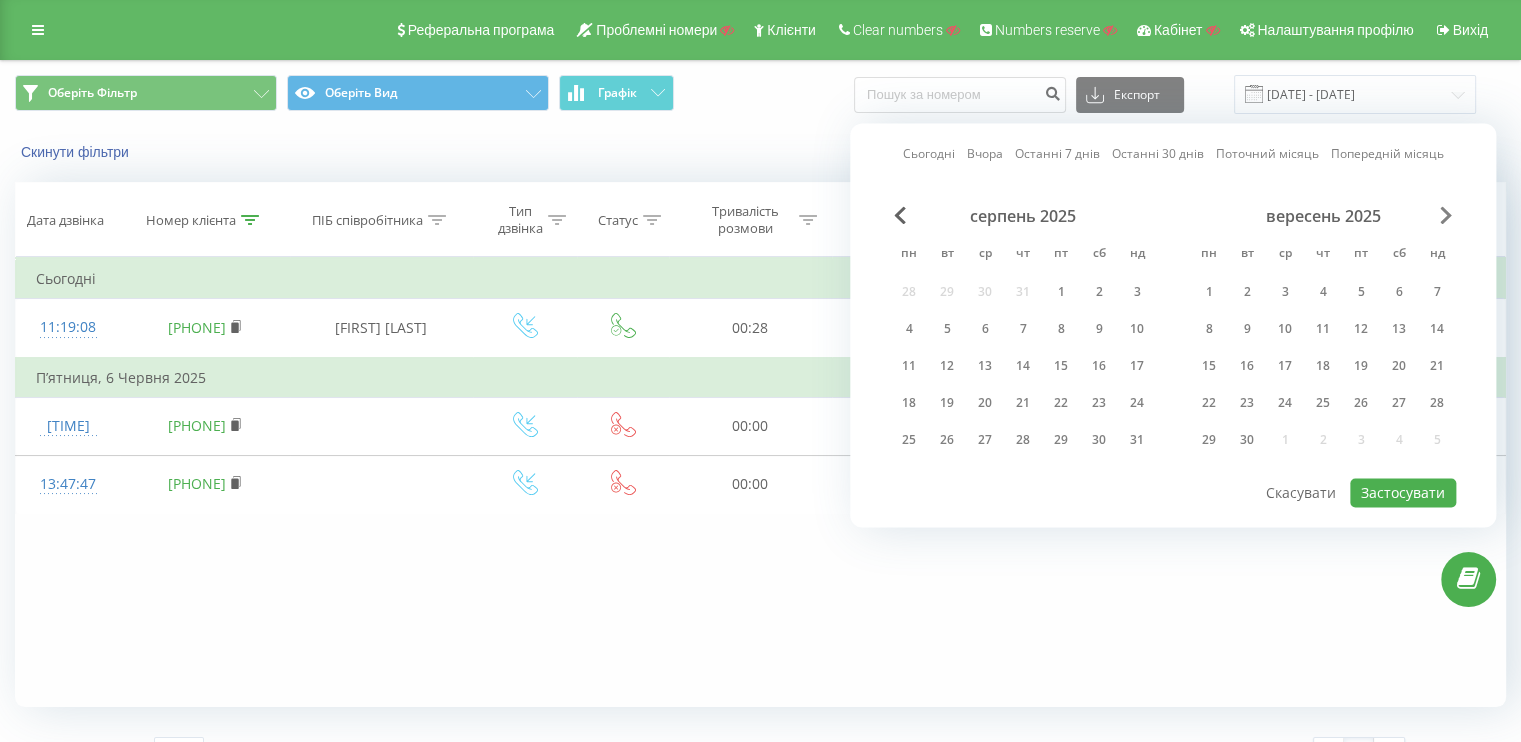 click at bounding box center [1446, 215] 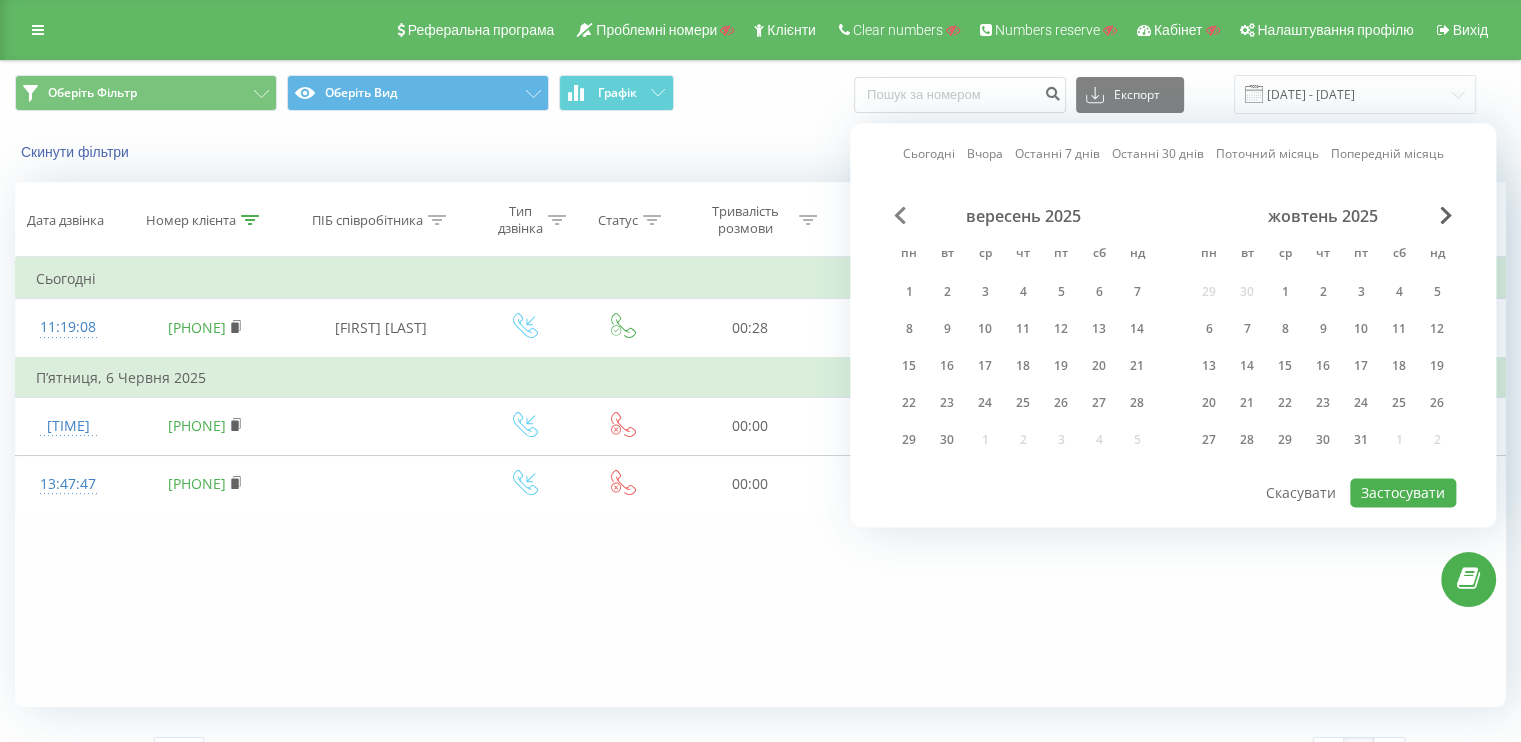 click at bounding box center [900, 215] 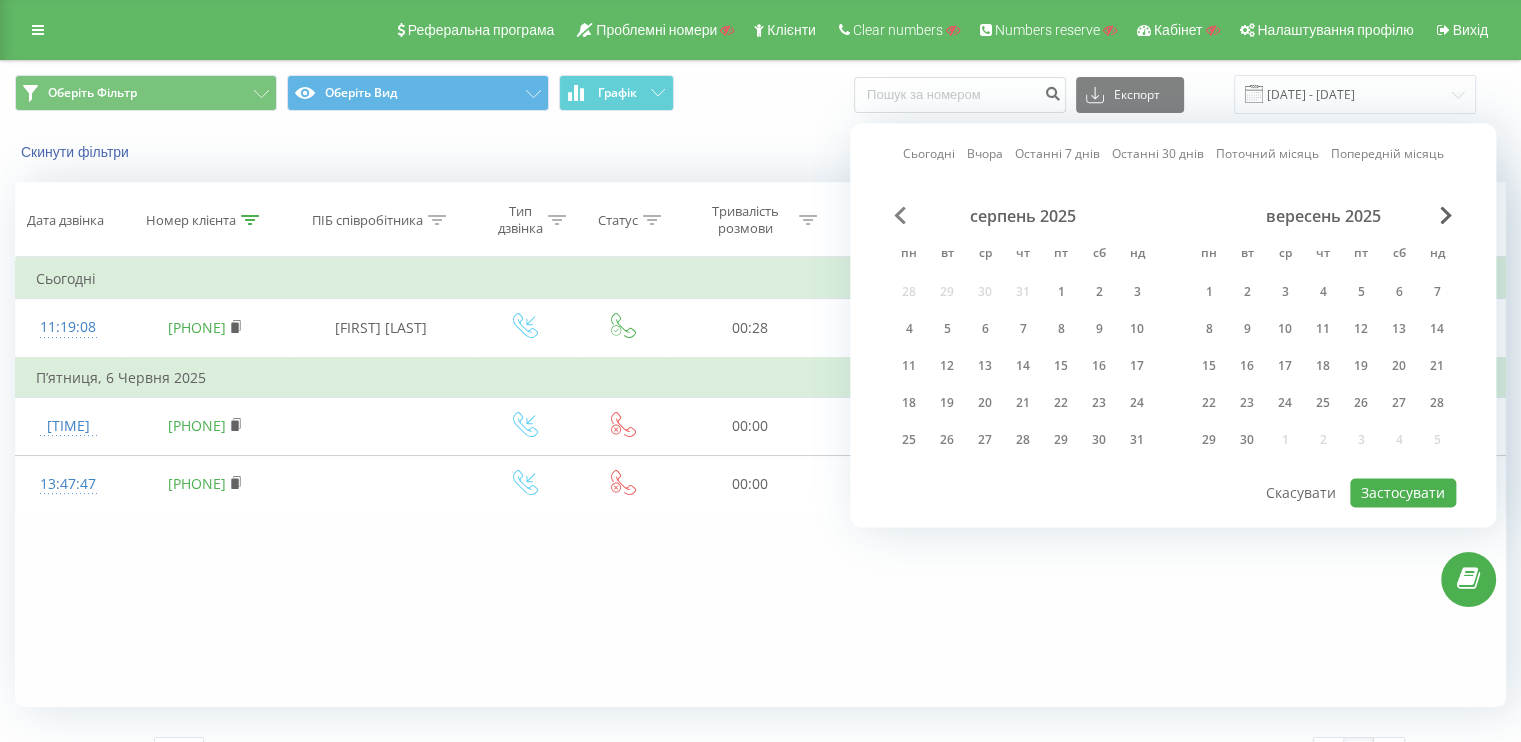click at bounding box center [900, 215] 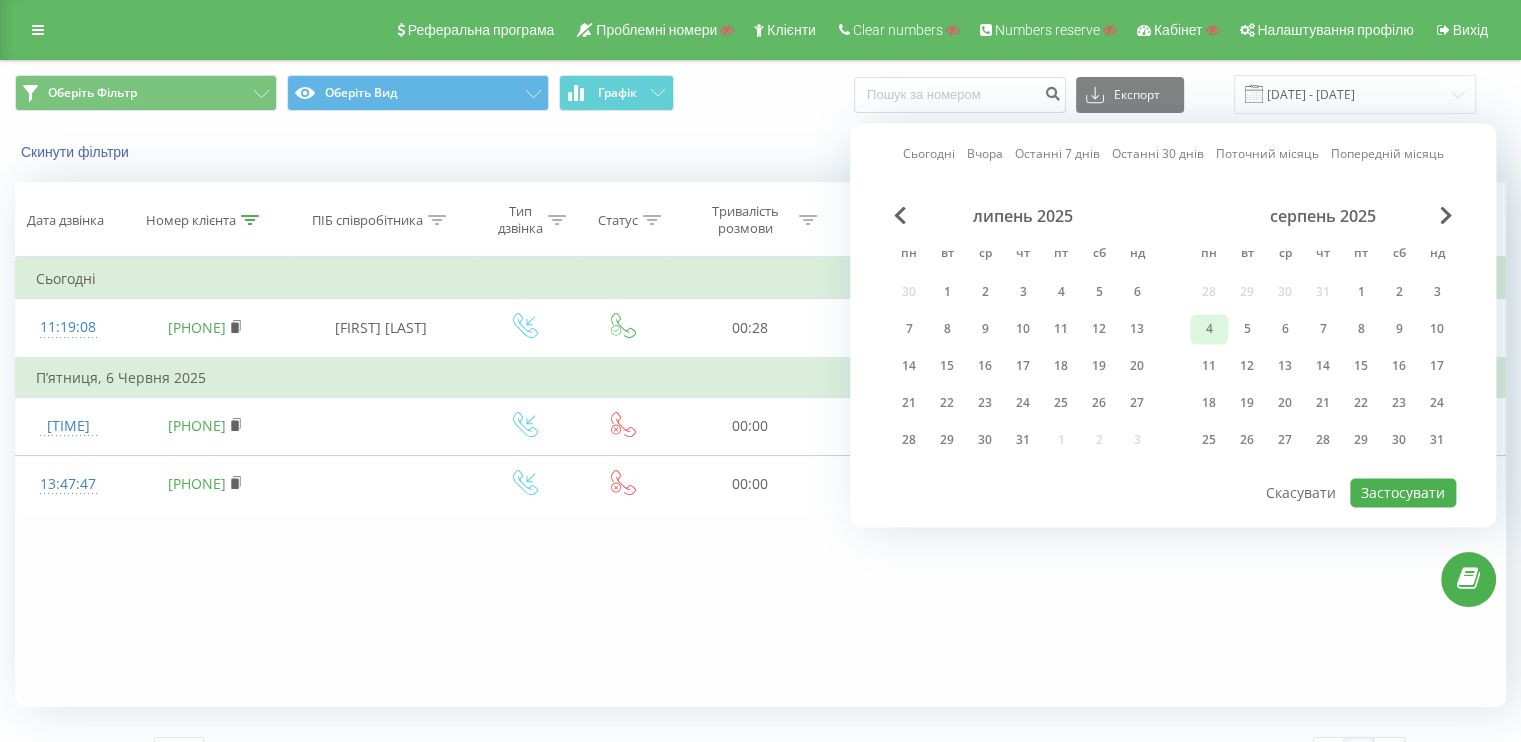 click on "4" at bounding box center (1209, 329) 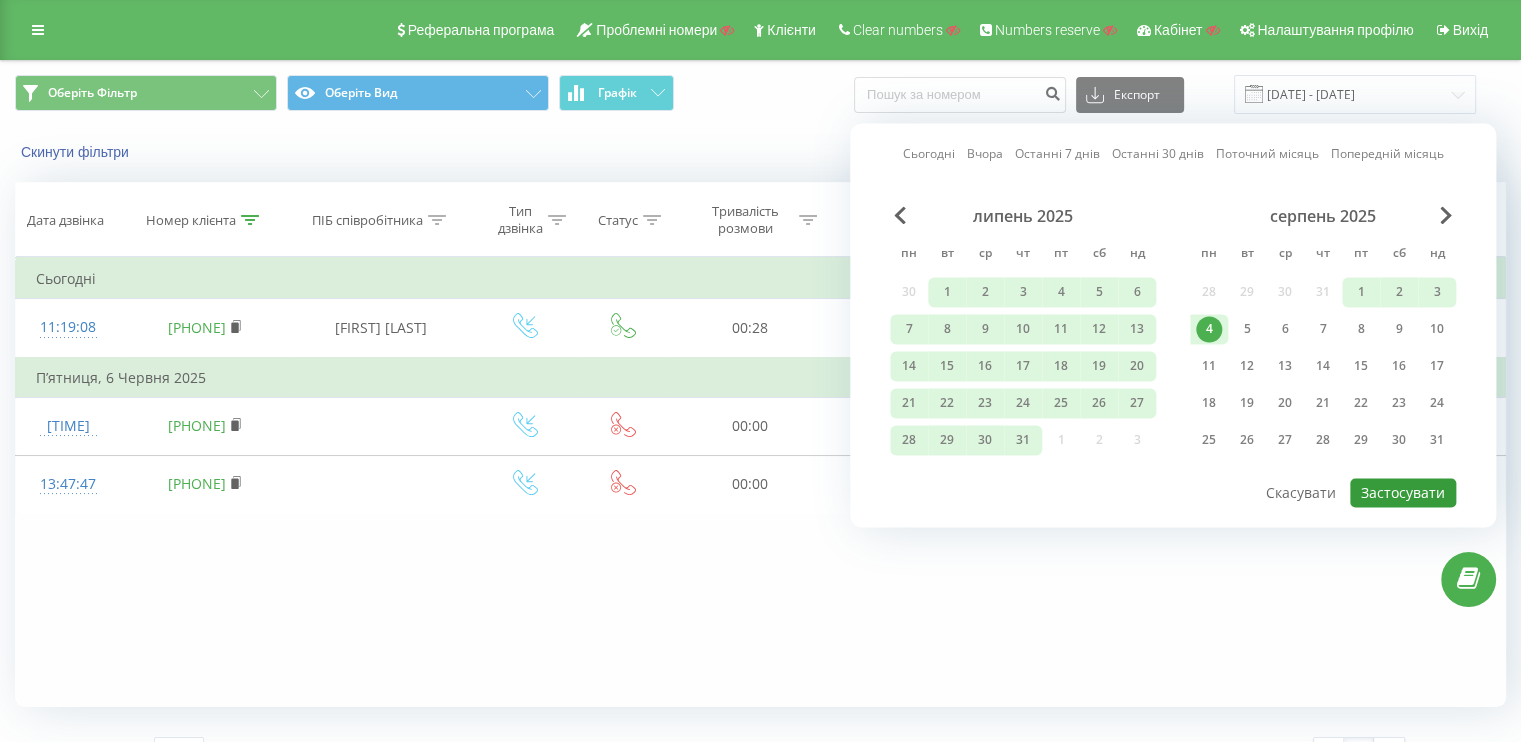 click on "Застосувати" at bounding box center [1403, 492] 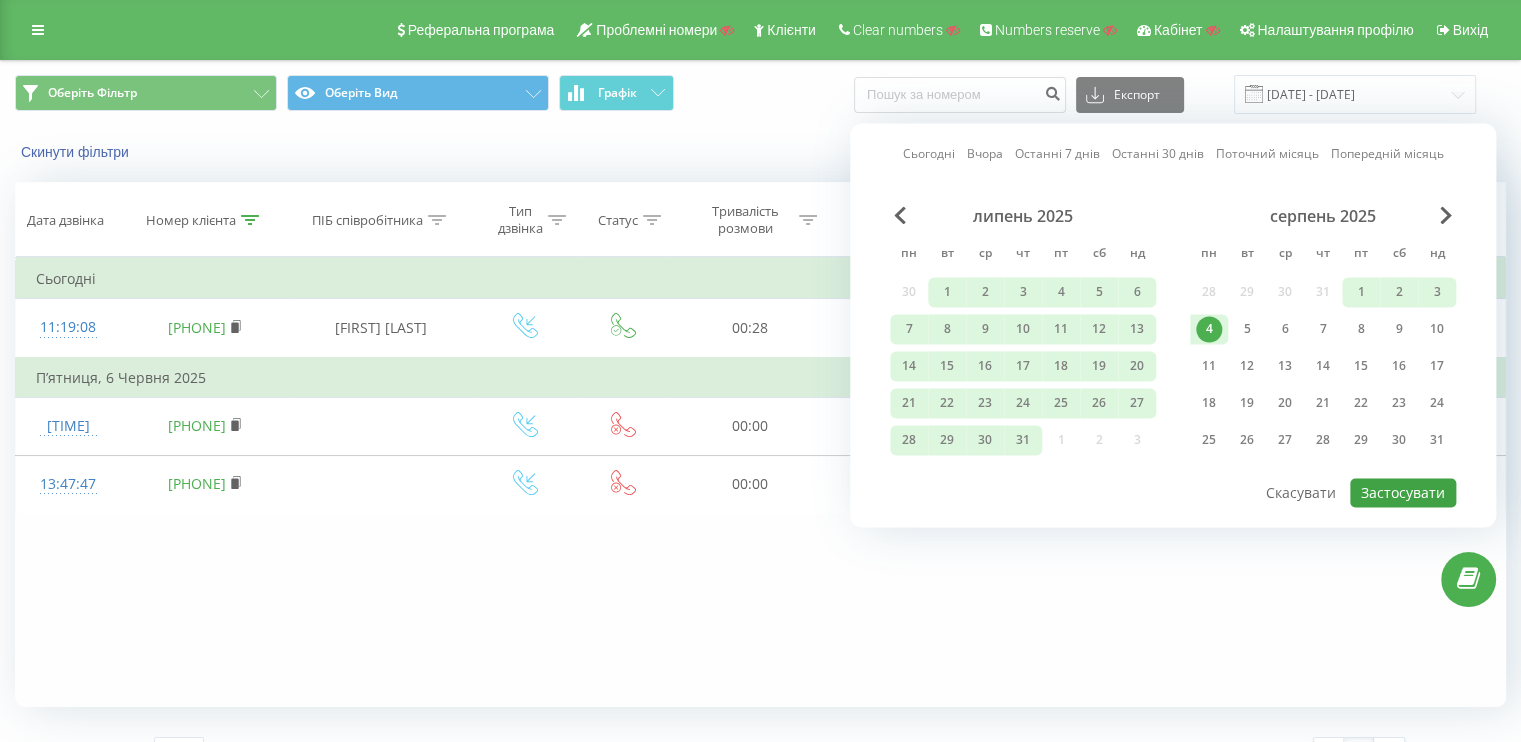 type on "01.01.2025  -  04.08.2025" 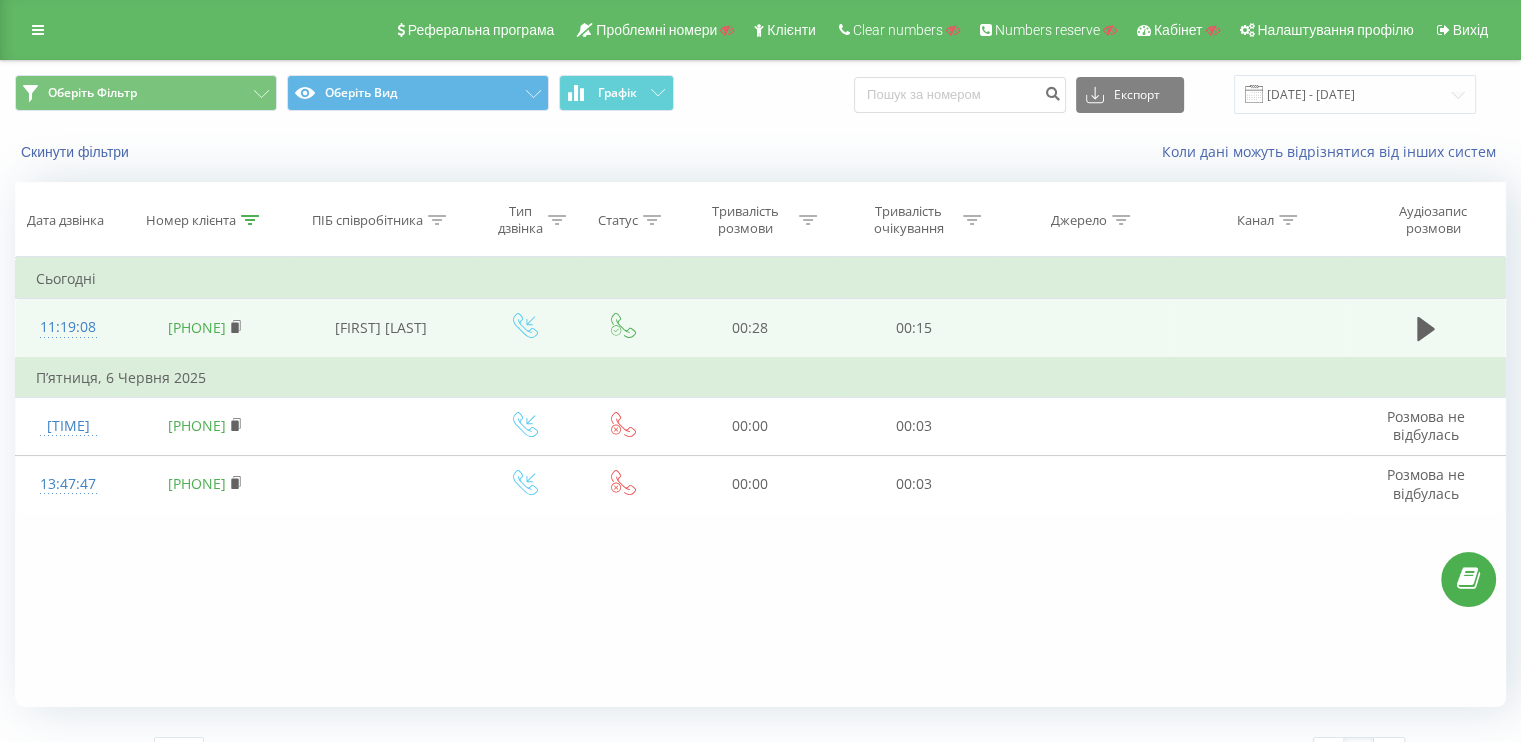 click on "11:19:08" at bounding box center (68, 327) 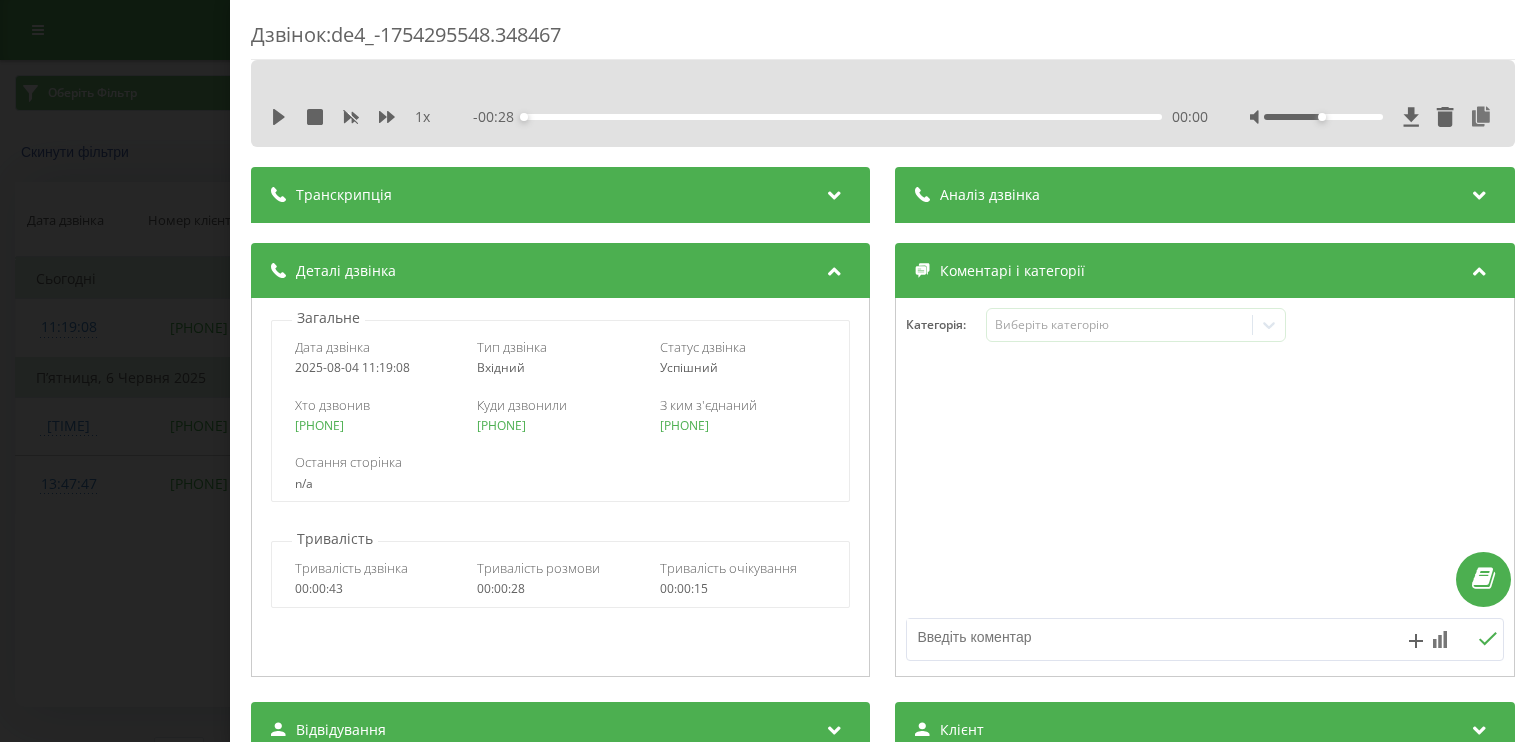 click on "Дзвінок :  de4_-1754295548.348467   1 x  - 00:28 00:00   00:00   Транскрипція Для AI-аналізу майбутніх дзвінків  налаштуйте та активуйте профіль на сторінці . Якщо профіль вже є і дзвінок відповідає його умовам, оновіть сторінку через 10 хвилин - AI аналізує поточний дзвінок. Аналіз дзвінка Для AI-аналізу майбутніх дзвінків  налаштуйте та активуйте профіль на сторінці . Якщо профіль вже є і дзвінок відповідає його умовам, оновіть сторінку через 10 хвилин - AI аналізує поточний дзвінок. Деталі дзвінка Загальне Дата дзвінка 2025-08-04 11:19:08 Тип дзвінка Вхідний Статус дзвінка Успішний 380933434185 n/a" at bounding box center (768, 371) 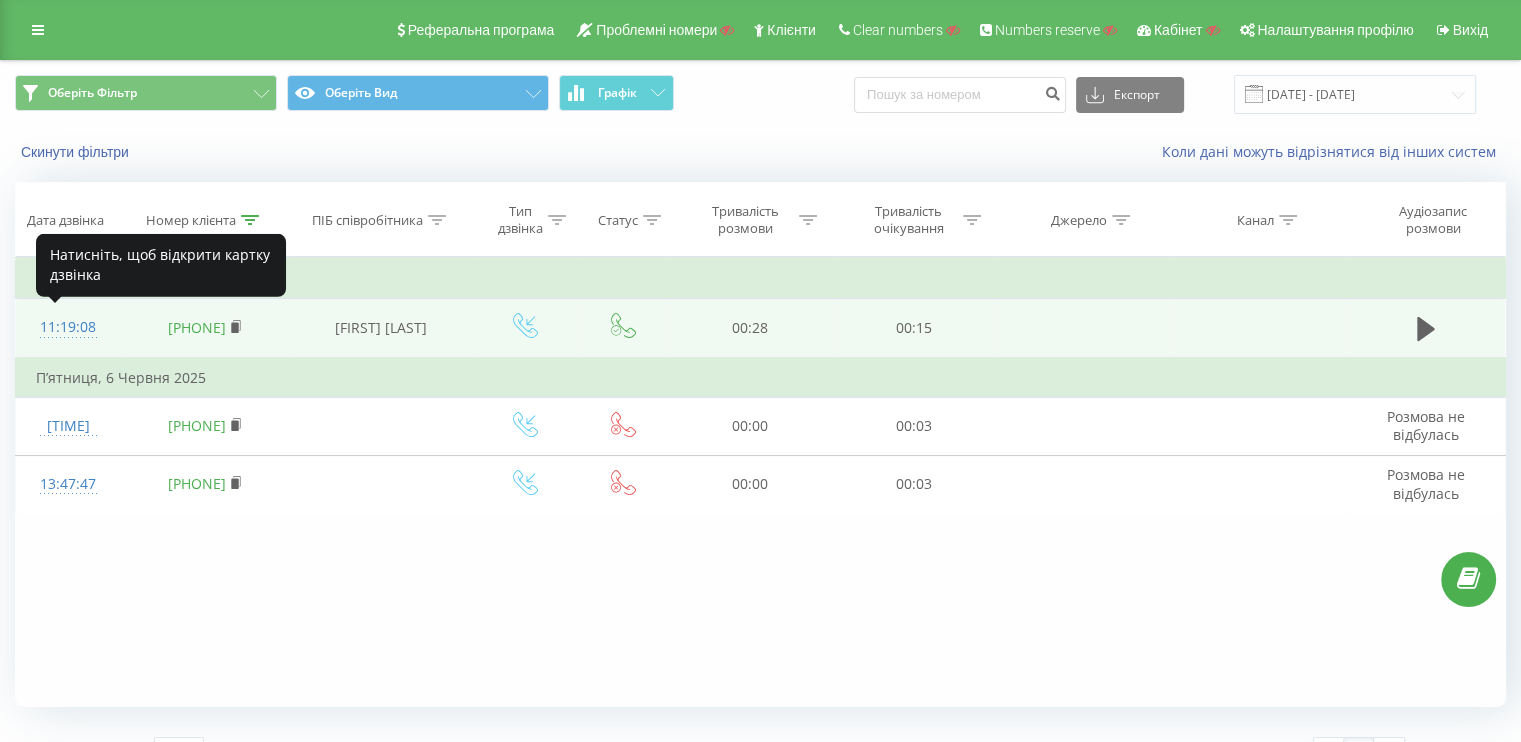 click on "11:19:08" at bounding box center (68, 327) 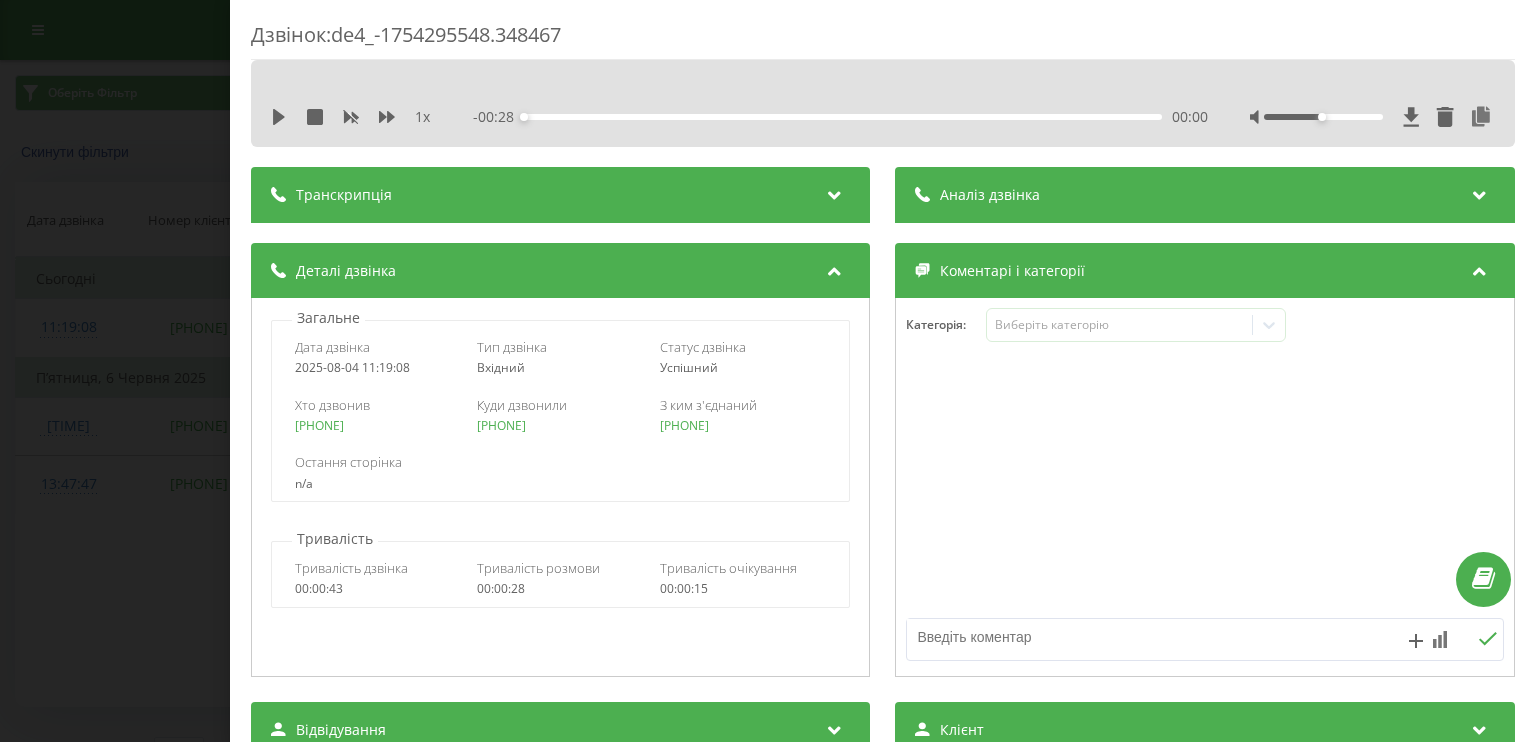 drag, startPoint x: 468, startPoint y: 399, endPoint x: 768, endPoint y: 428, distance: 301.3984 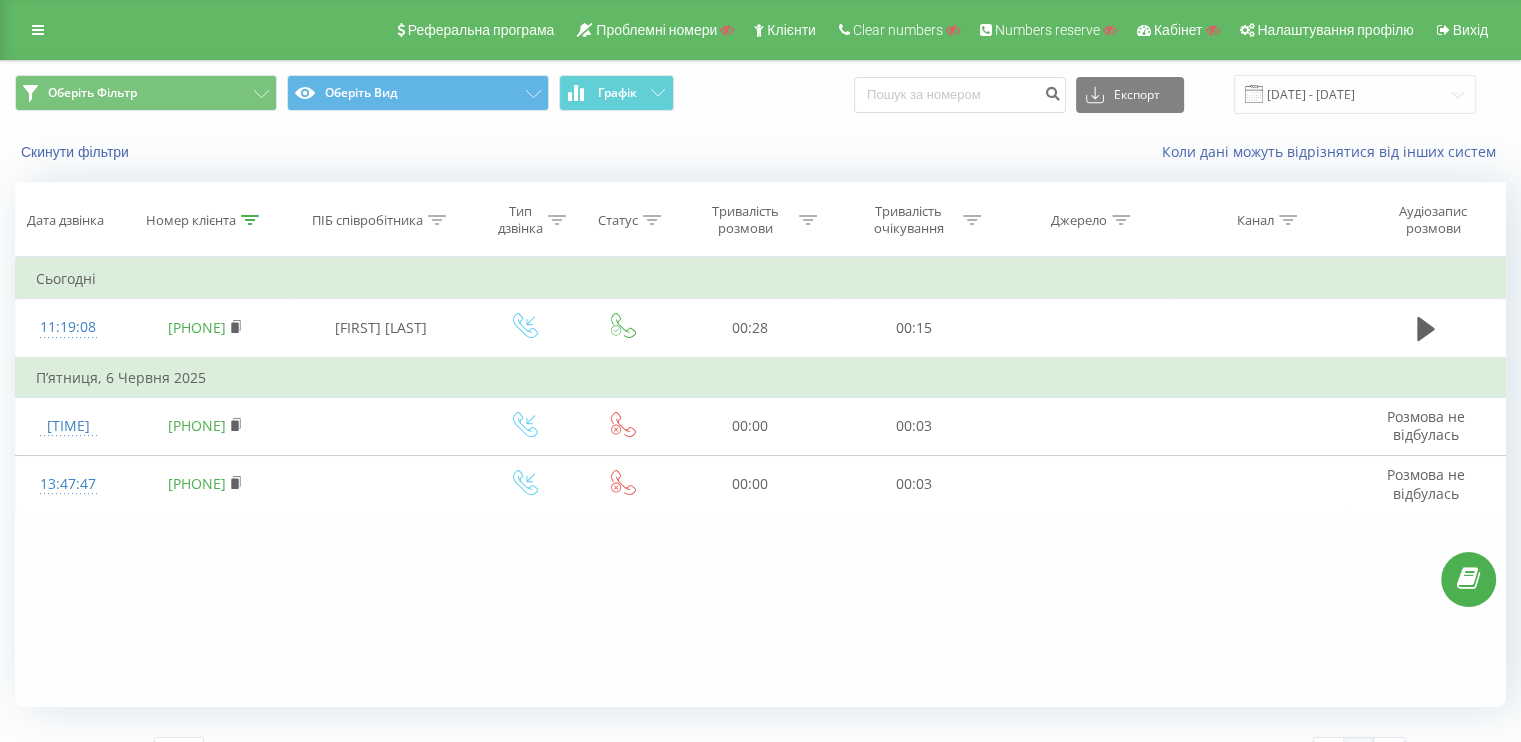 click on "Реферальна програма Проблемні номери Клієнти Clear numbers Numbers reserve Кабінет Налаштування профілю Вихід" at bounding box center (760, 30) 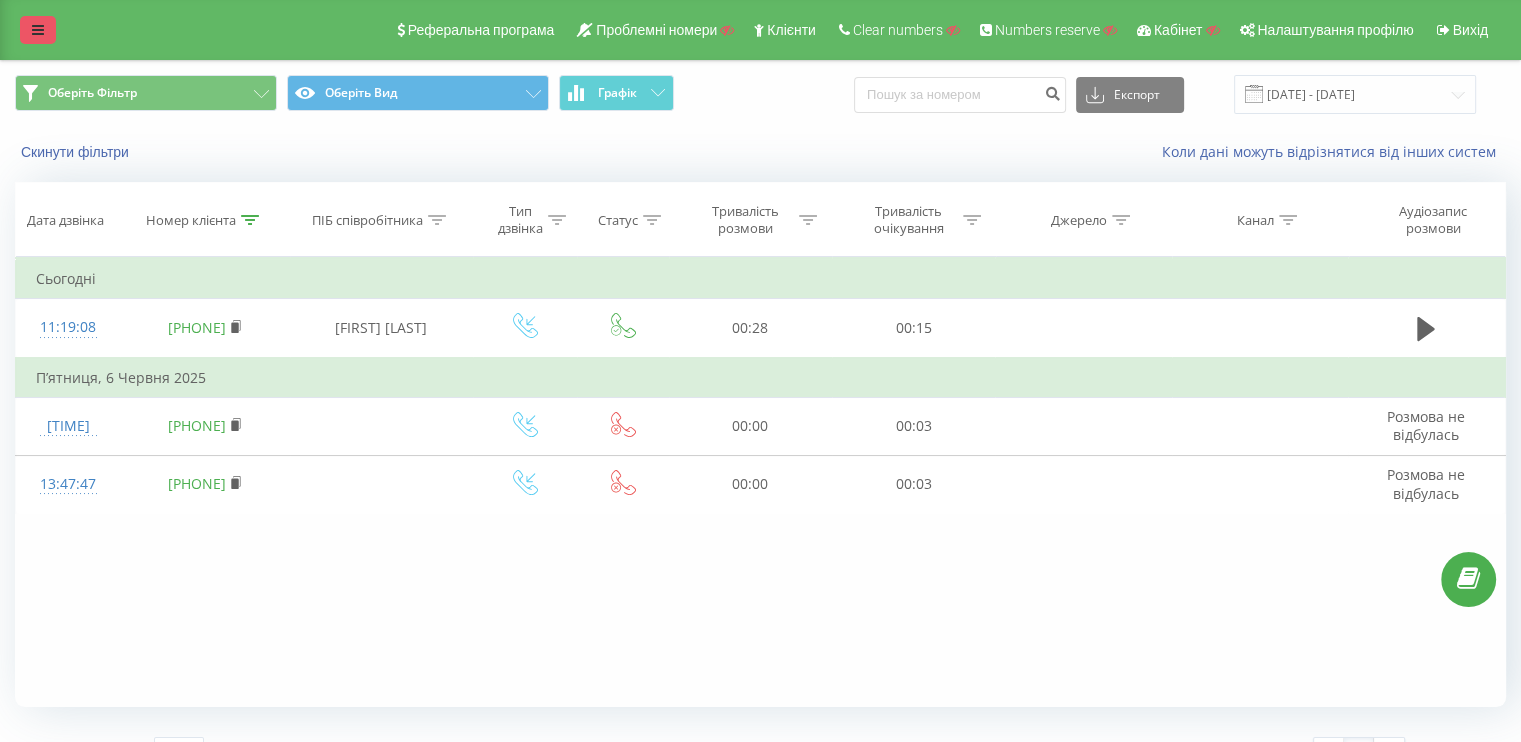 click at bounding box center (38, 30) 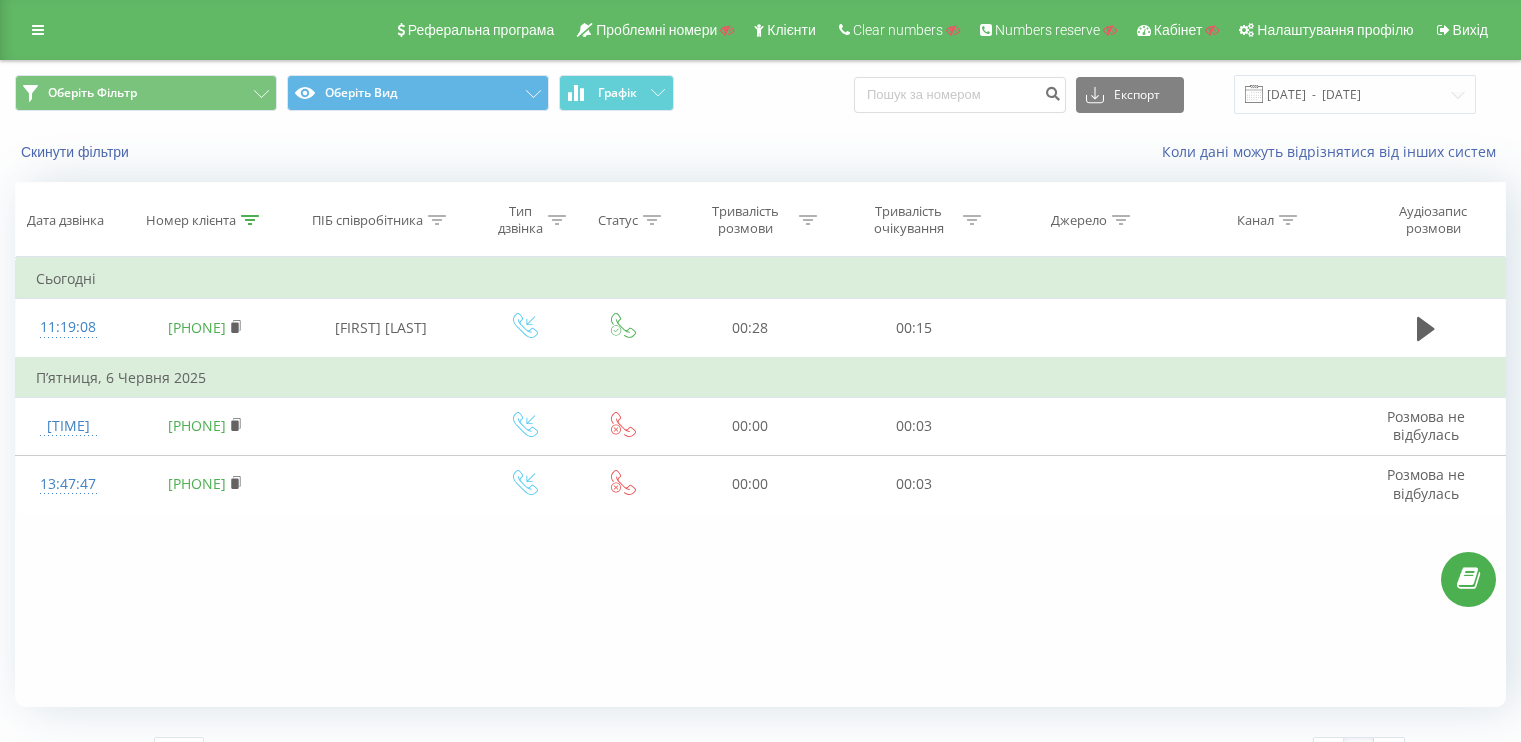 scroll, scrollTop: 0, scrollLeft: 0, axis: both 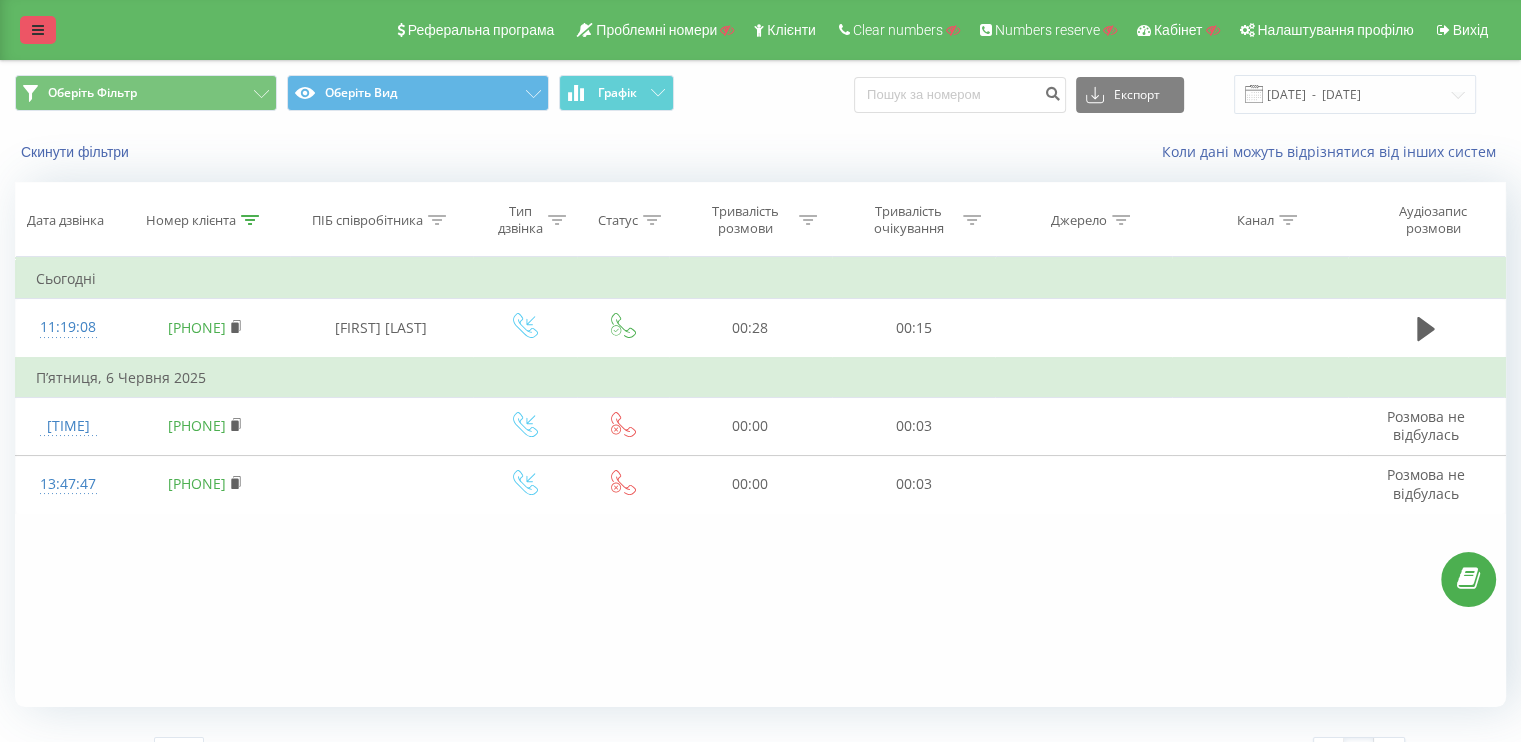 click at bounding box center (38, 30) 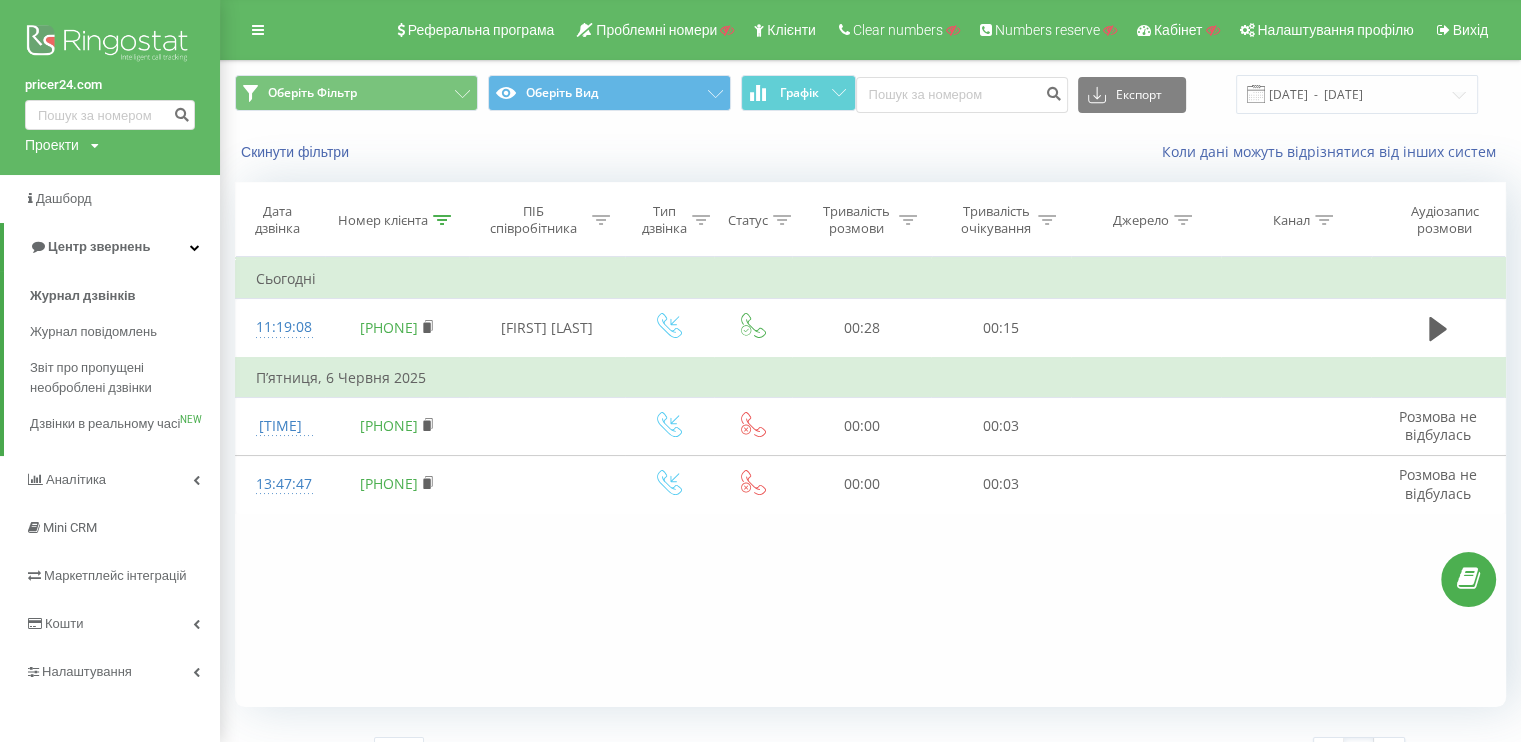 click at bounding box center [110, 45] 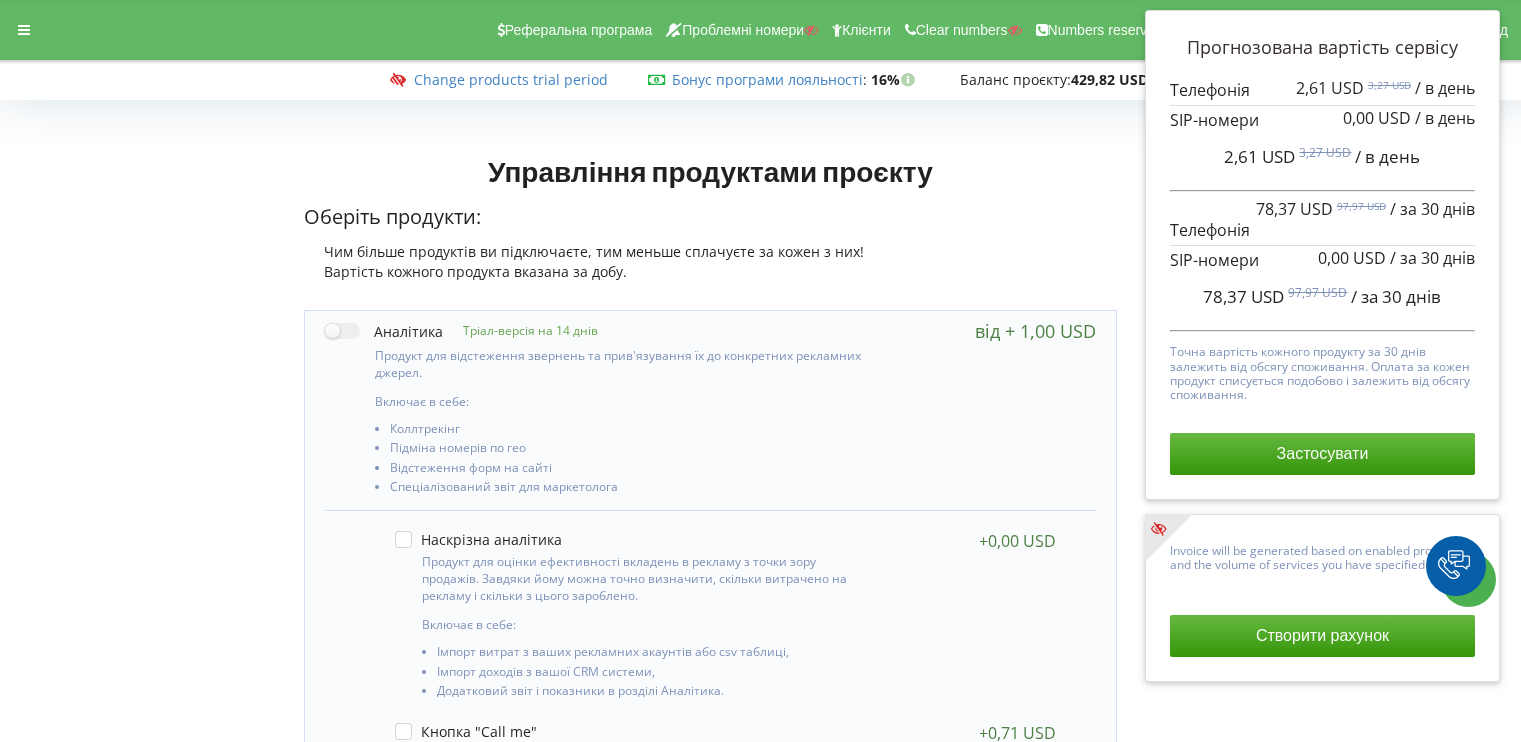 scroll, scrollTop: 616, scrollLeft: 0, axis: vertical 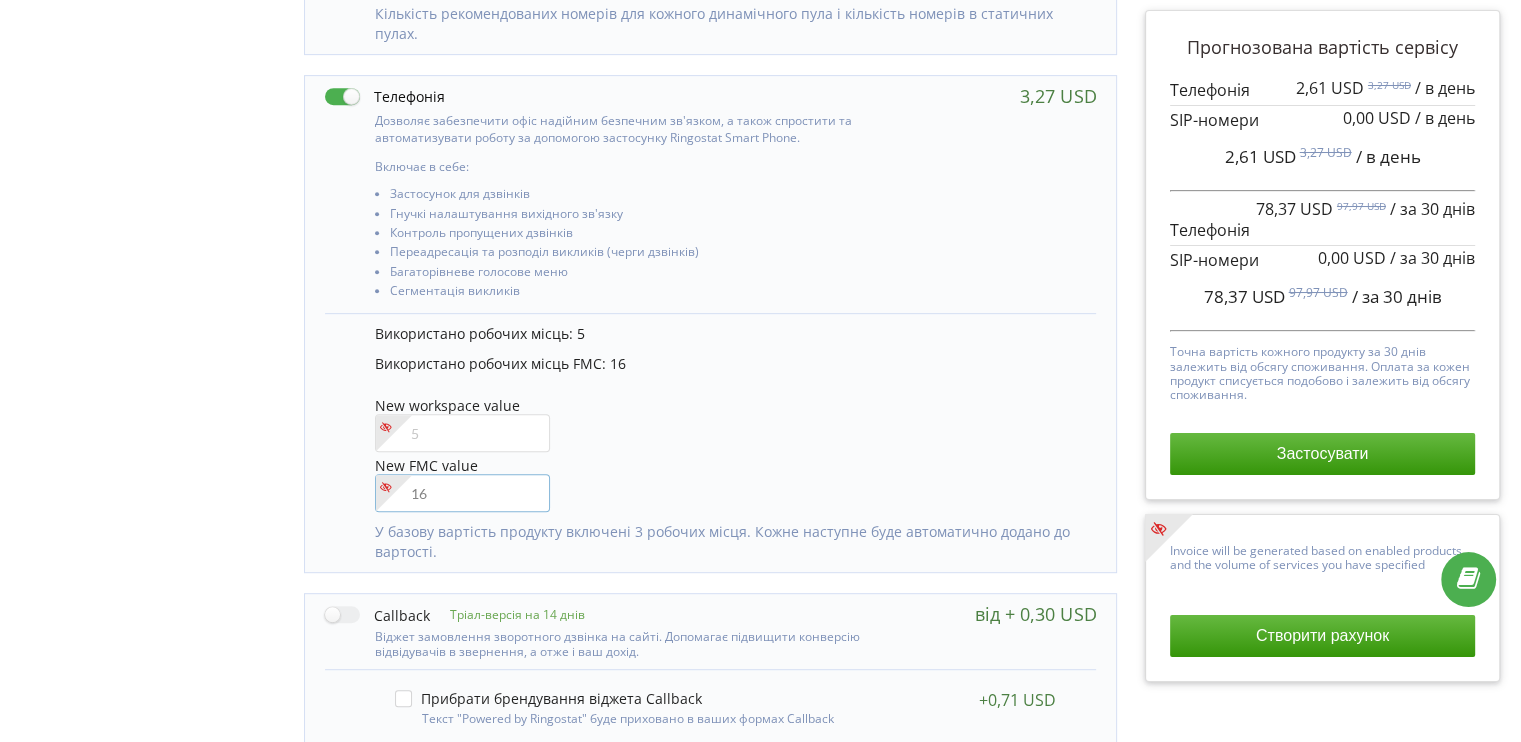 drag, startPoint x: 473, startPoint y: 496, endPoint x: 382, endPoint y: 491, distance: 91.13726 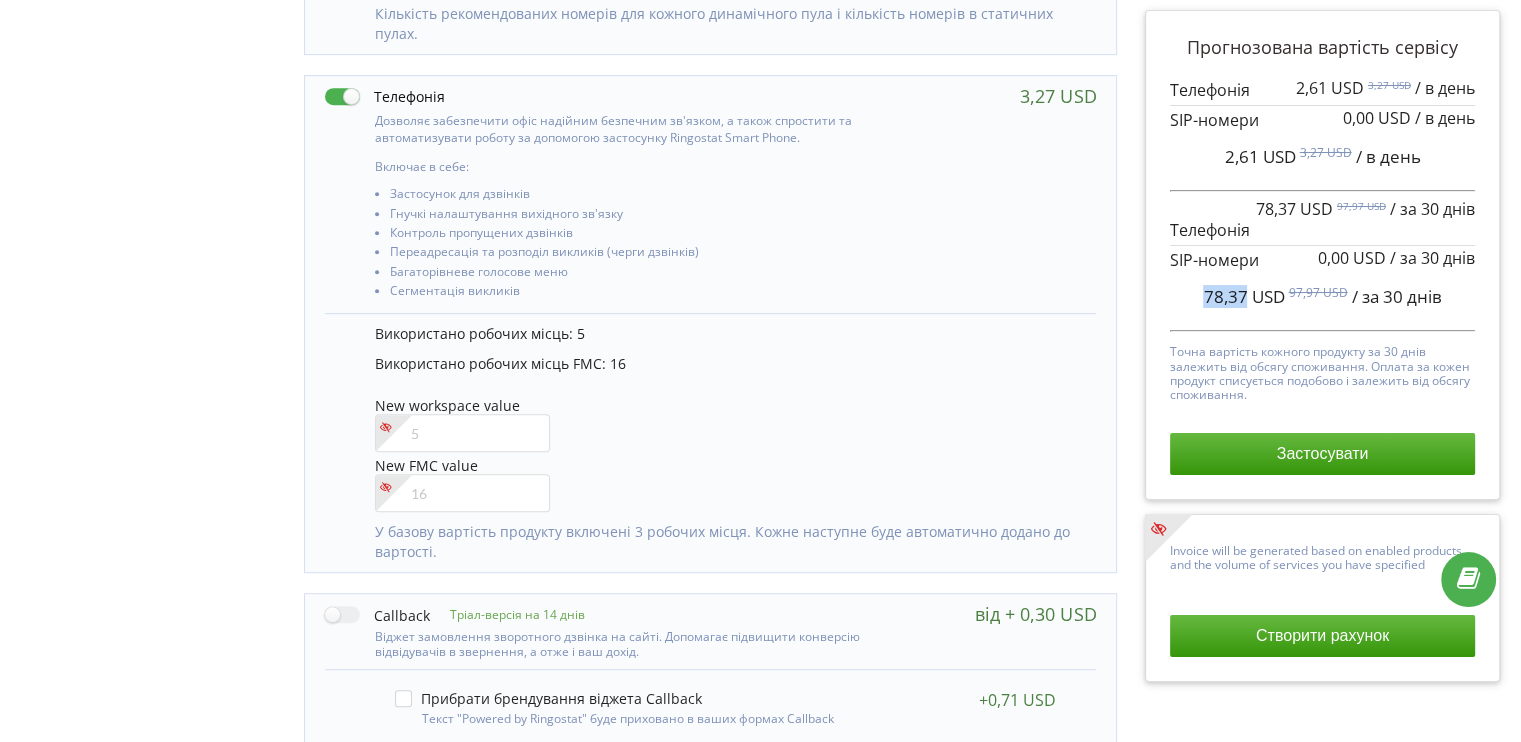 click on "78,37 USD
97,97 USD
/ за 30 днів" at bounding box center (1322, 297) 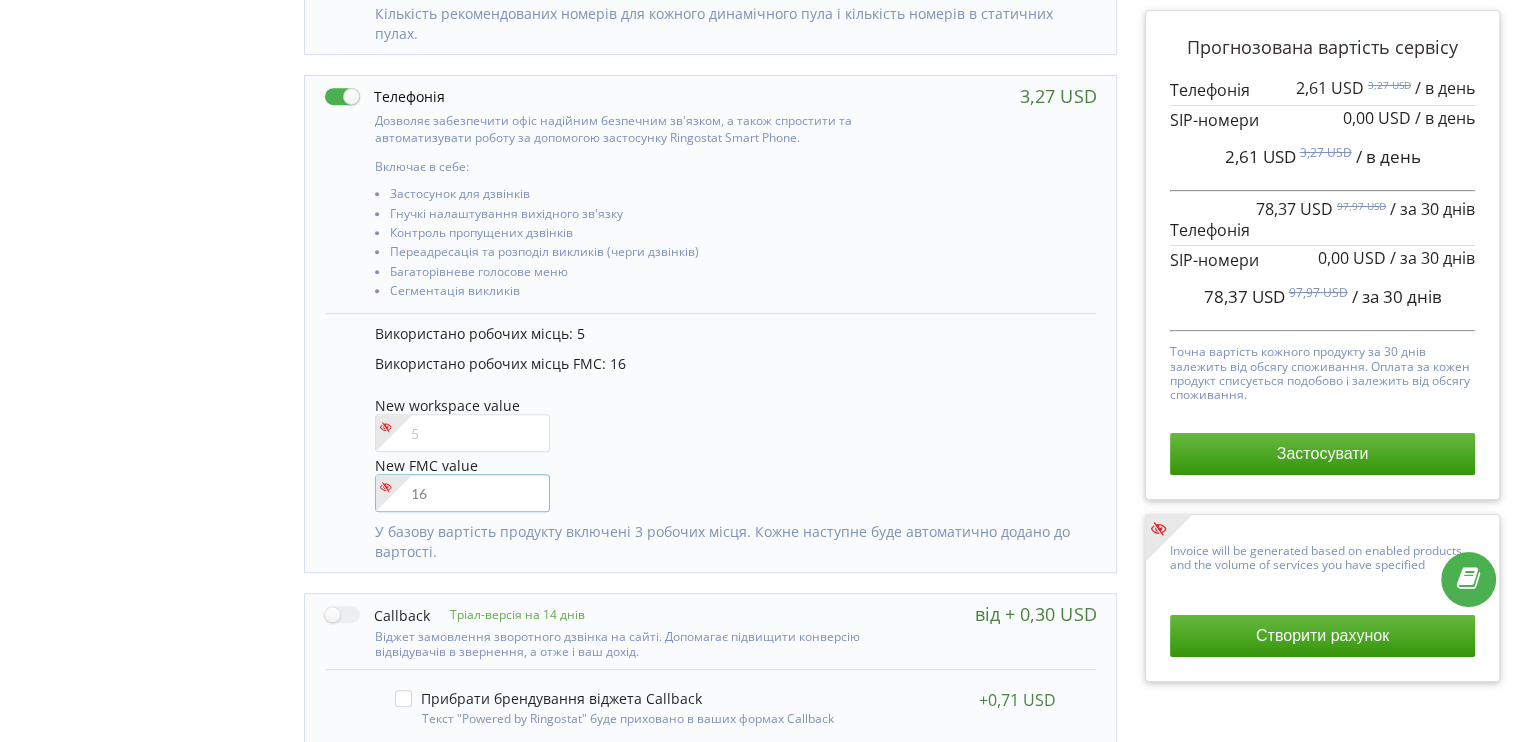 click at bounding box center [462, 493] 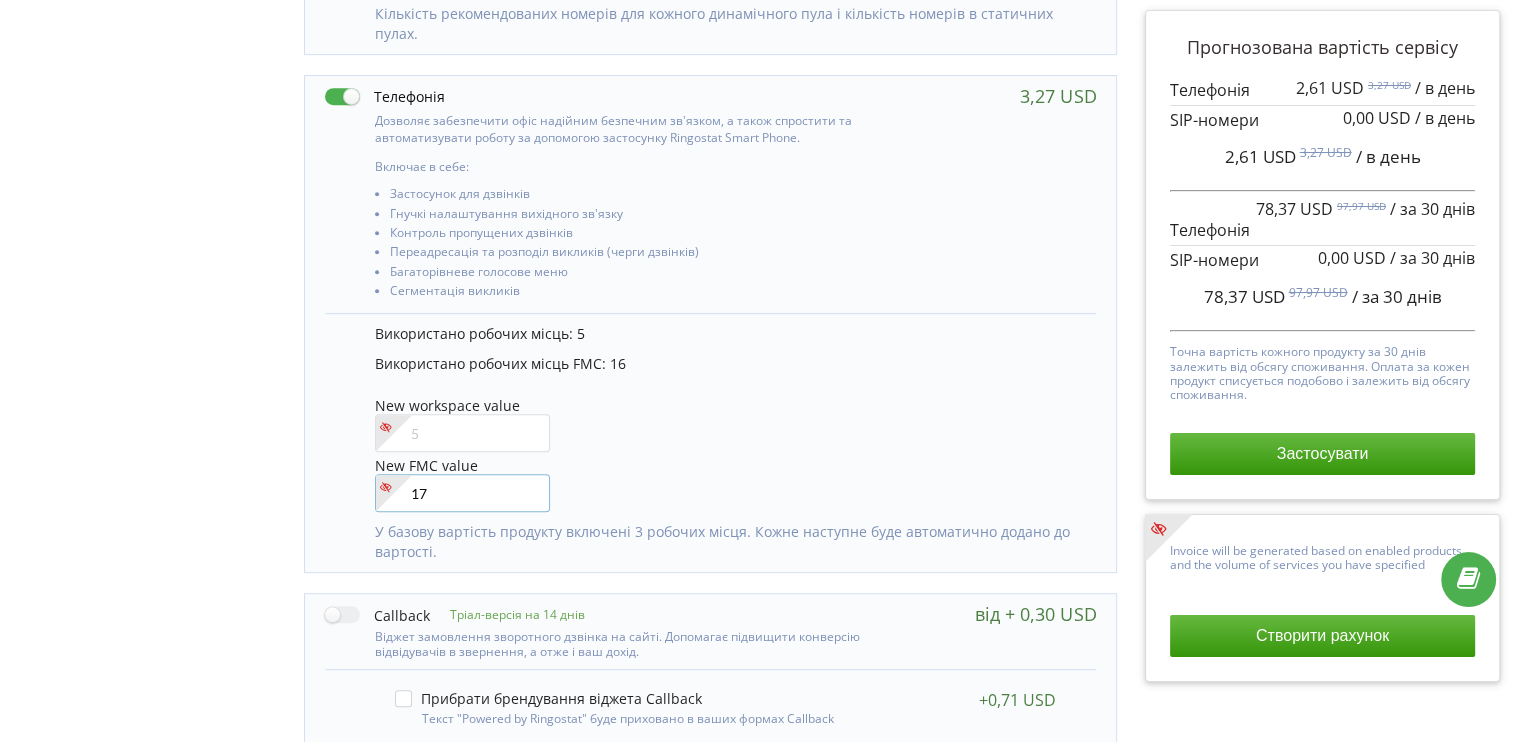 type on "17" 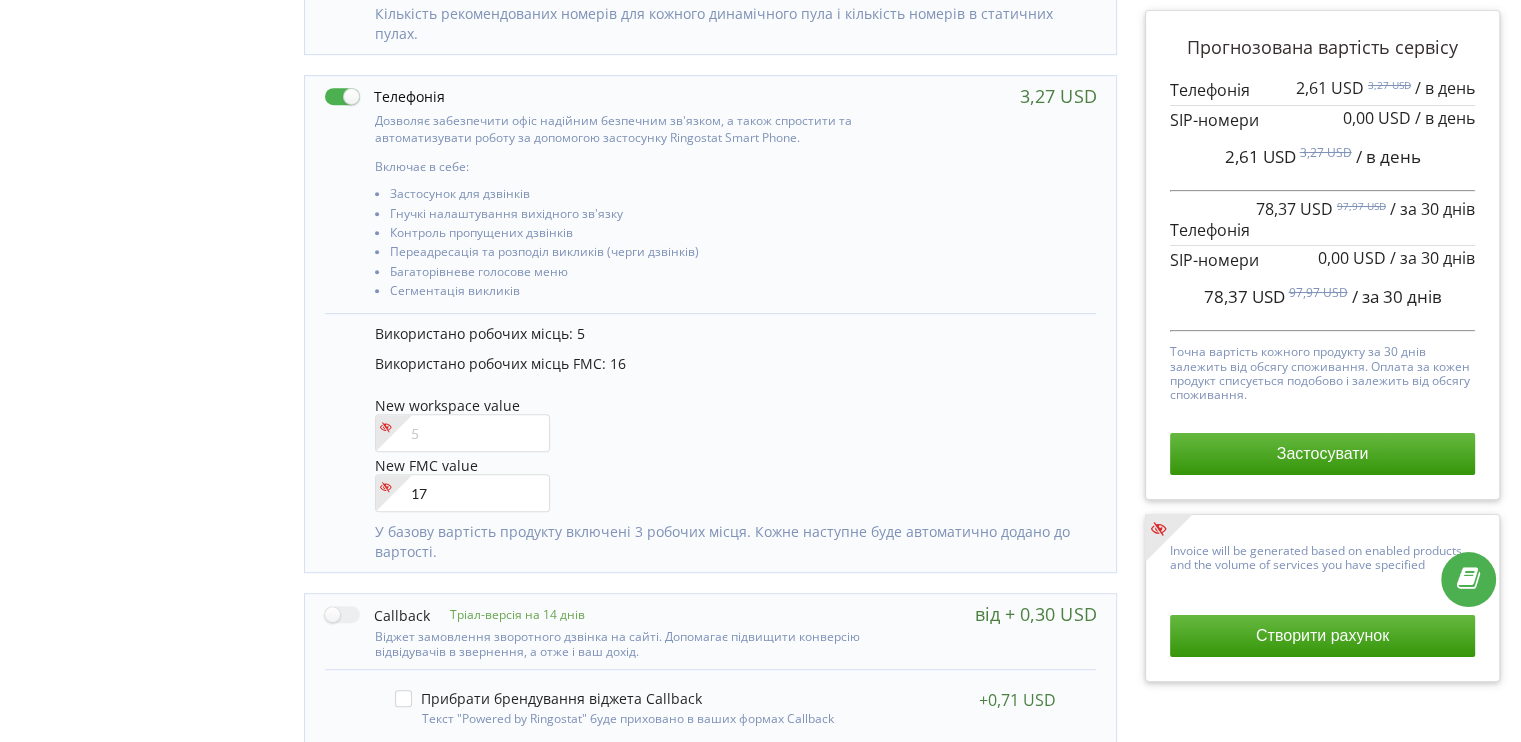 click on "New workspace value" at bounding box center (726, 426) 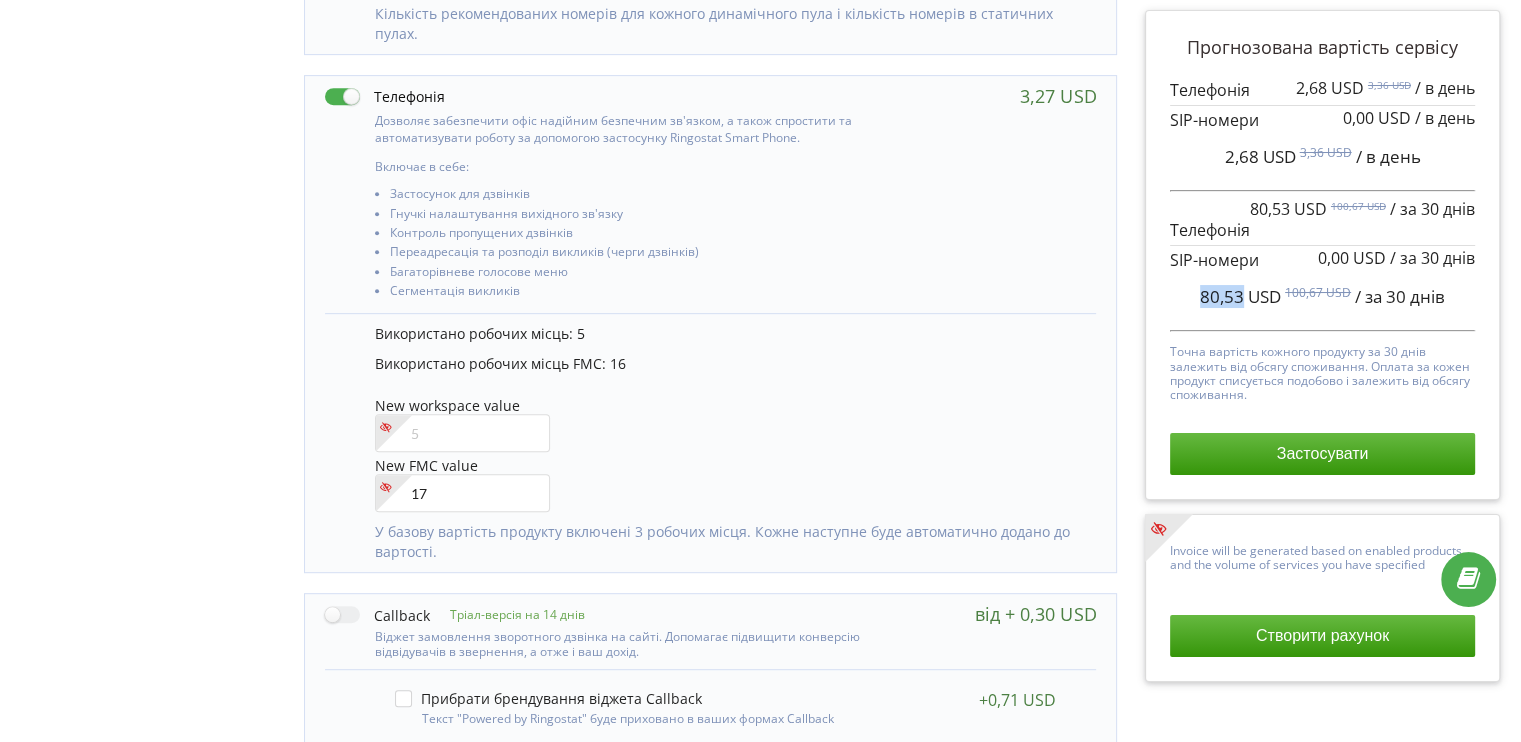 drag, startPoint x: 1195, startPoint y: 299, endPoint x: 1238, endPoint y: 299, distance: 43 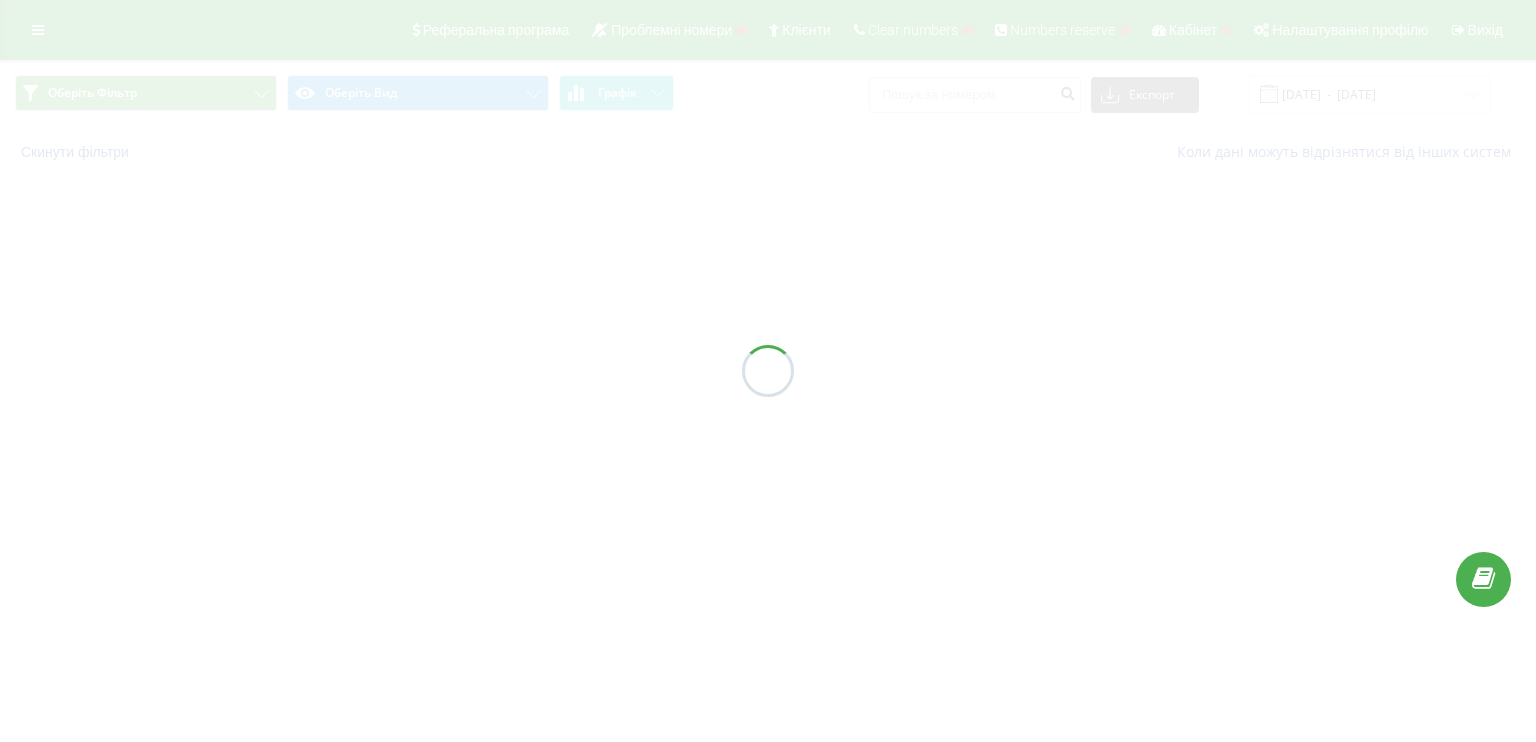 scroll, scrollTop: 0, scrollLeft: 0, axis: both 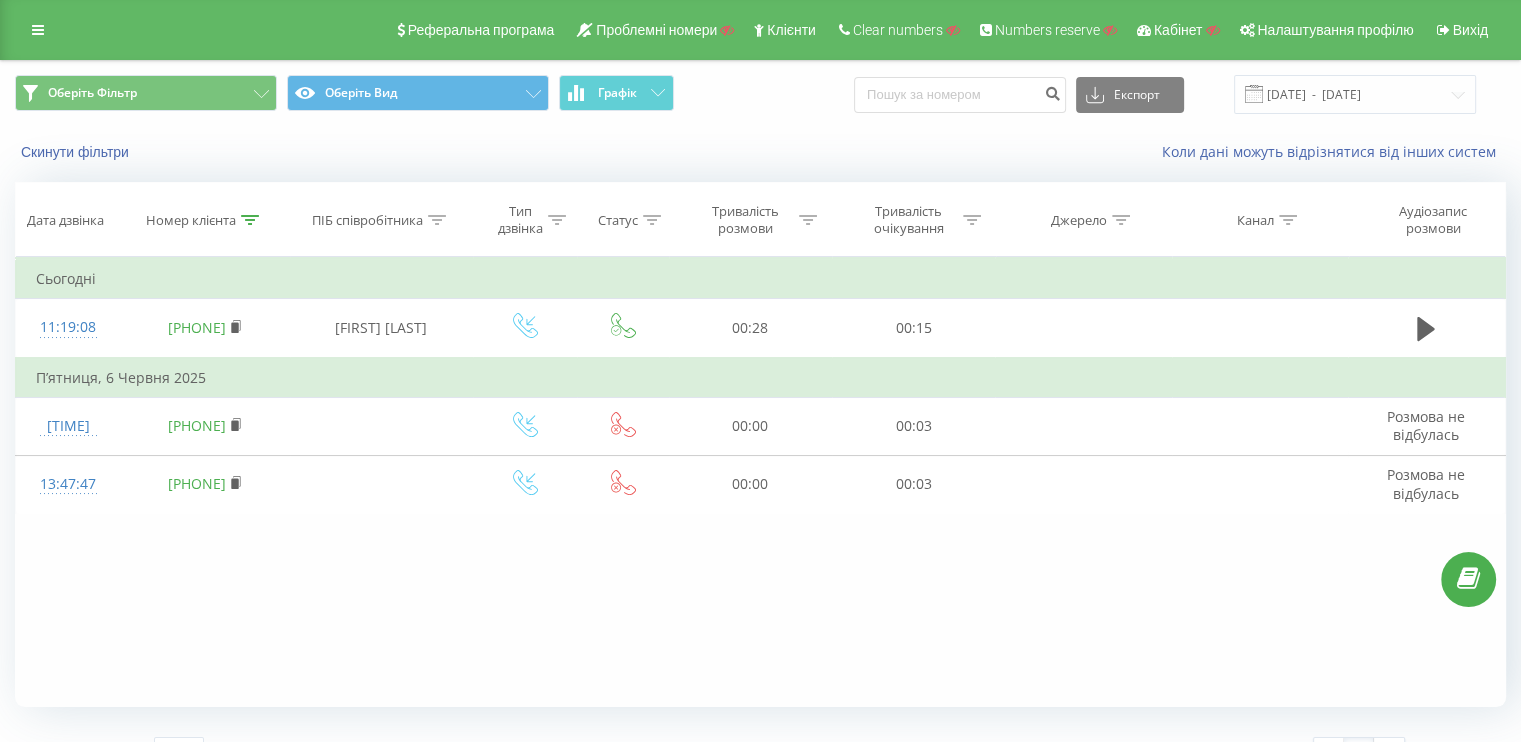 click 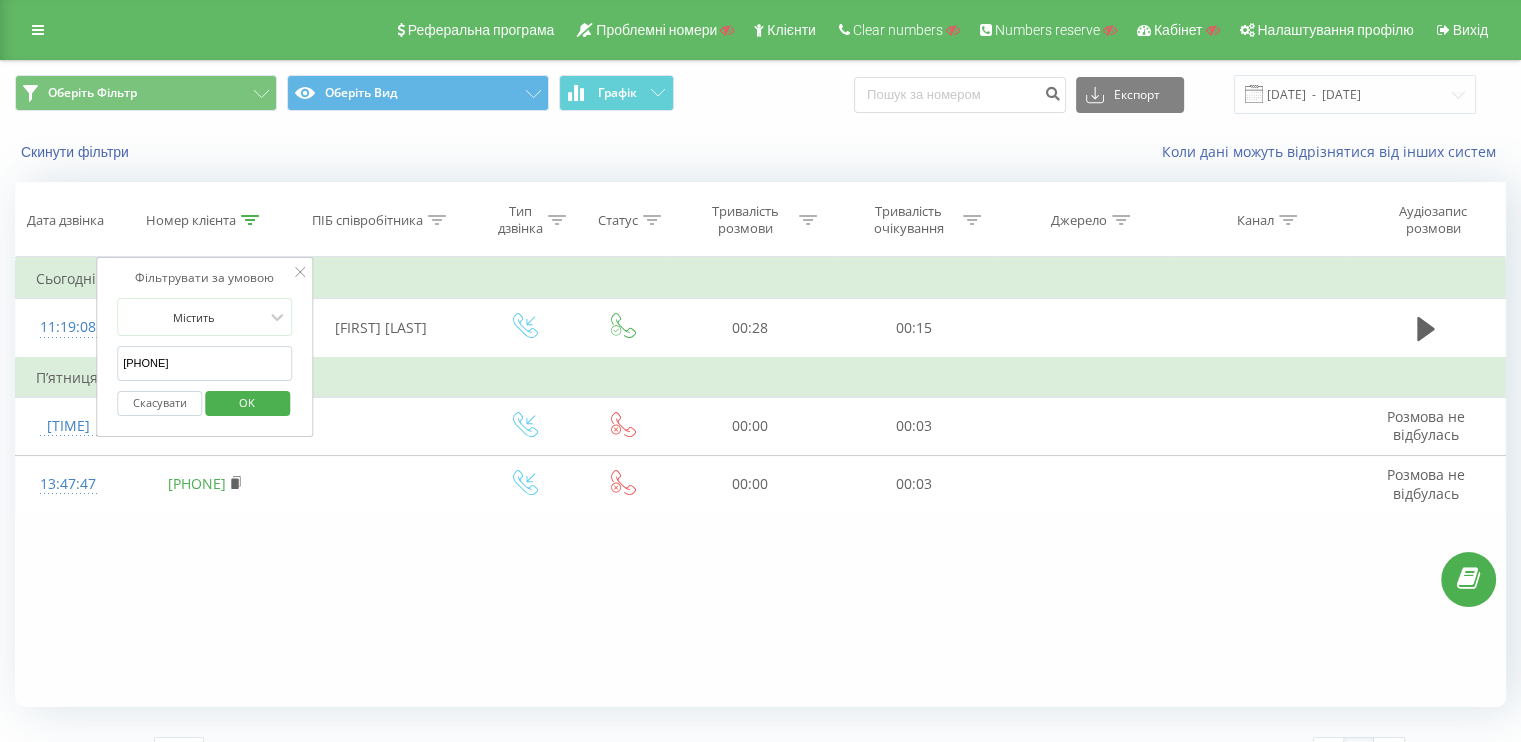 click on "Скасувати" at bounding box center [159, 403] 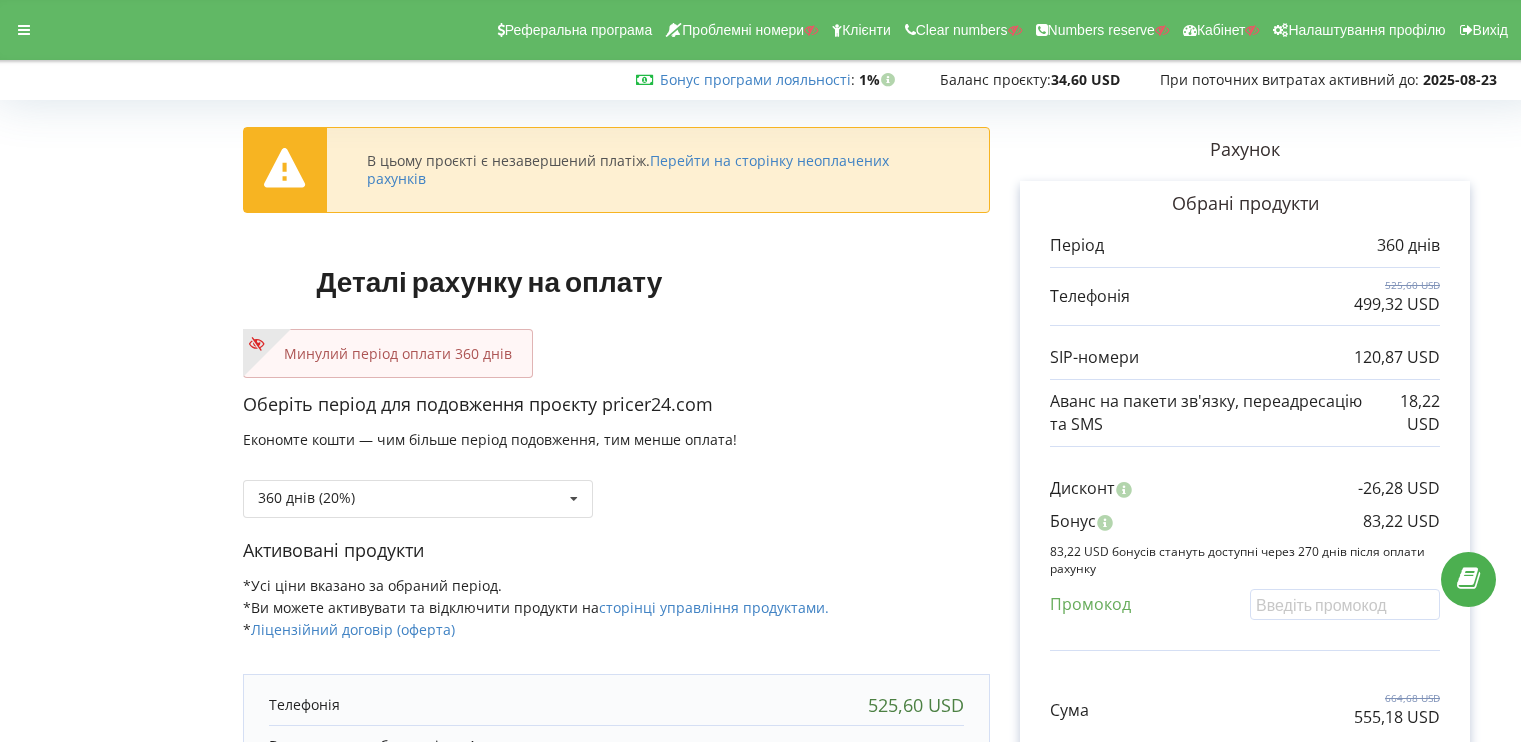 scroll, scrollTop: 0, scrollLeft: 0, axis: both 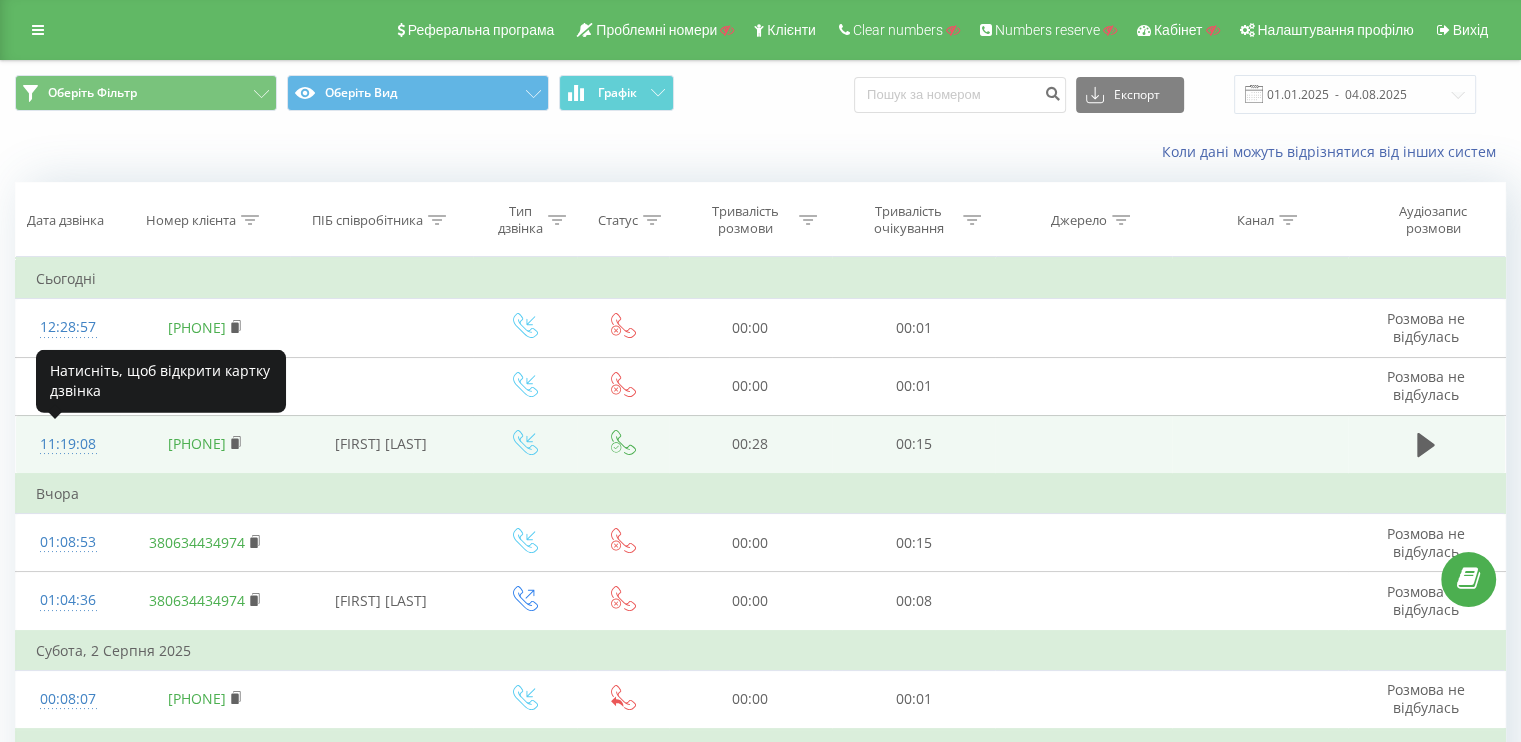 click on "11:19:08" at bounding box center (68, 444) 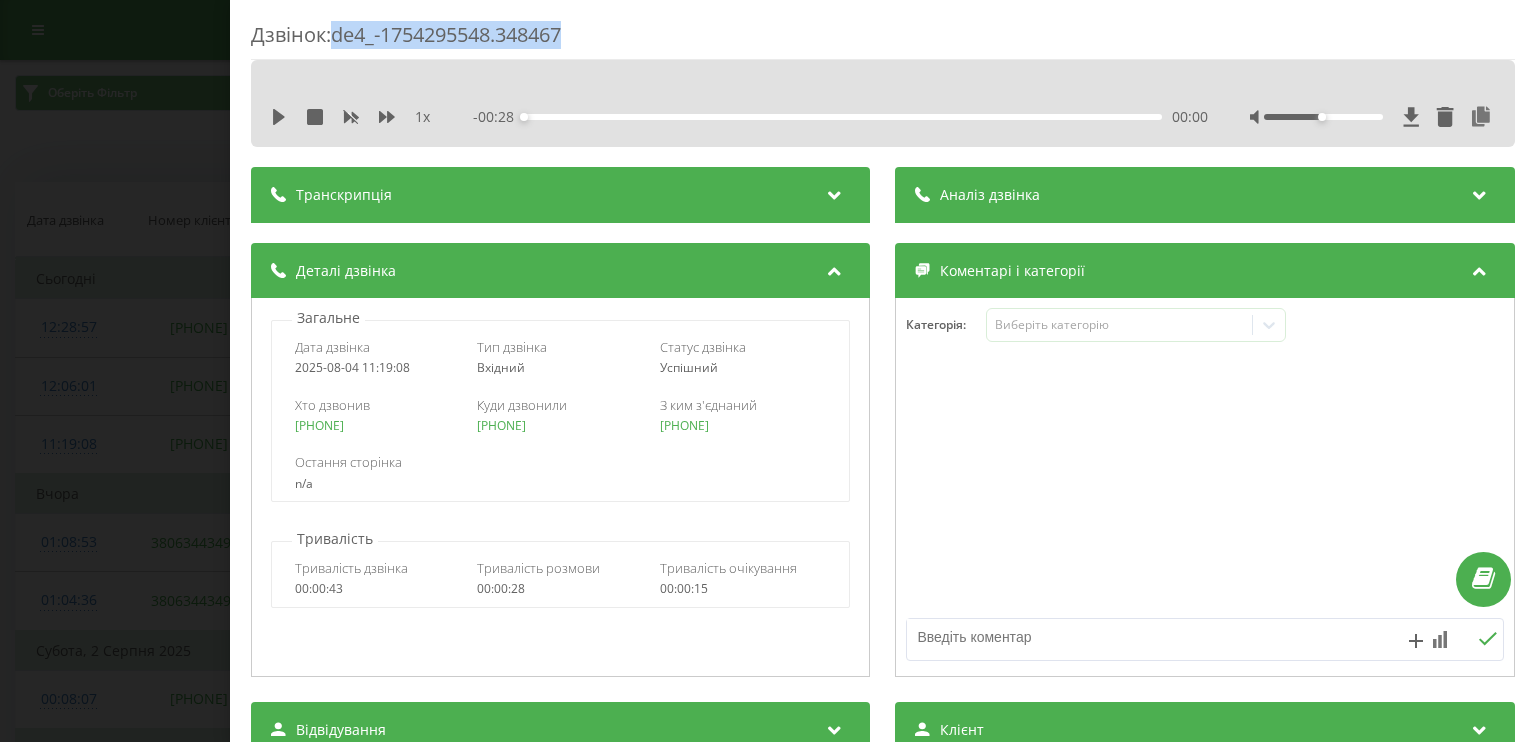 drag, startPoint x: 334, startPoint y: 39, endPoint x: 615, endPoint y: 35, distance: 281.02847 